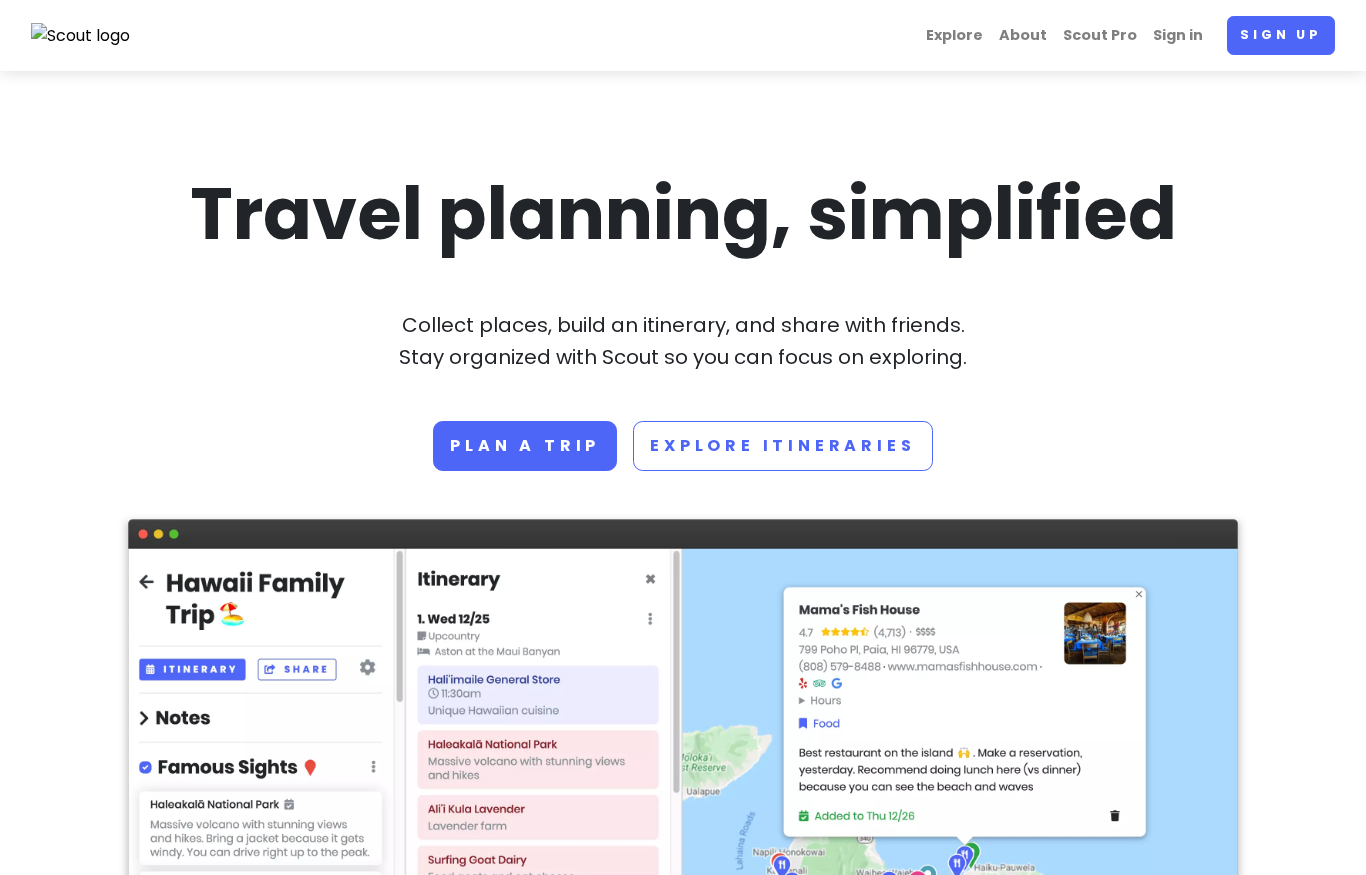 scroll, scrollTop: 0, scrollLeft: 0, axis: both 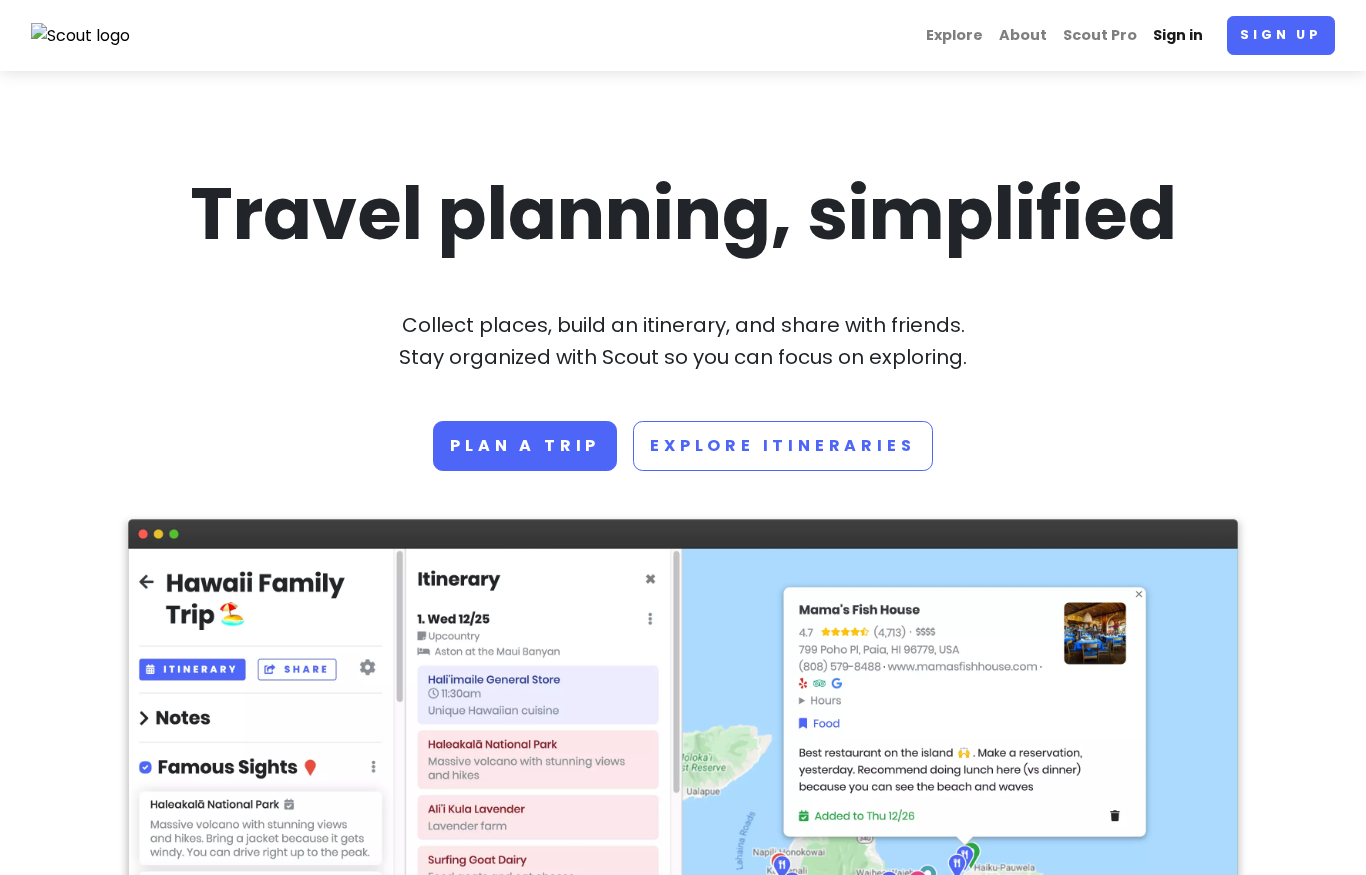 click on "Sign in" at bounding box center (1178, 35) 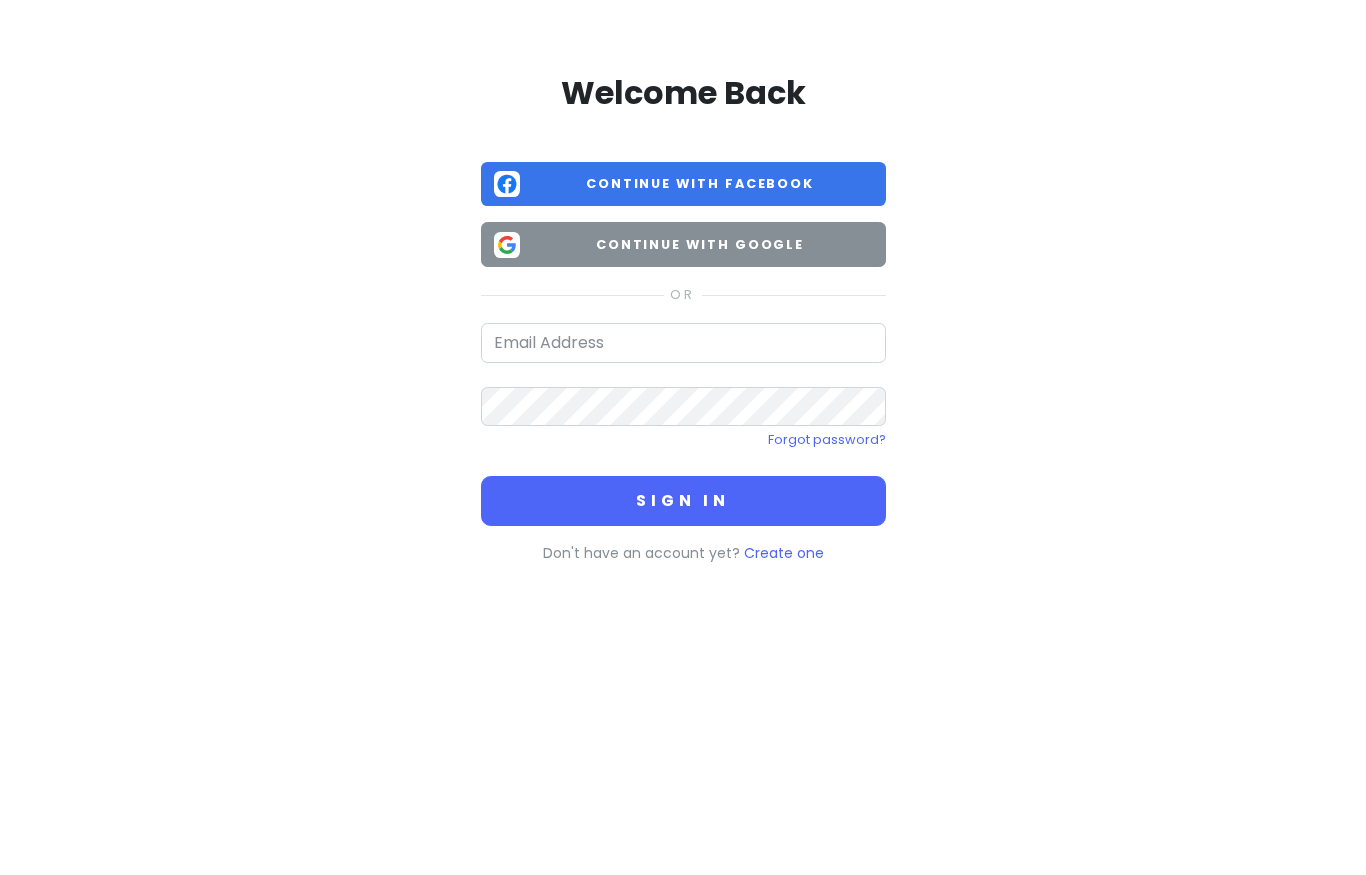 click on "Continue with Google" at bounding box center [700, 245] 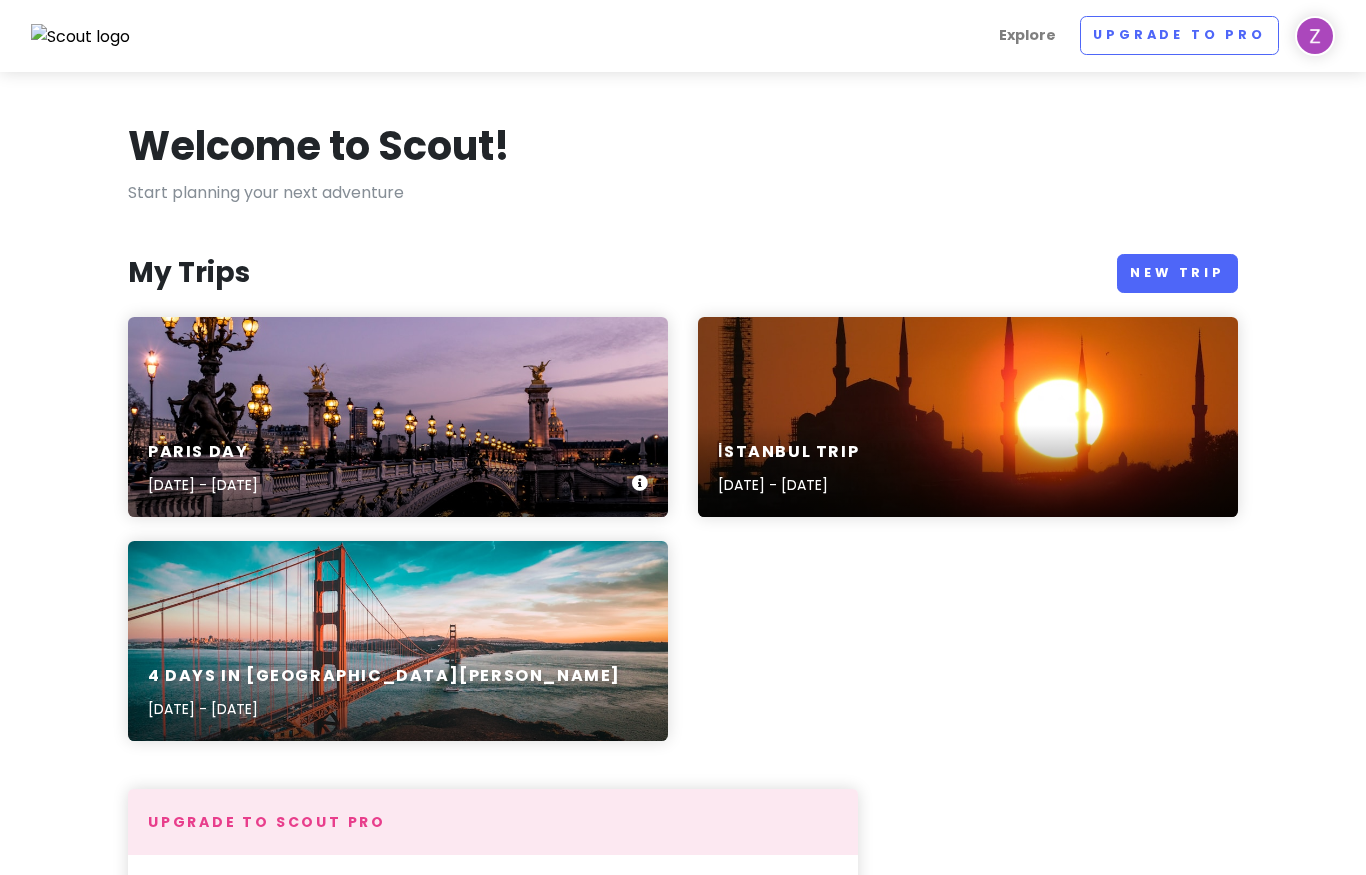 click on "Paris day [DATE] - [DATE]" at bounding box center [398, 417] 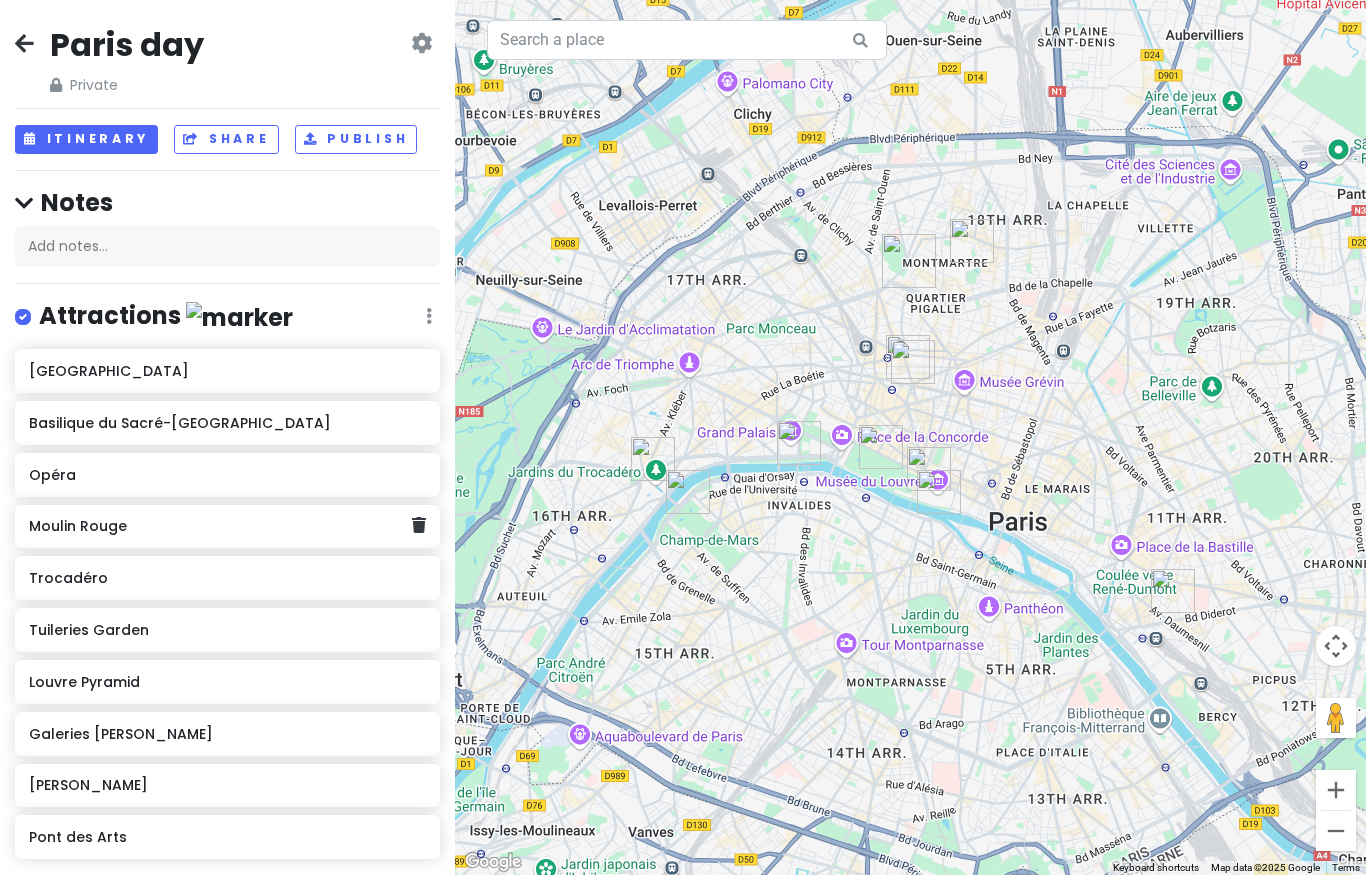 scroll, scrollTop: 0, scrollLeft: 0, axis: both 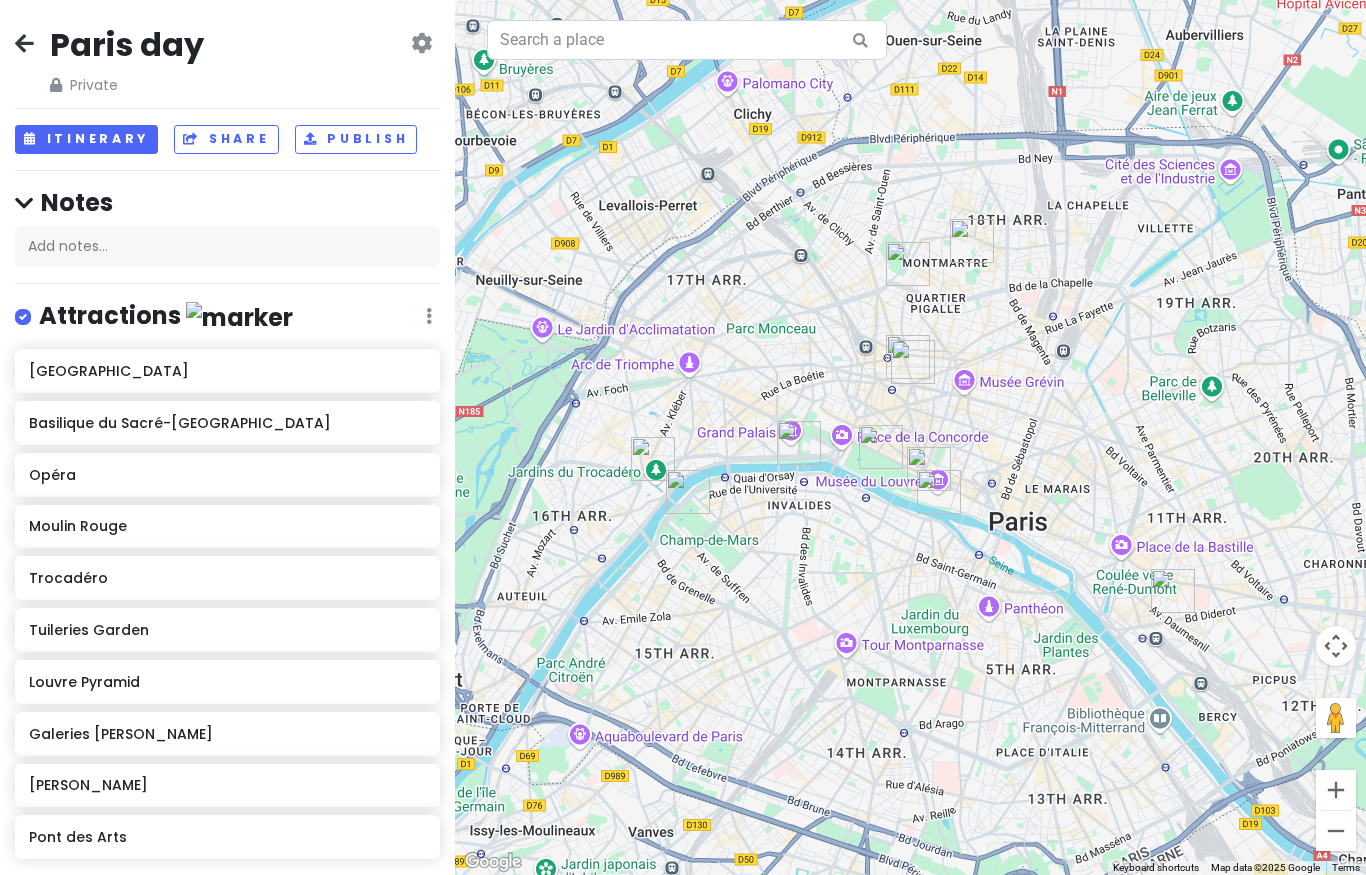 click at bounding box center [24, 43] 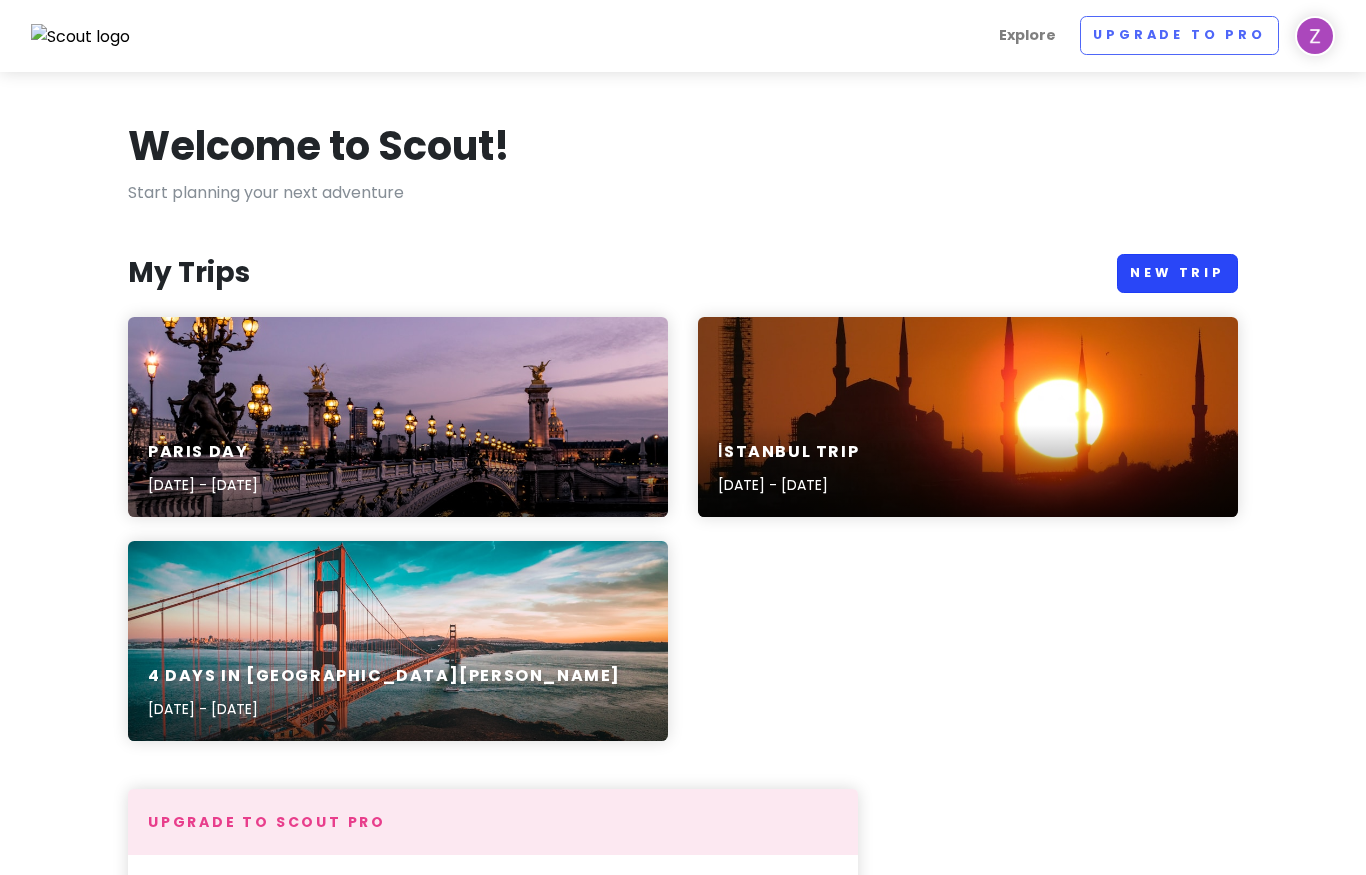 click on "New Trip" at bounding box center [1177, 273] 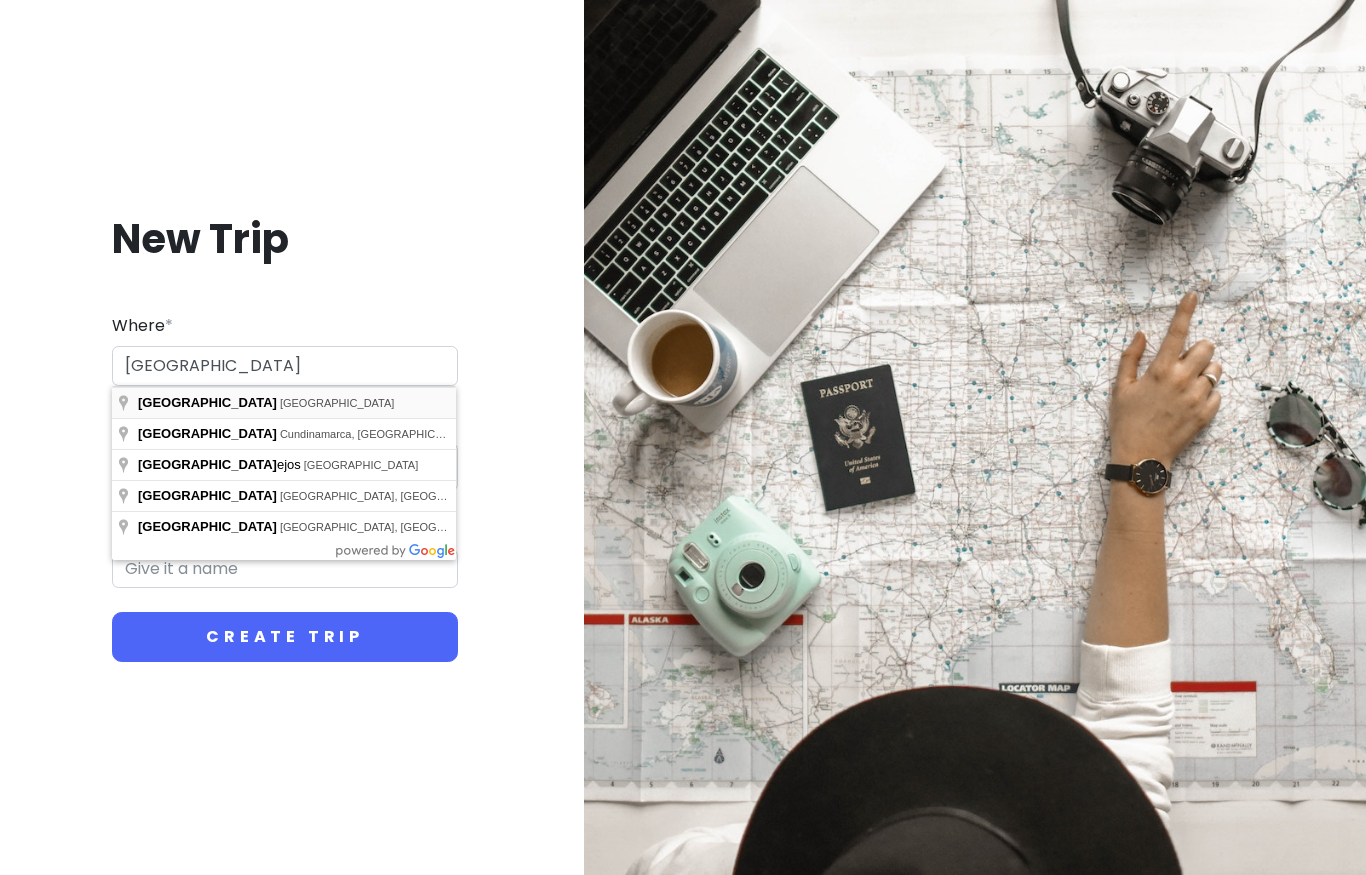 type on "[GEOGRAPHIC_DATA], [GEOGRAPHIC_DATA]" 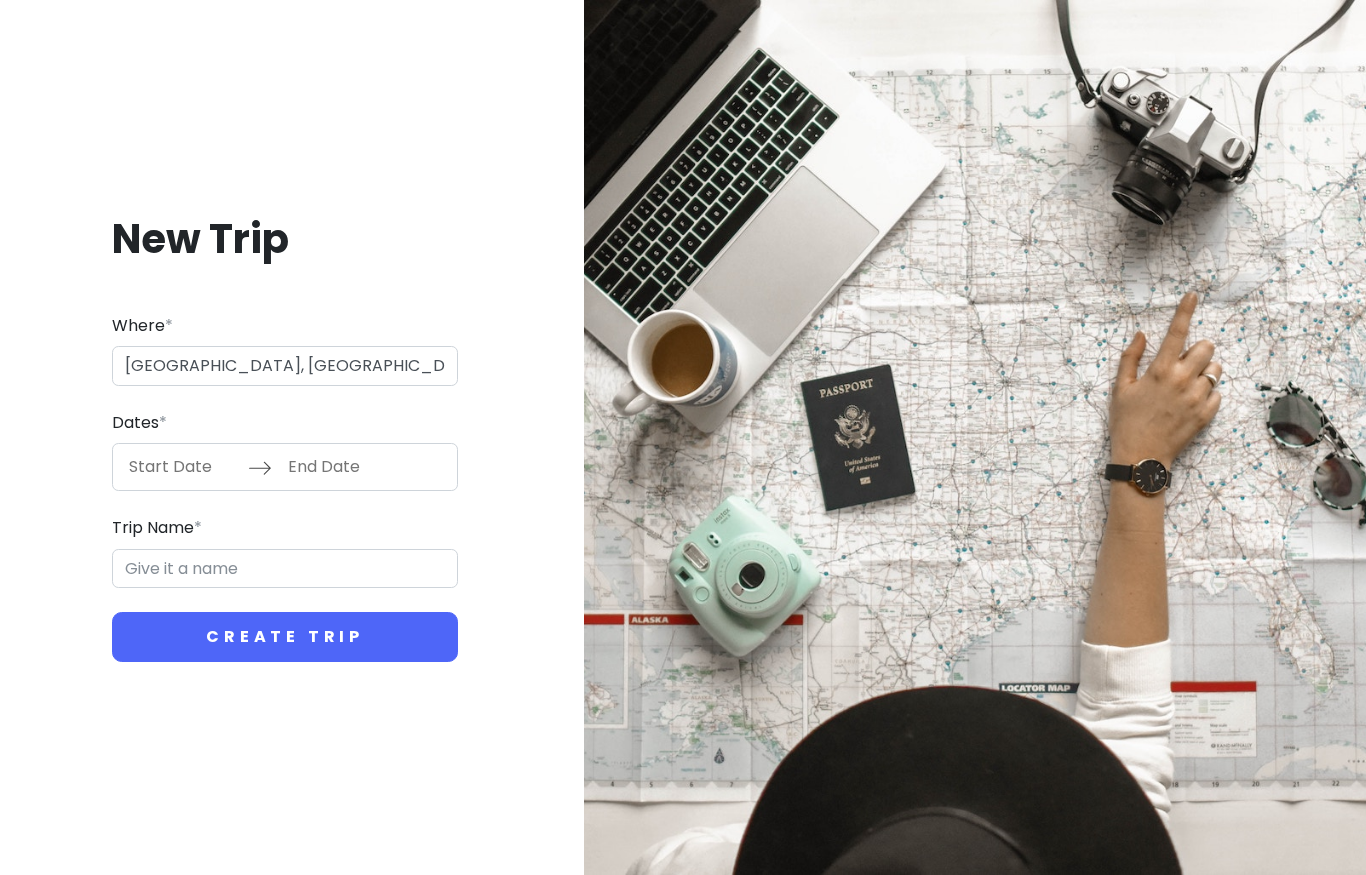 type on "Madrid Trip" 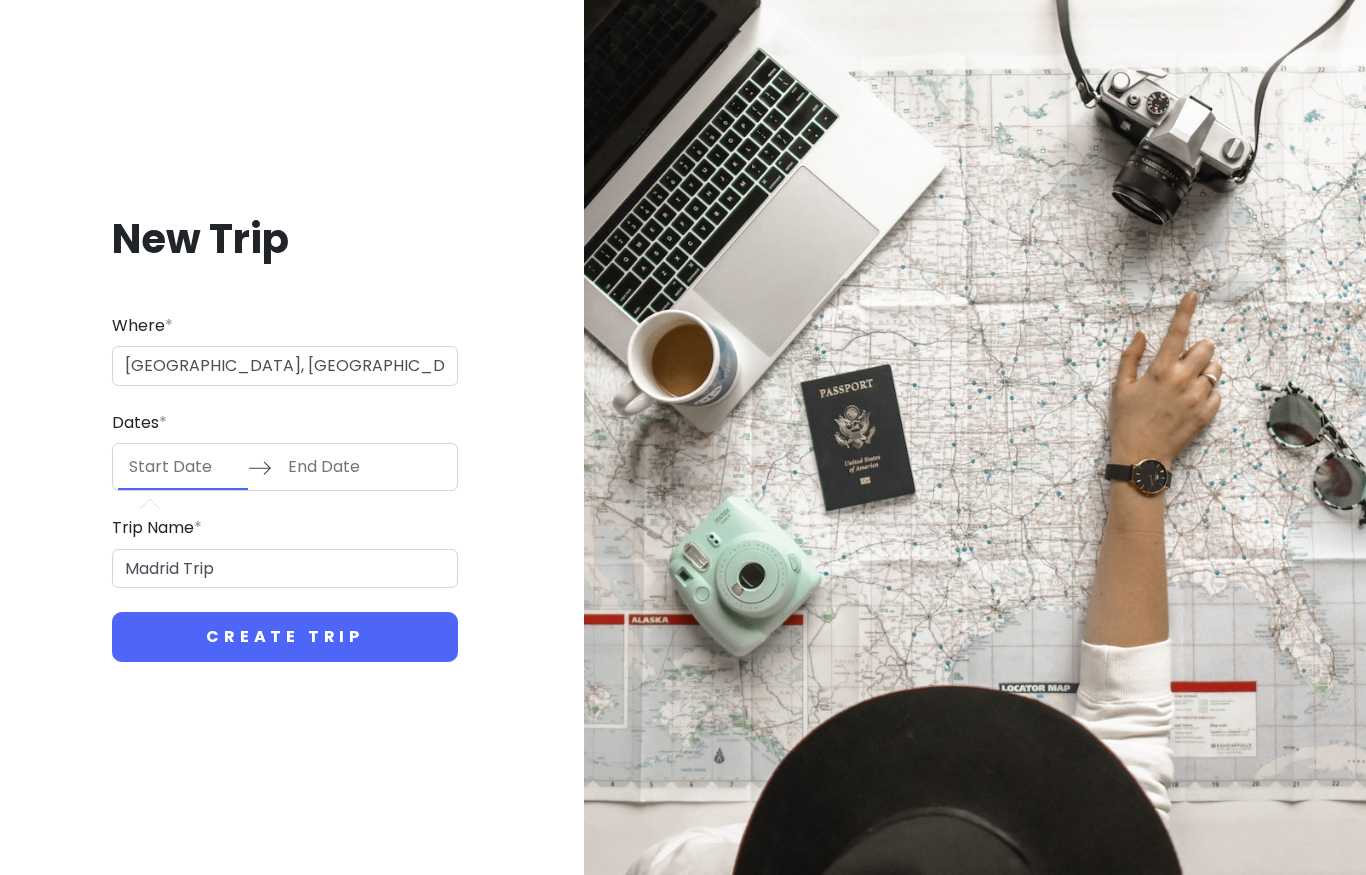 click at bounding box center (183, 467) 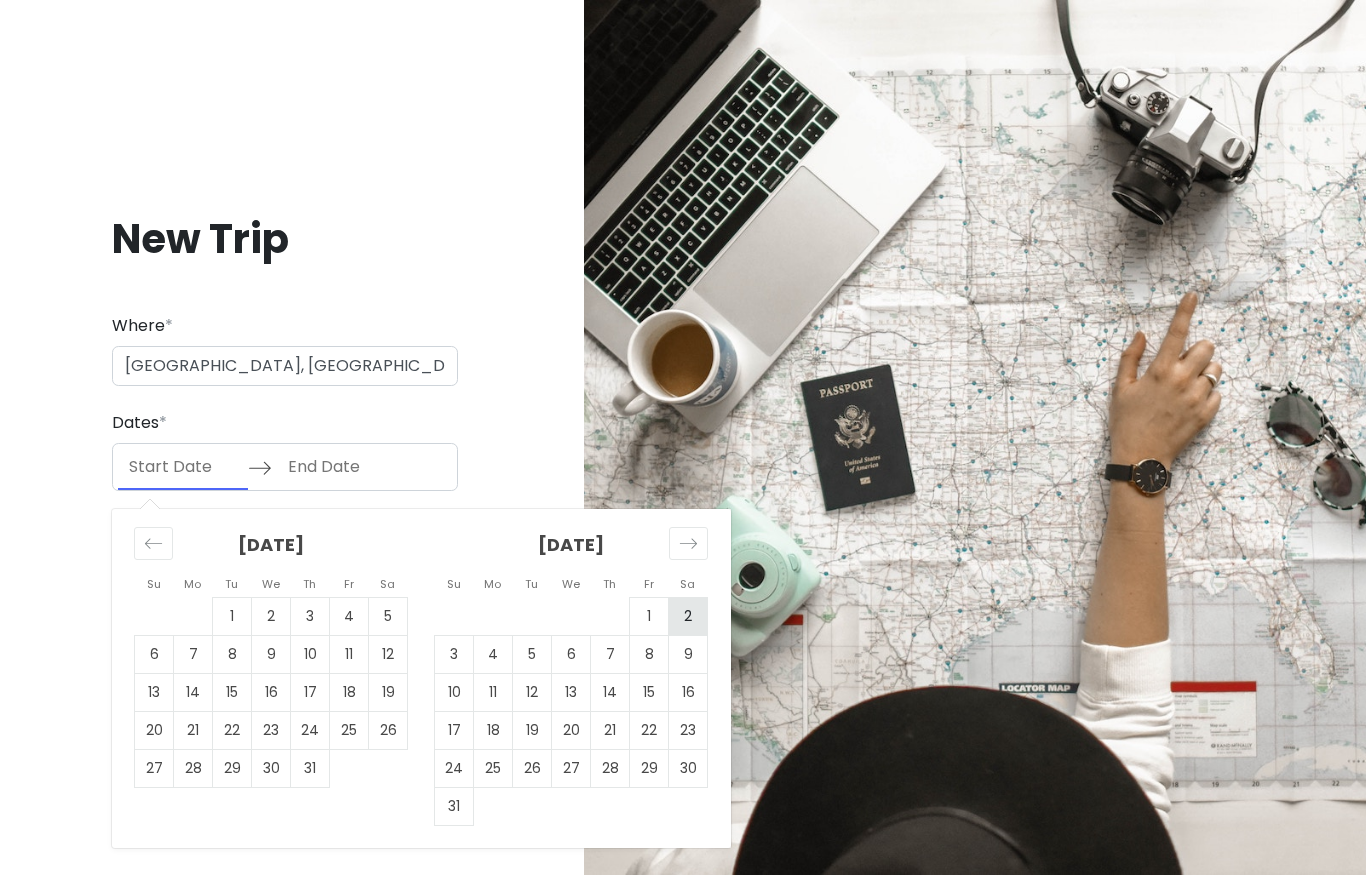 click on "2" at bounding box center (688, 617) 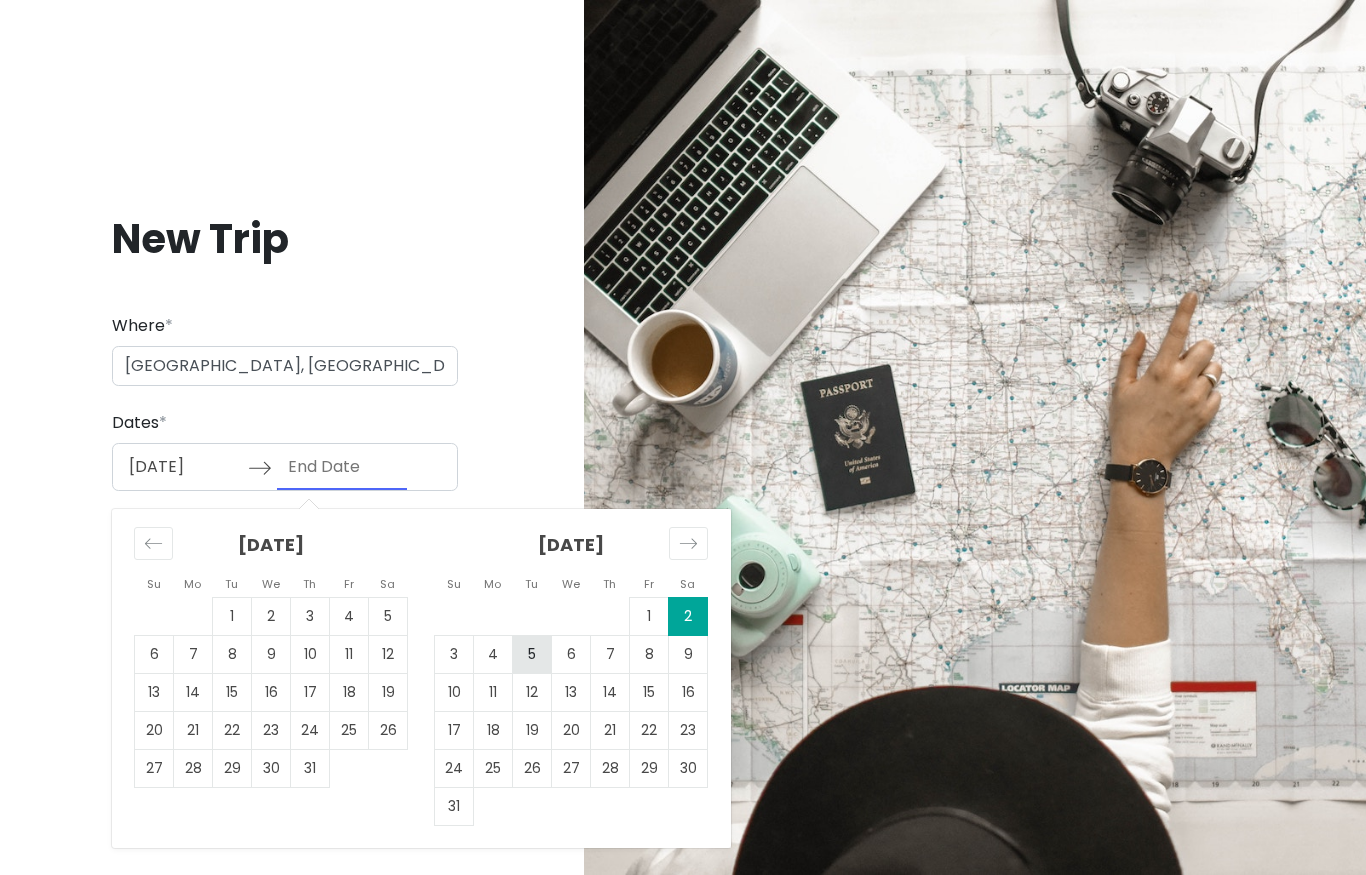 click on "5" at bounding box center [532, 655] 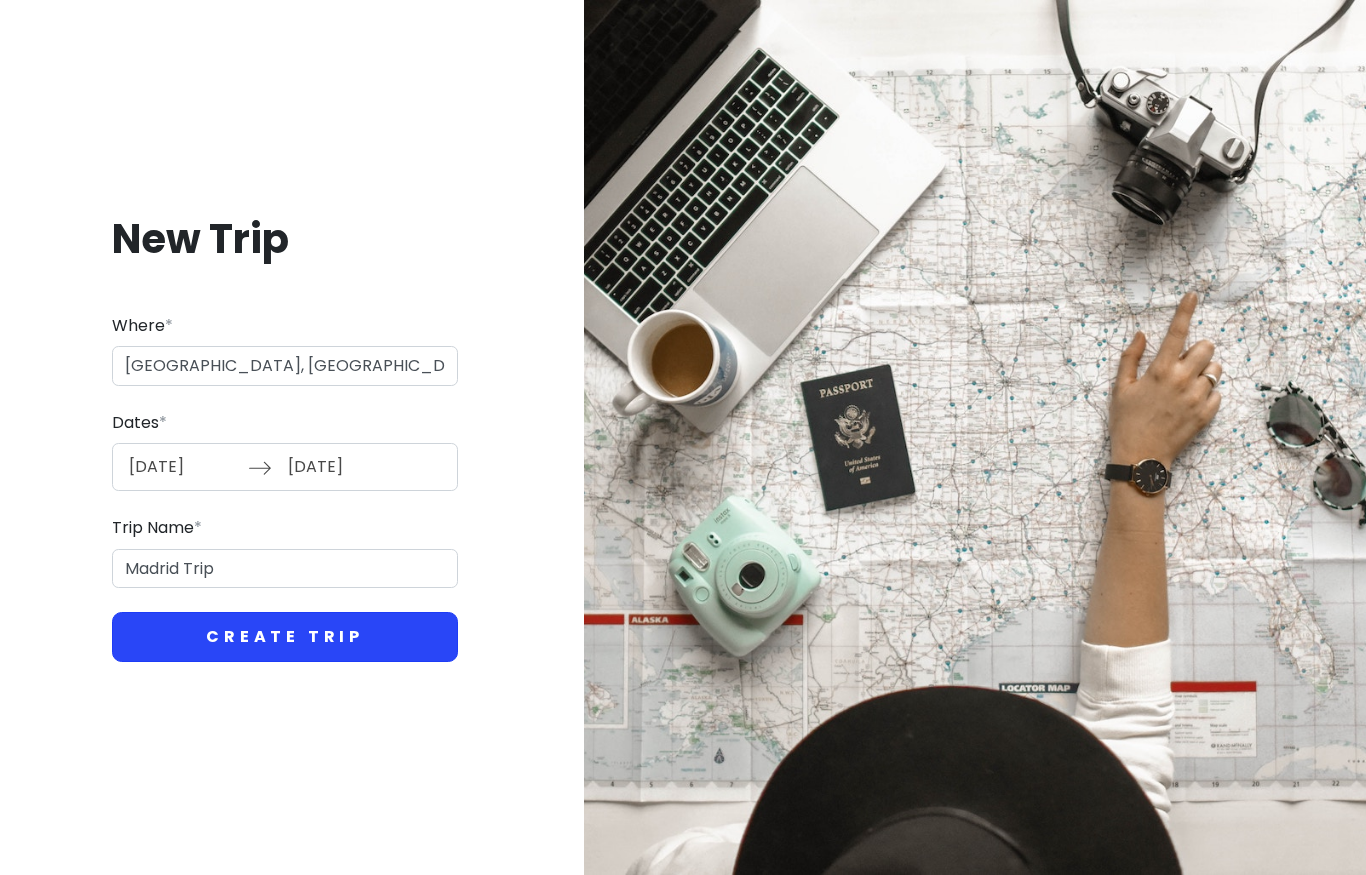 click on "Create Trip" at bounding box center [285, 637] 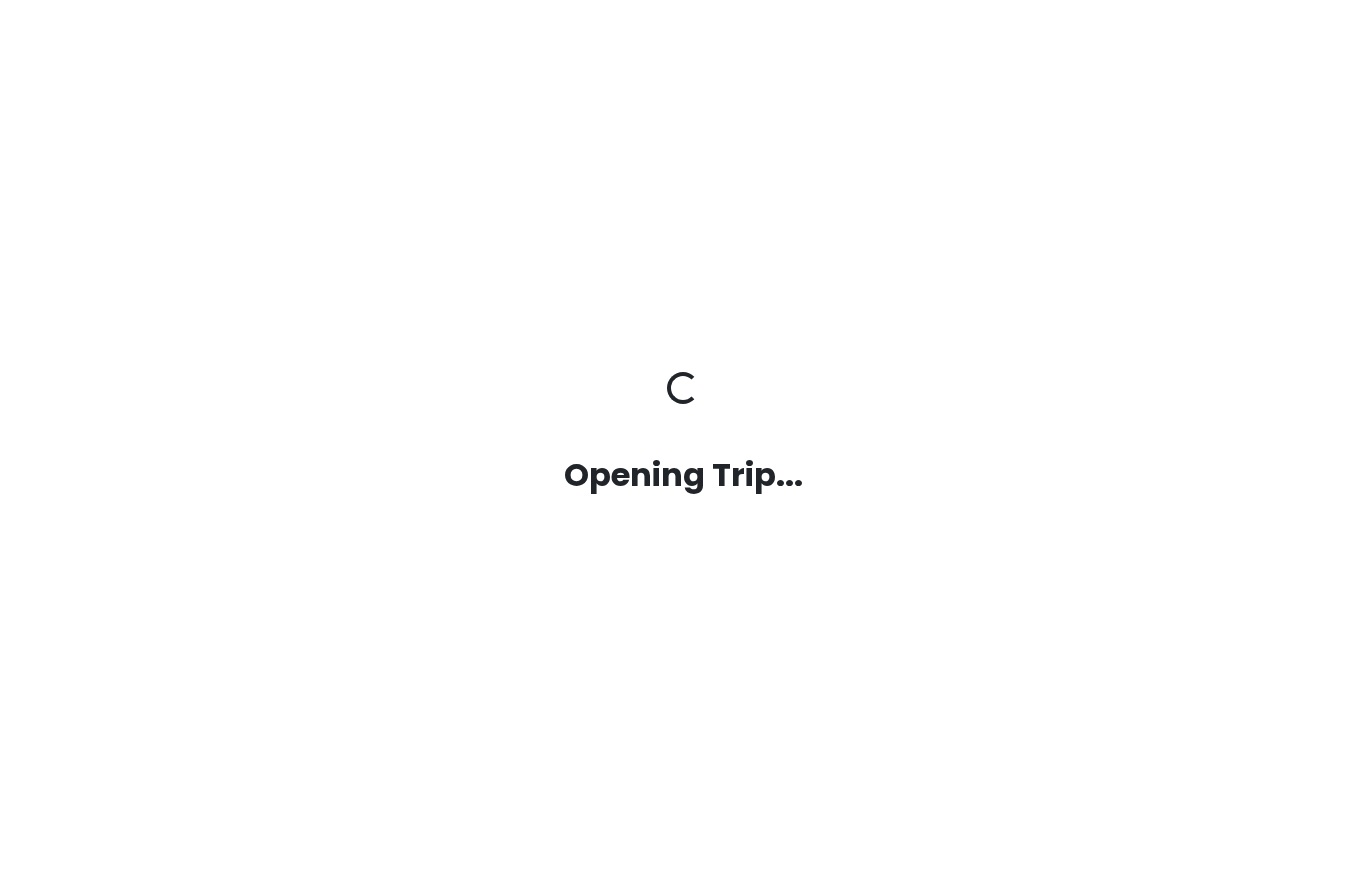 click on "Opening Trip... Opening Trip..." at bounding box center [683, 437] 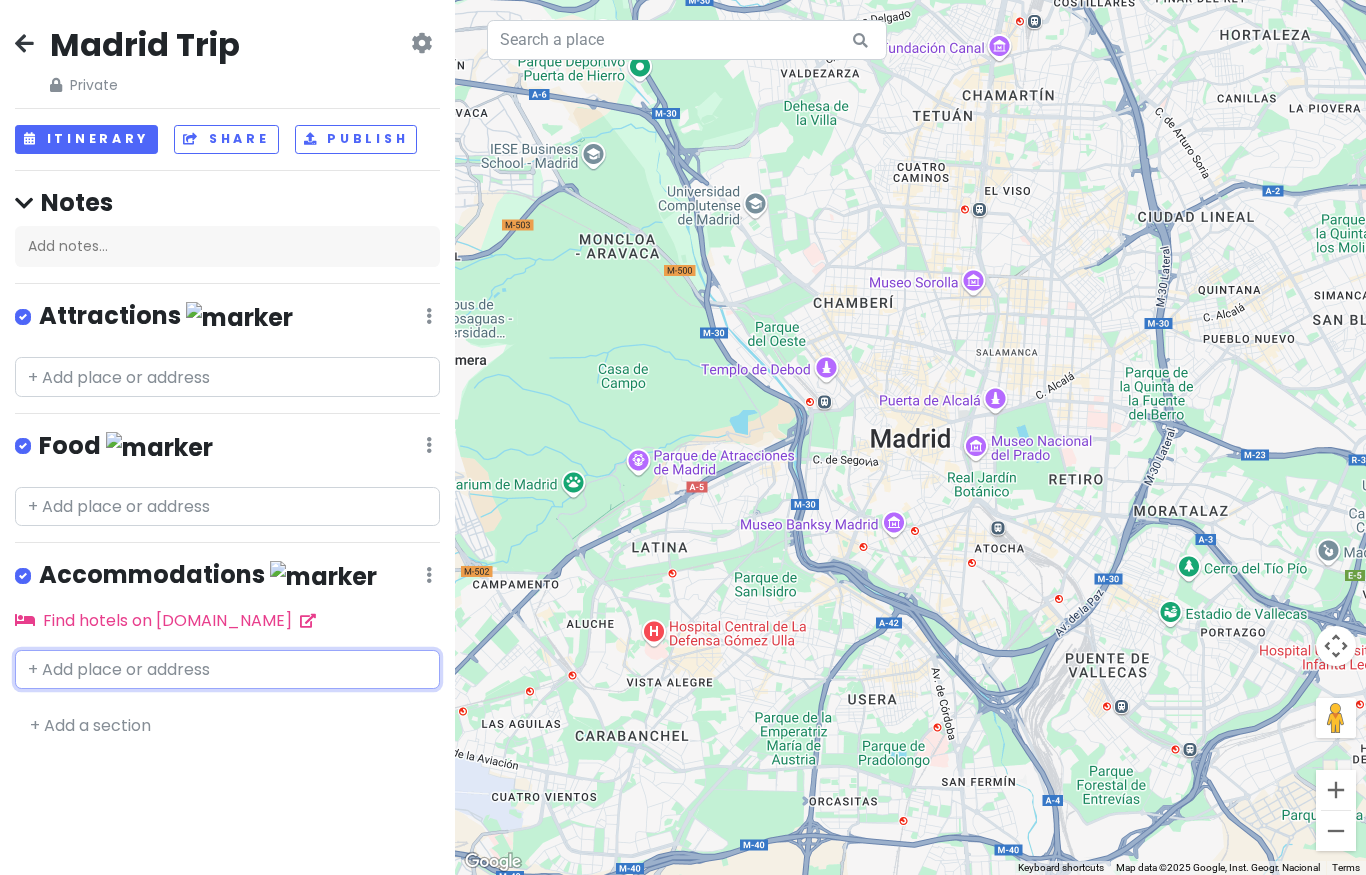 drag, startPoint x: 133, startPoint y: 659, endPoint x: 143, endPoint y: 662, distance: 10.440307 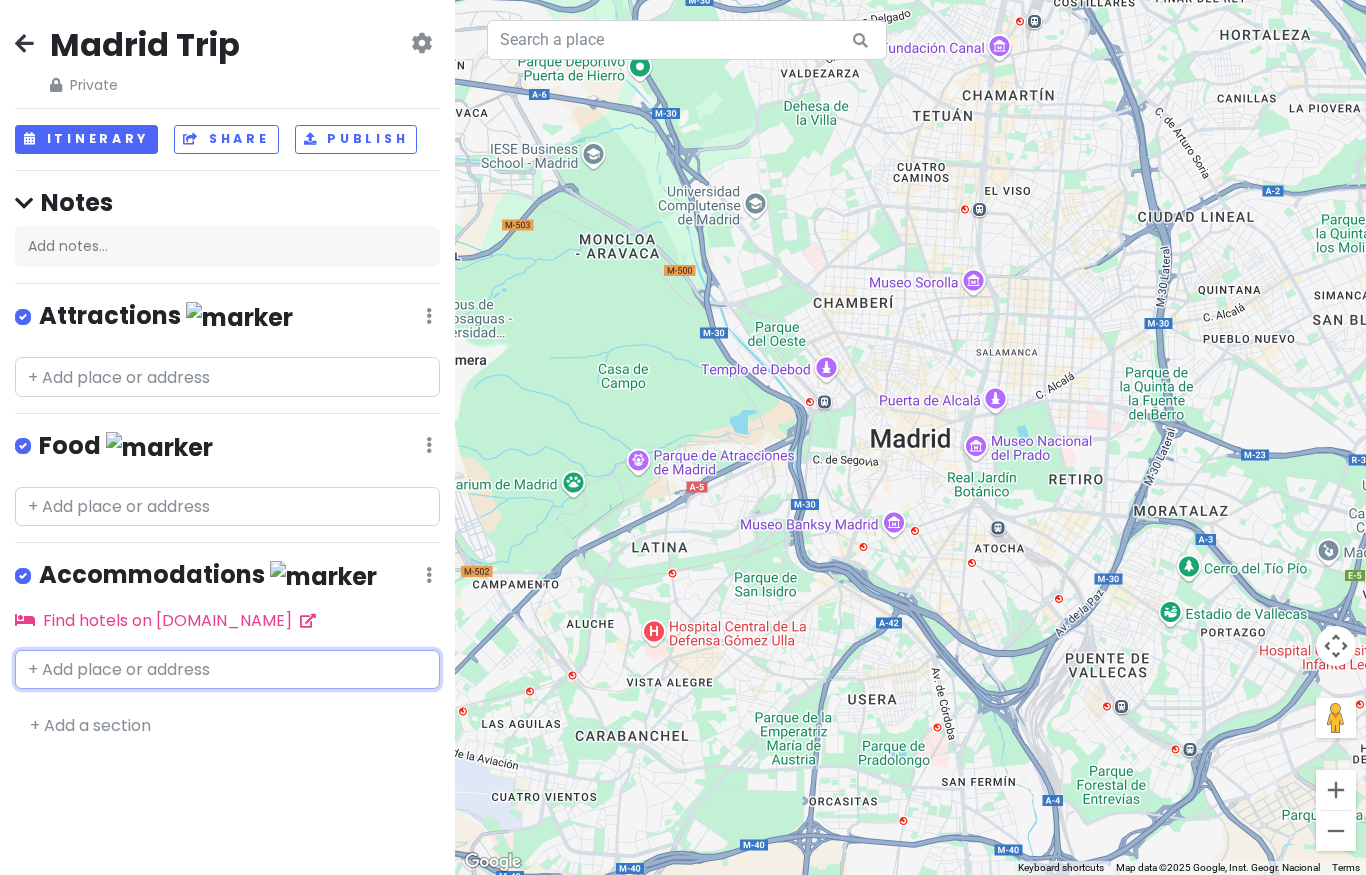 click at bounding box center [227, 670] 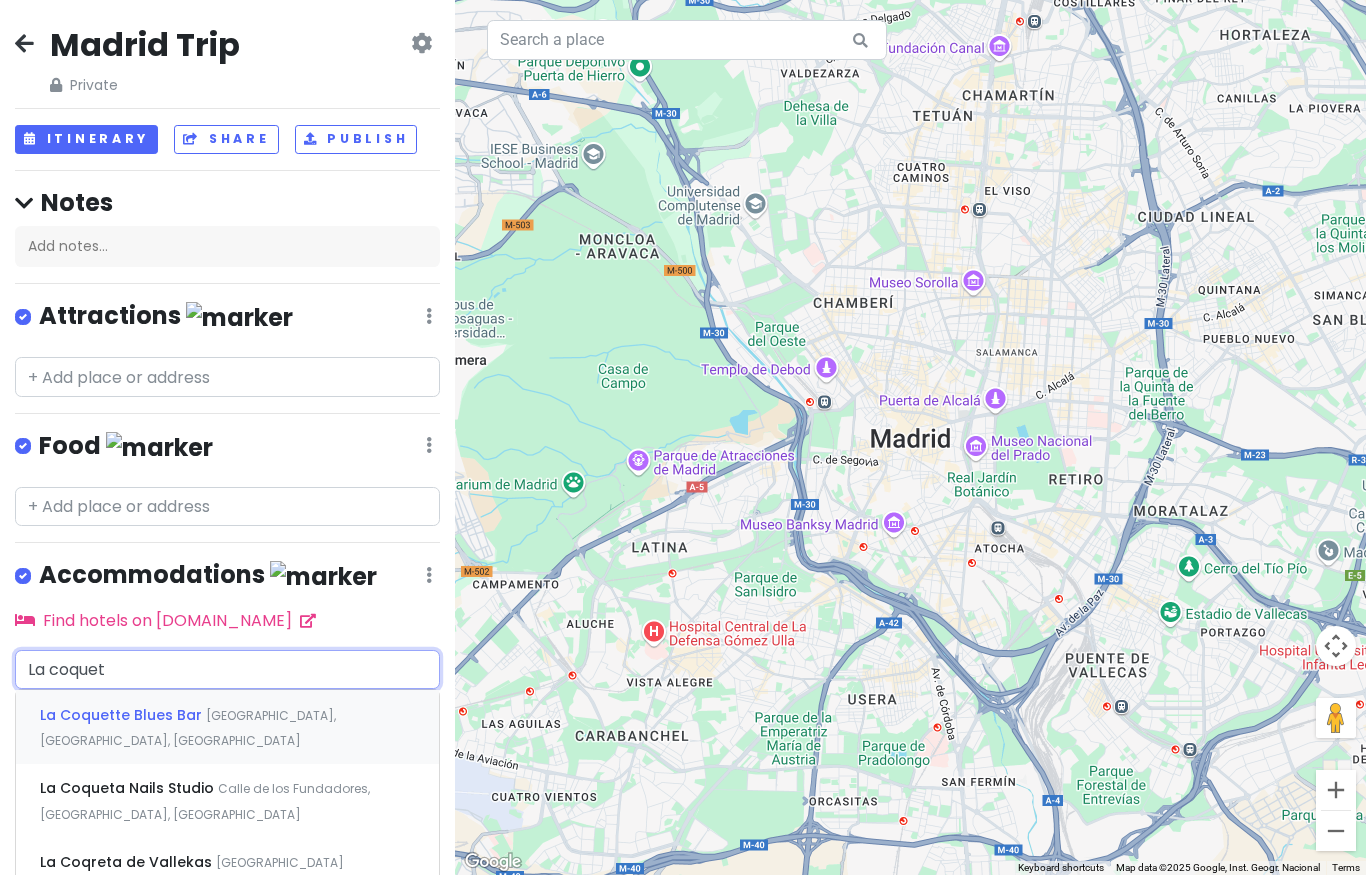 type on "La coquett" 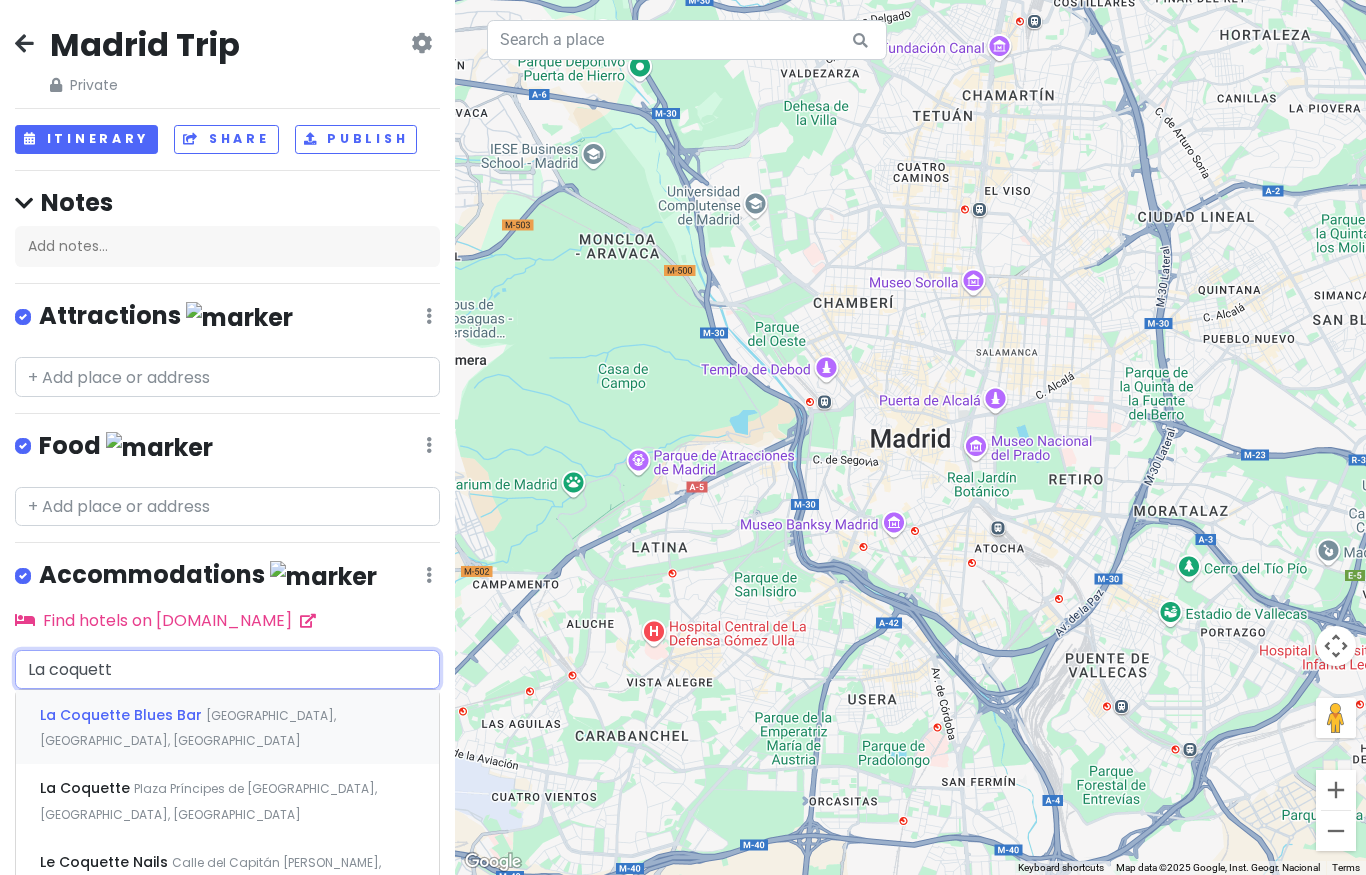 click on "[GEOGRAPHIC_DATA], [GEOGRAPHIC_DATA], [GEOGRAPHIC_DATA]" at bounding box center [188, 728] 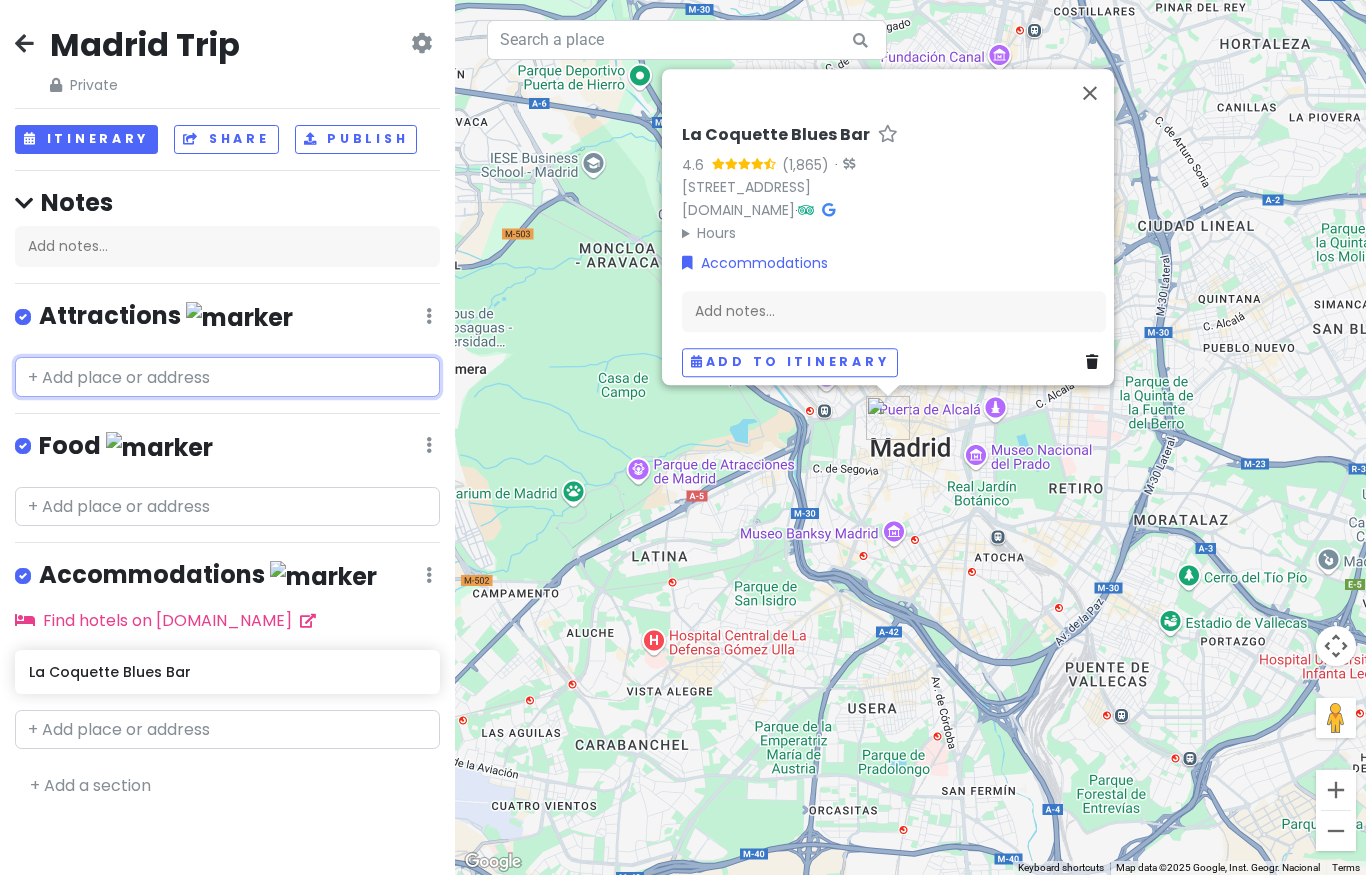 click at bounding box center [227, 377] 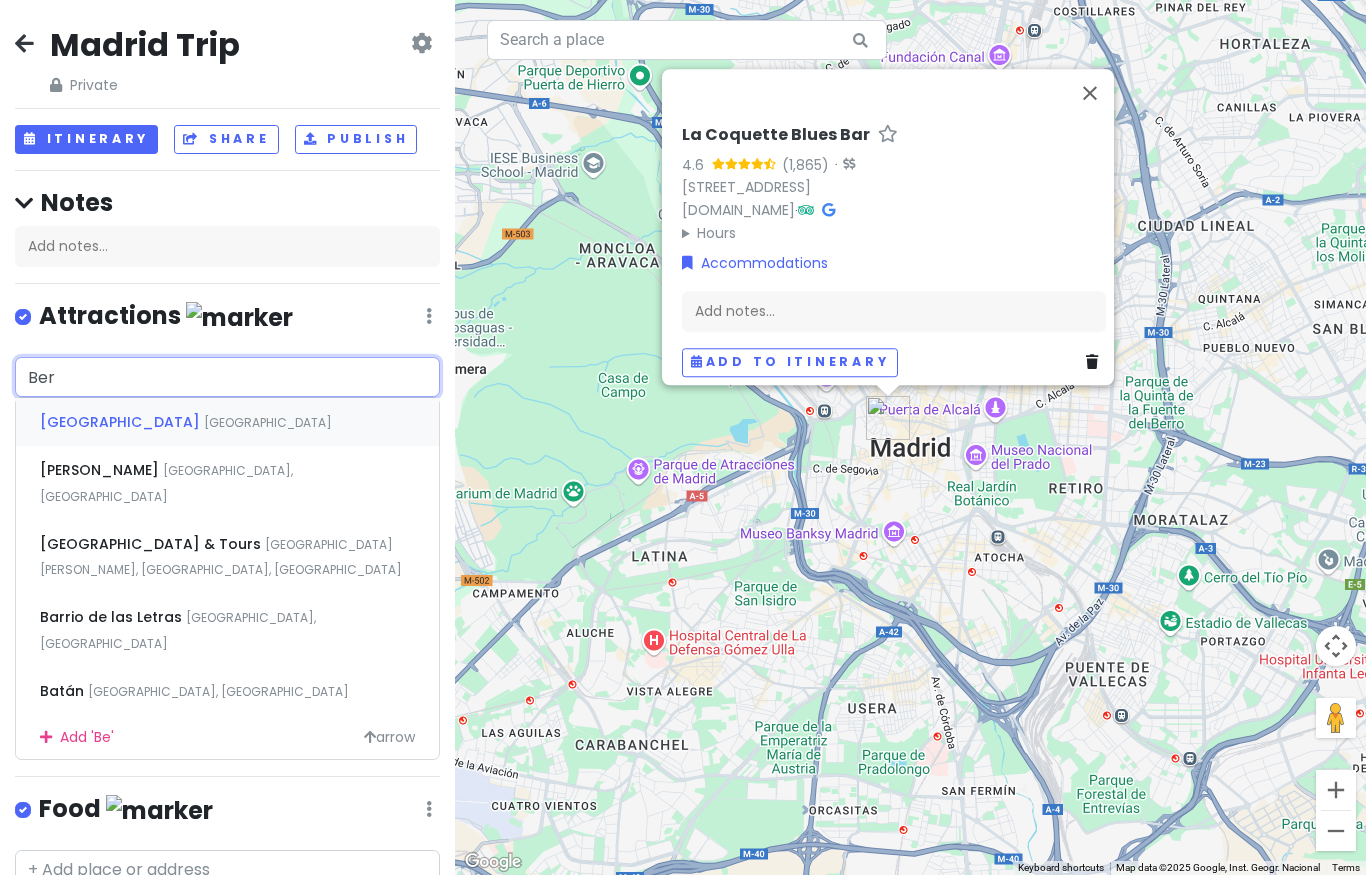 type on "[GEOGRAPHIC_DATA]" 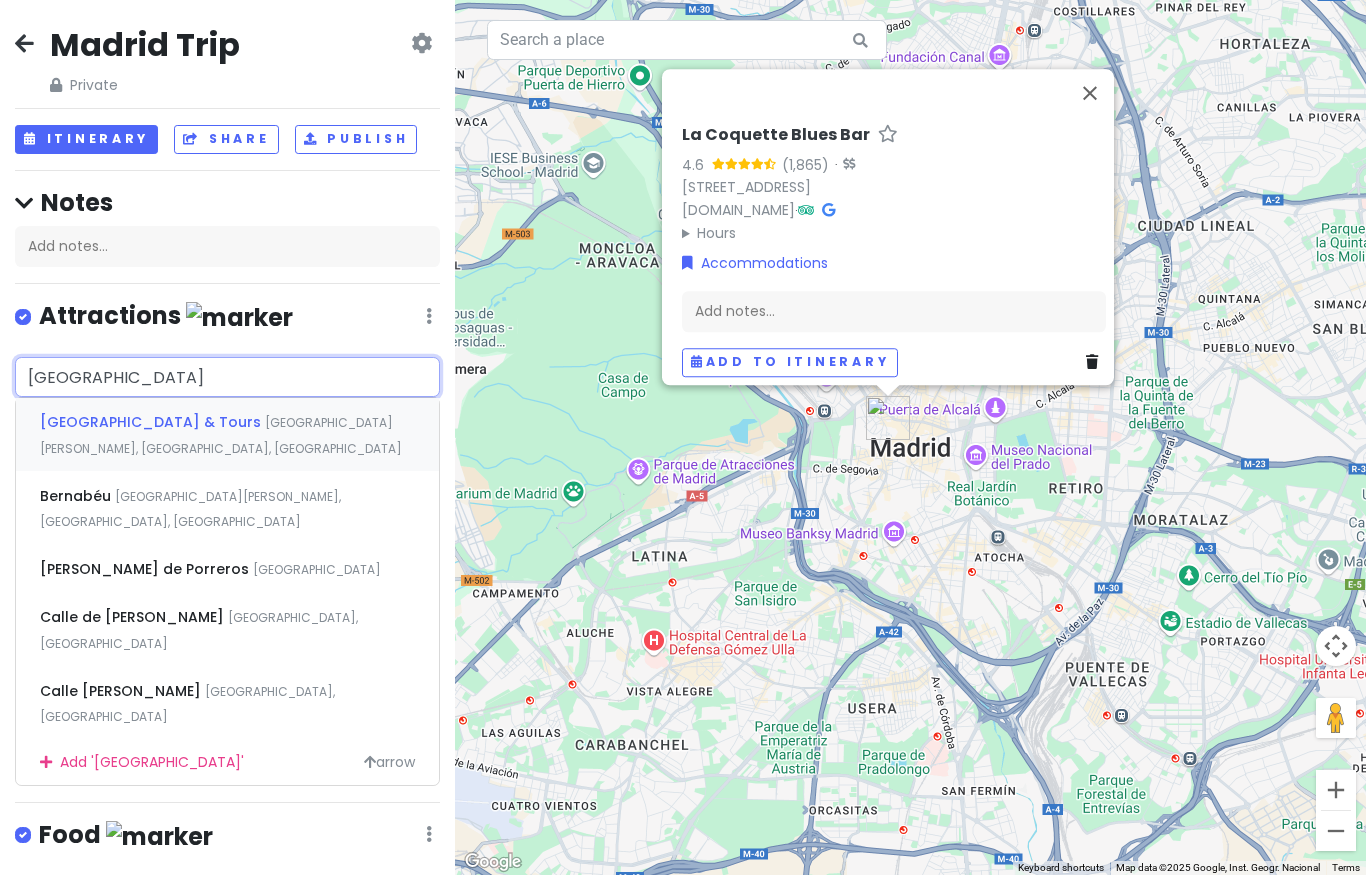 click on "[GEOGRAPHIC_DATA][PERSON_NAME], [GEOGRAPHIC_DATA], [GEOGRAPHIC_DATA]" at bounding box center [221, 435] 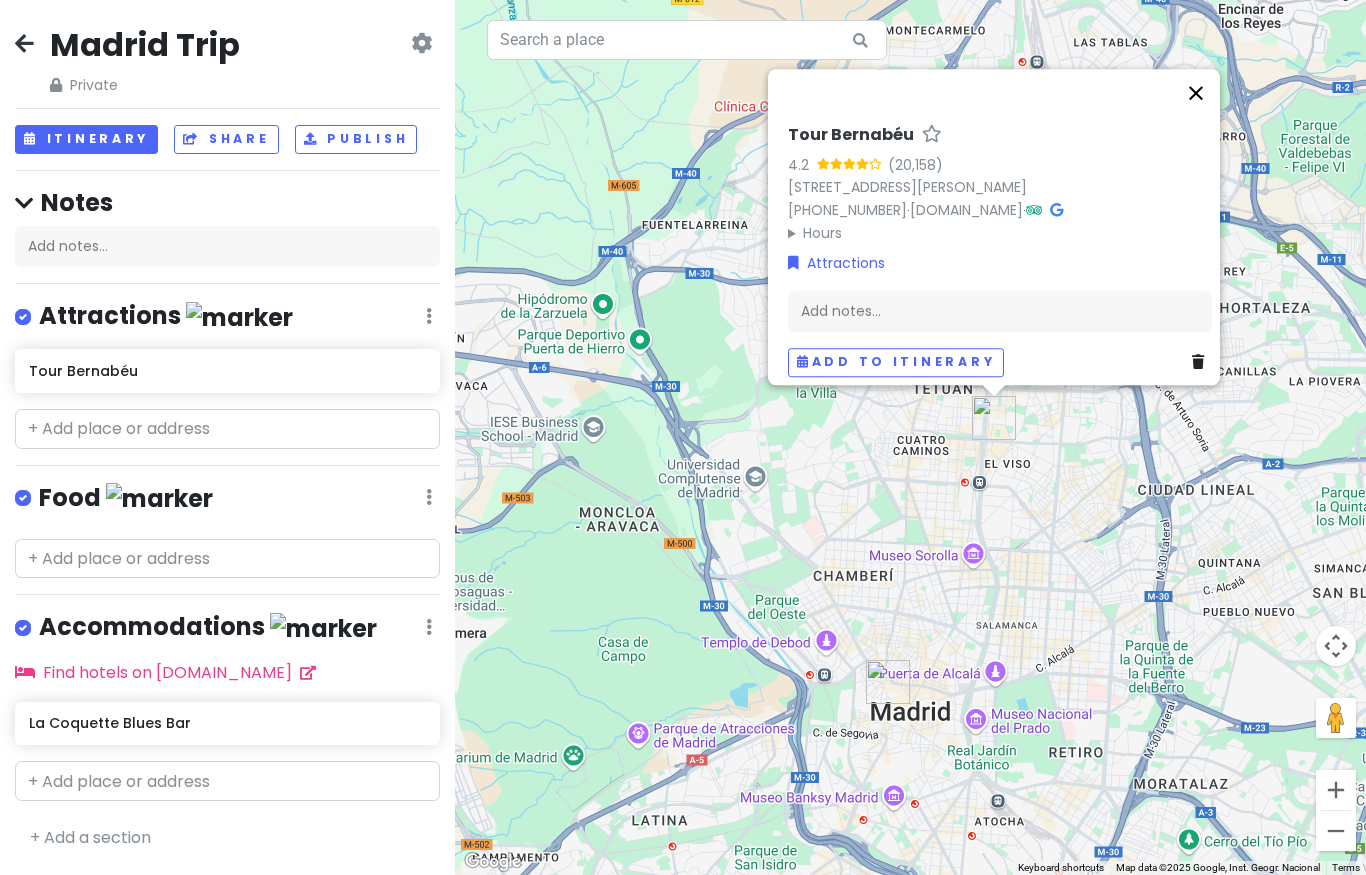 click at bounding box center (1196, 93) 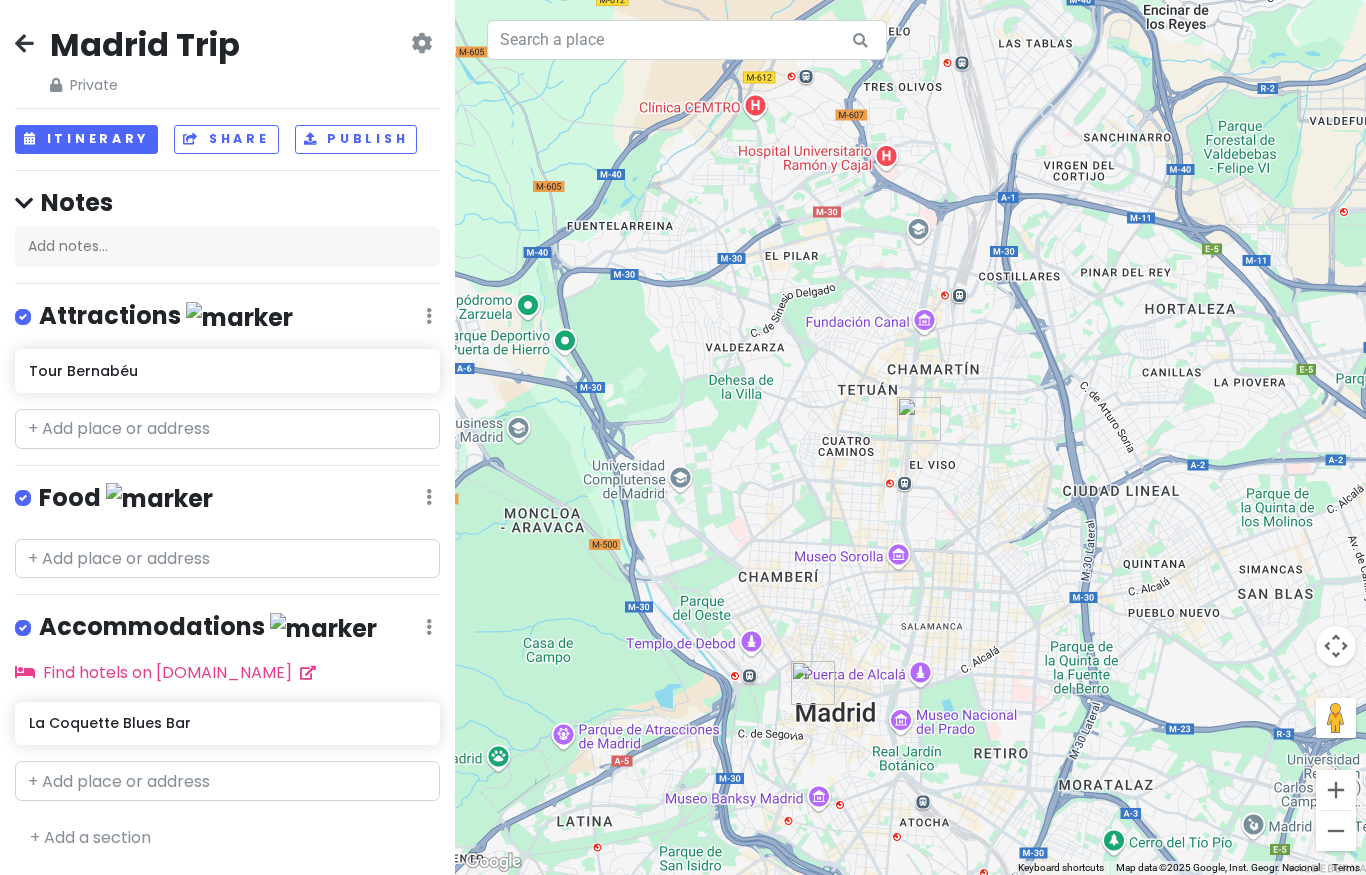 drag, startPoint x: 965, startPoint y: 346, endPoint x: 888, endPoint y: 347, distance: 77.00649 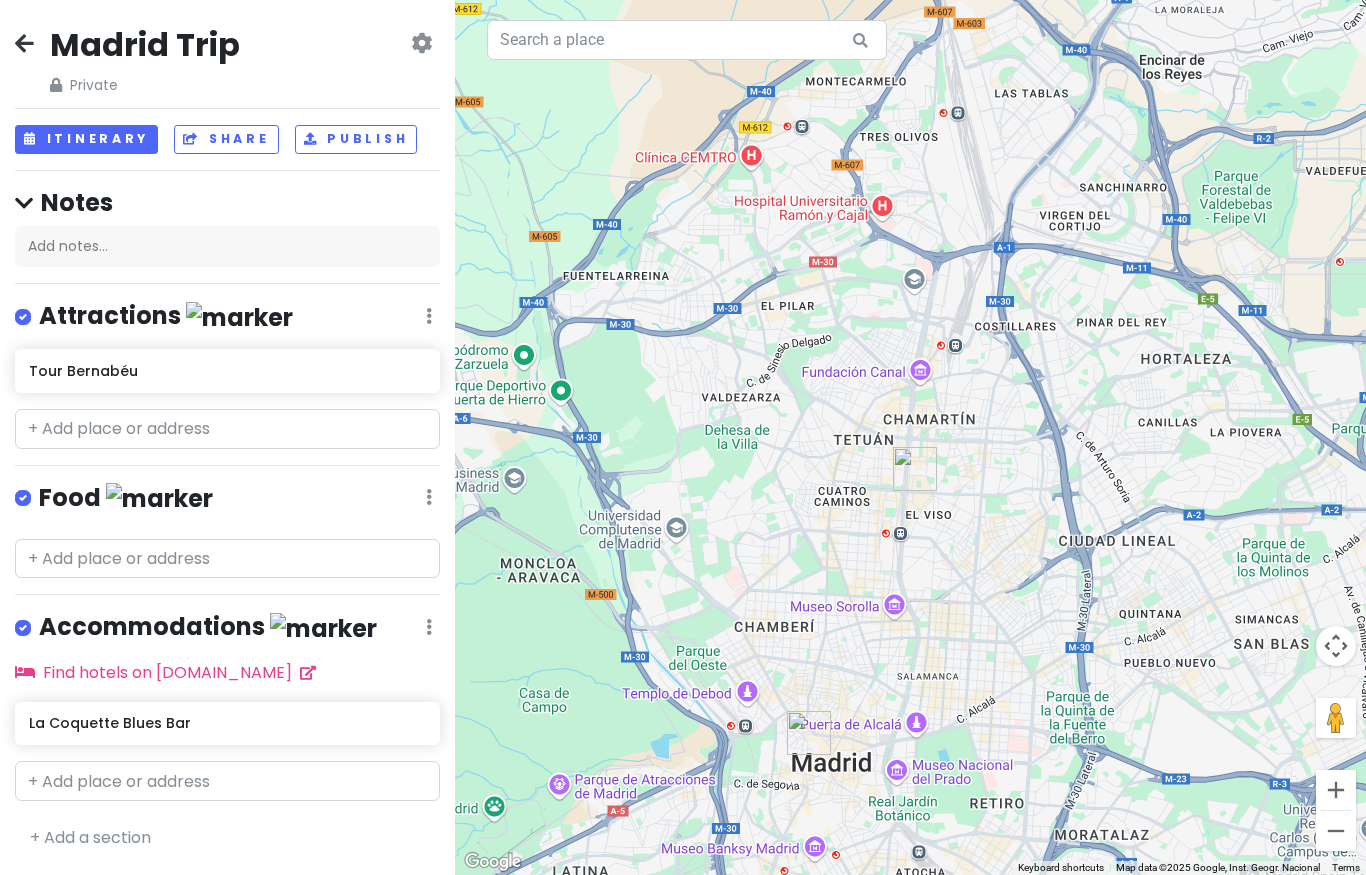 drag, startPoint x: 956, startPoint y: 510, endPoint x: 945, endPoint y: 499, distance: 15.556349 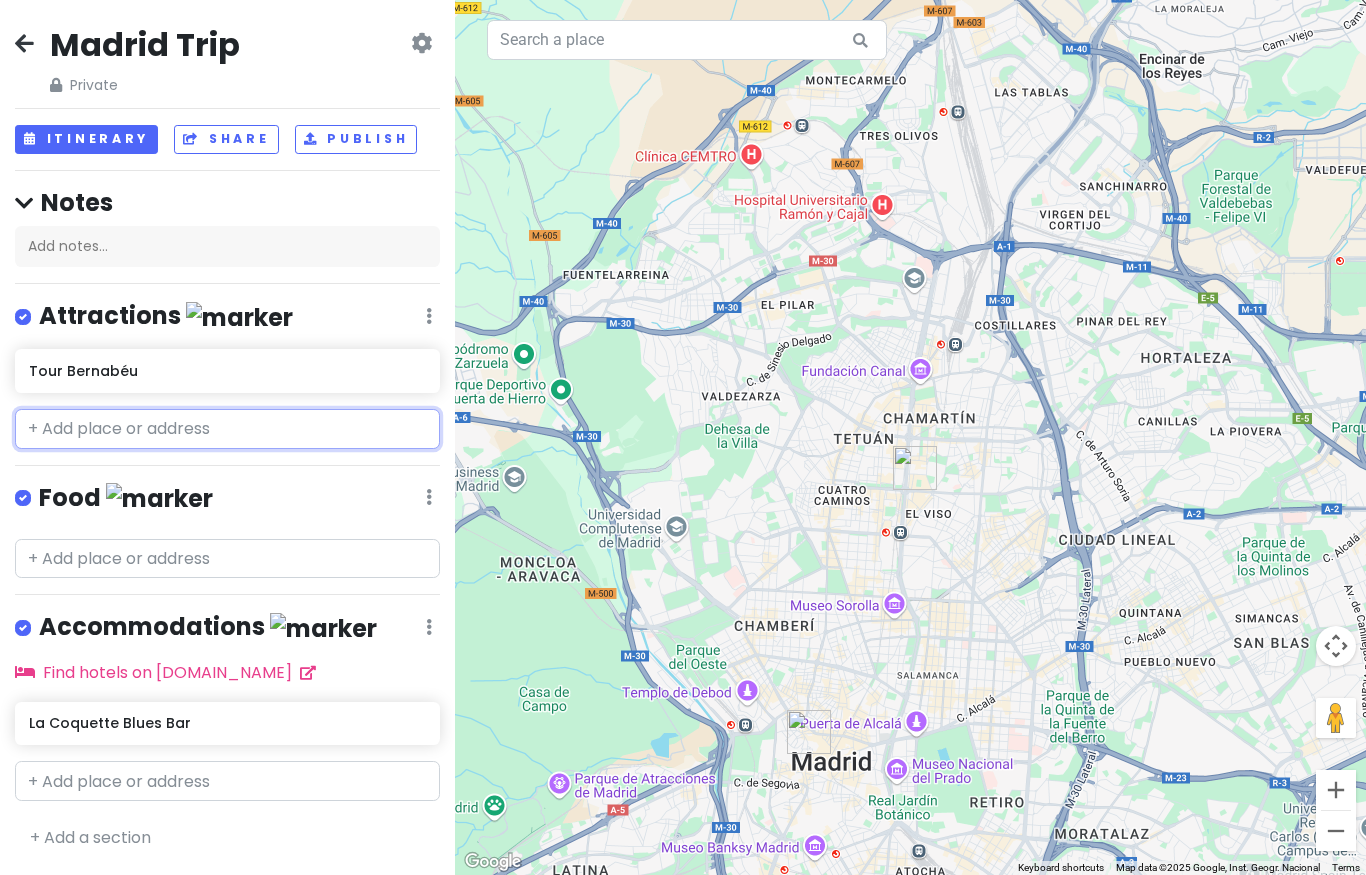 click at bounding box center [227, 429] 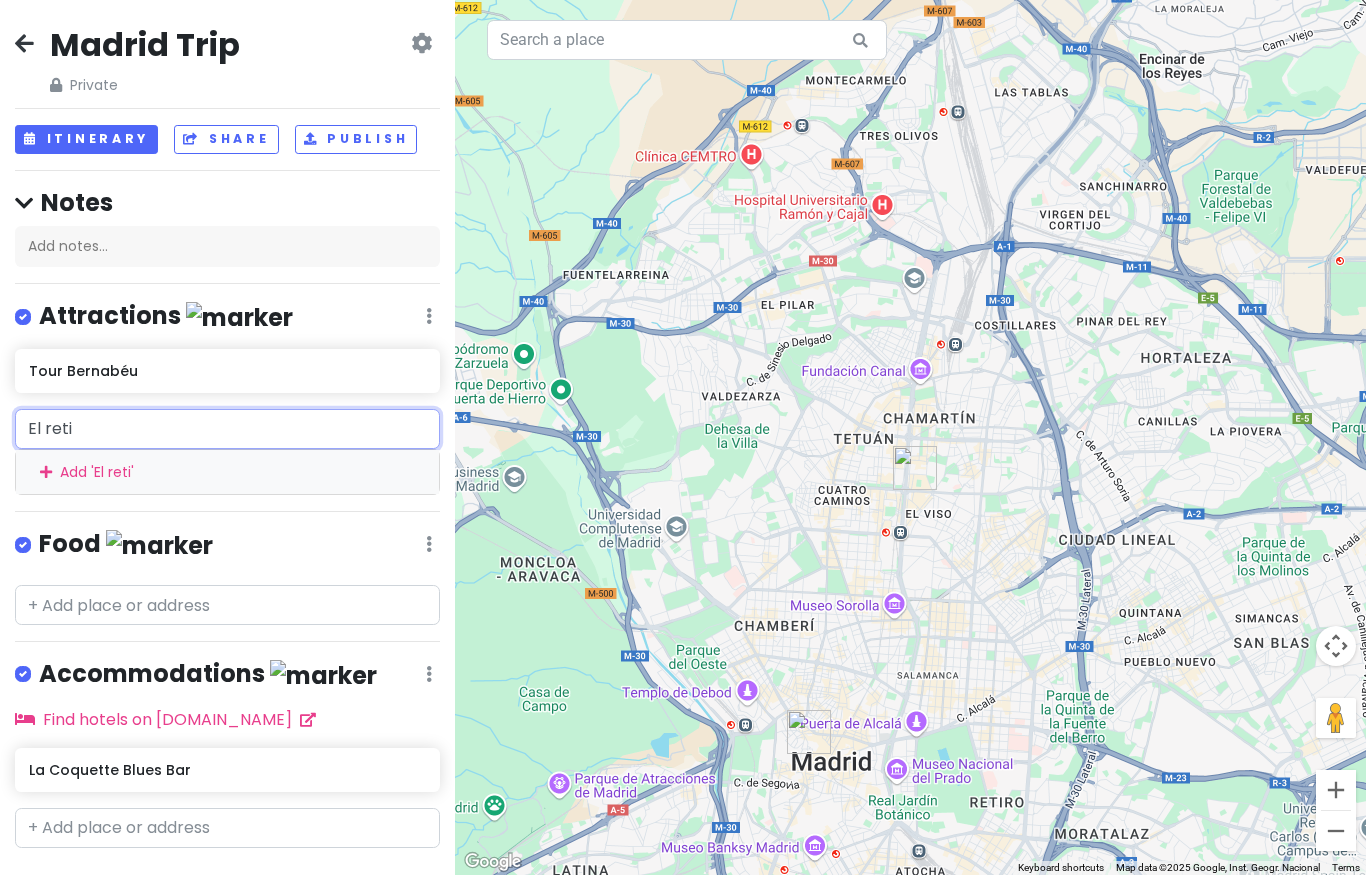 type on "El retir" 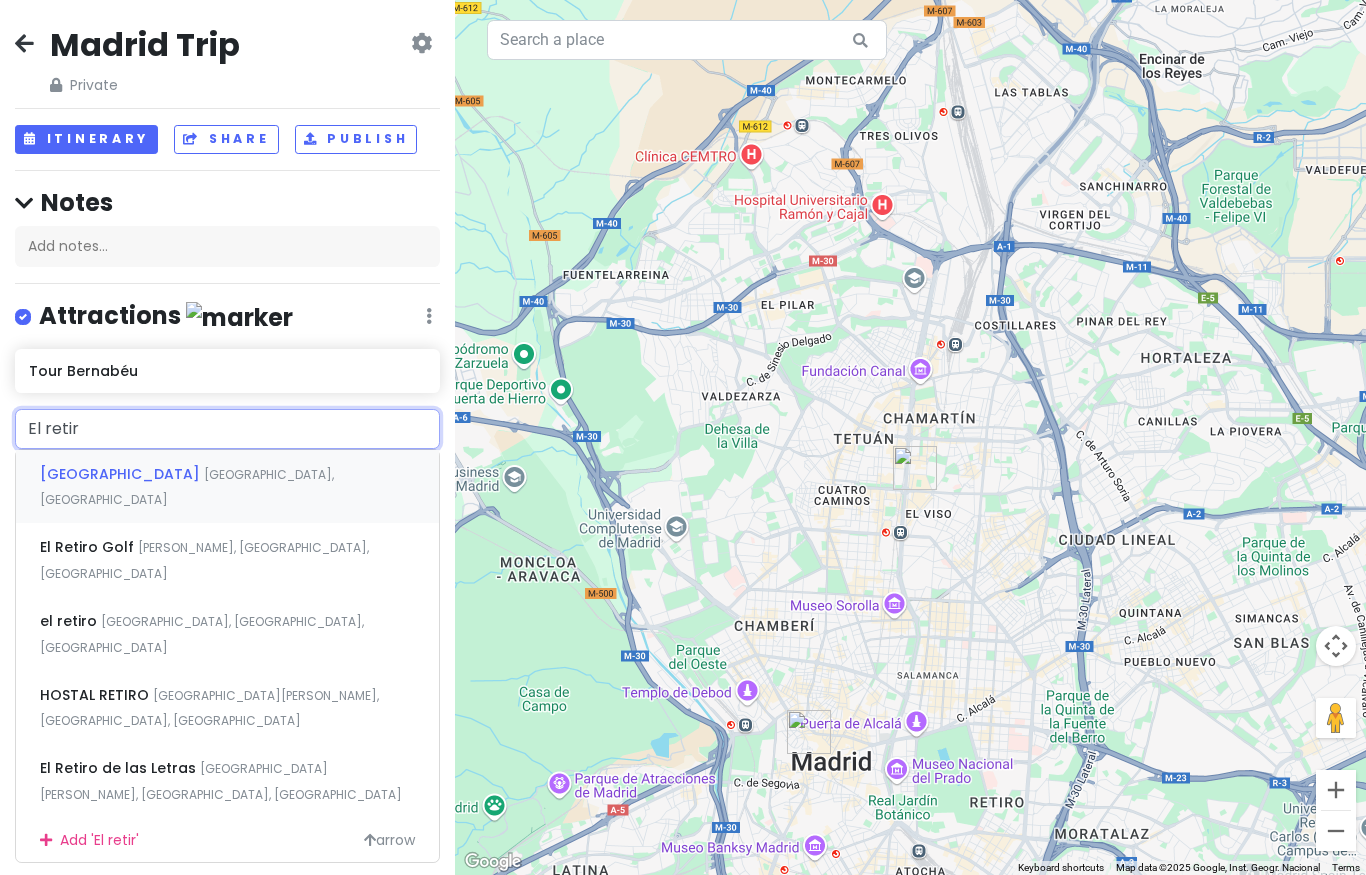 click on "[GEOGRAPHIC_DATA], [GEOGRAPHIC_DATA]" at bounding box center [187, 487] 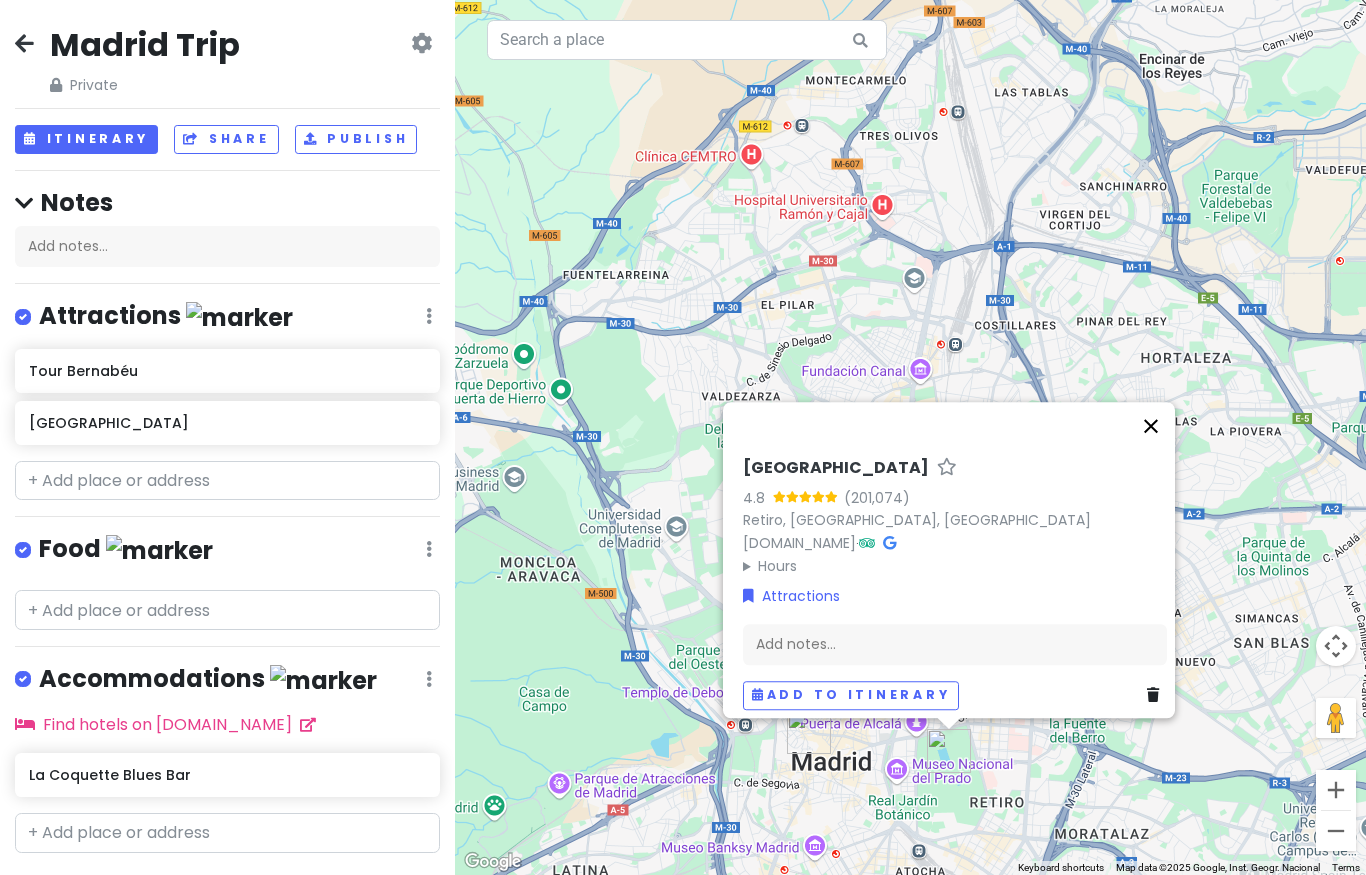 click at bounding box center [1151, 426] 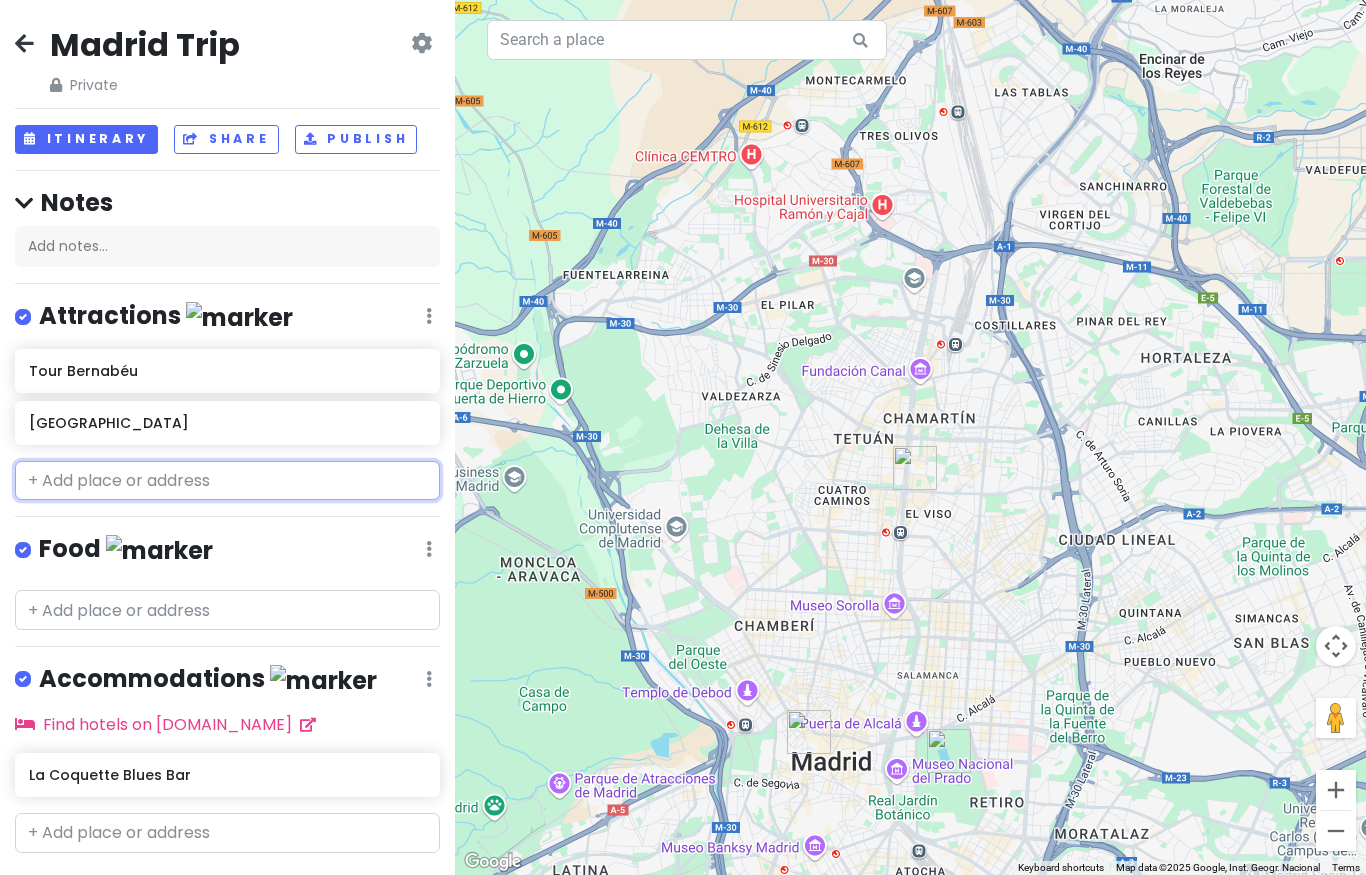 click at bounding box center [227, 481] 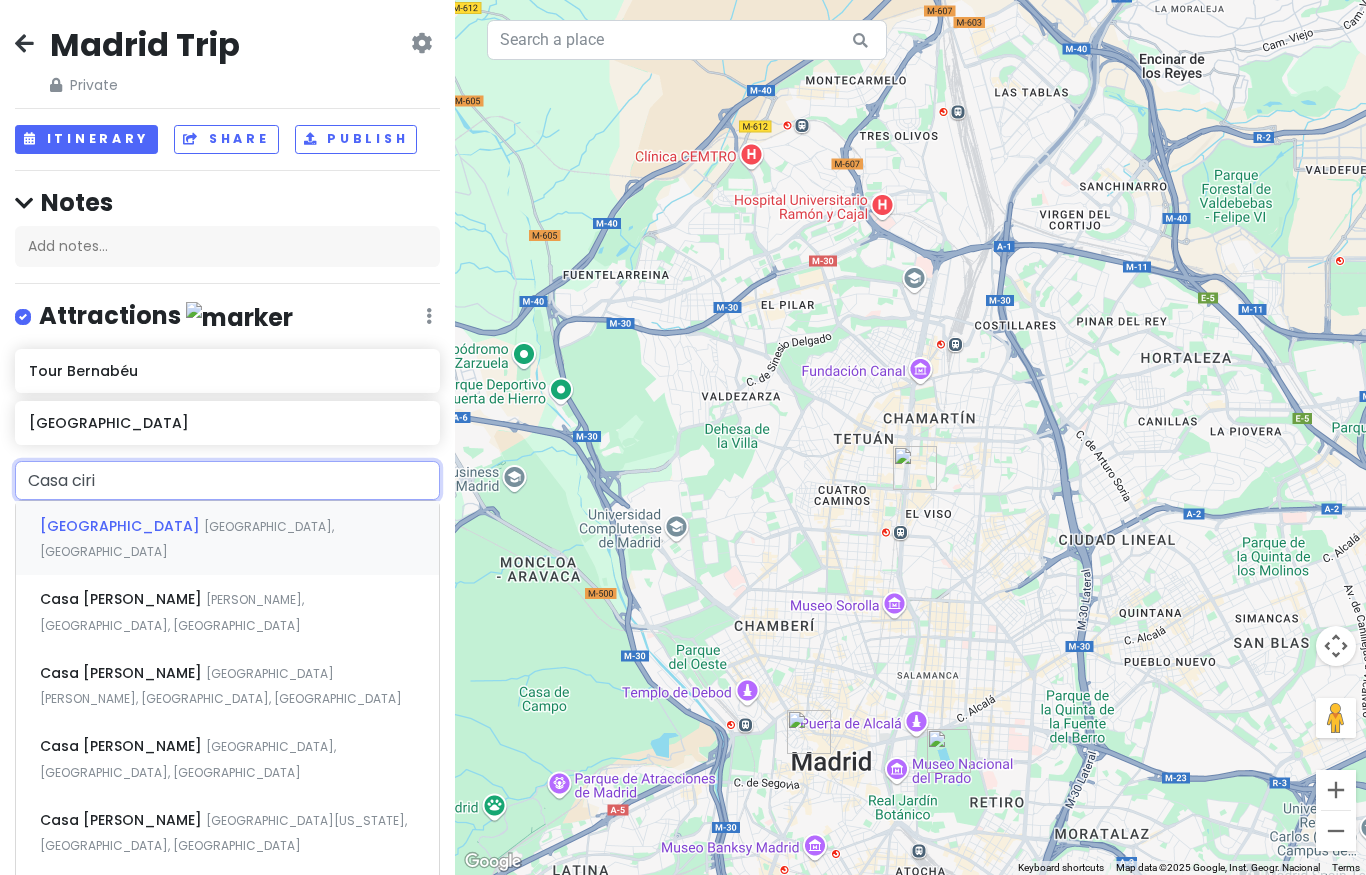 type on "Casa [PERSON_NAME]" 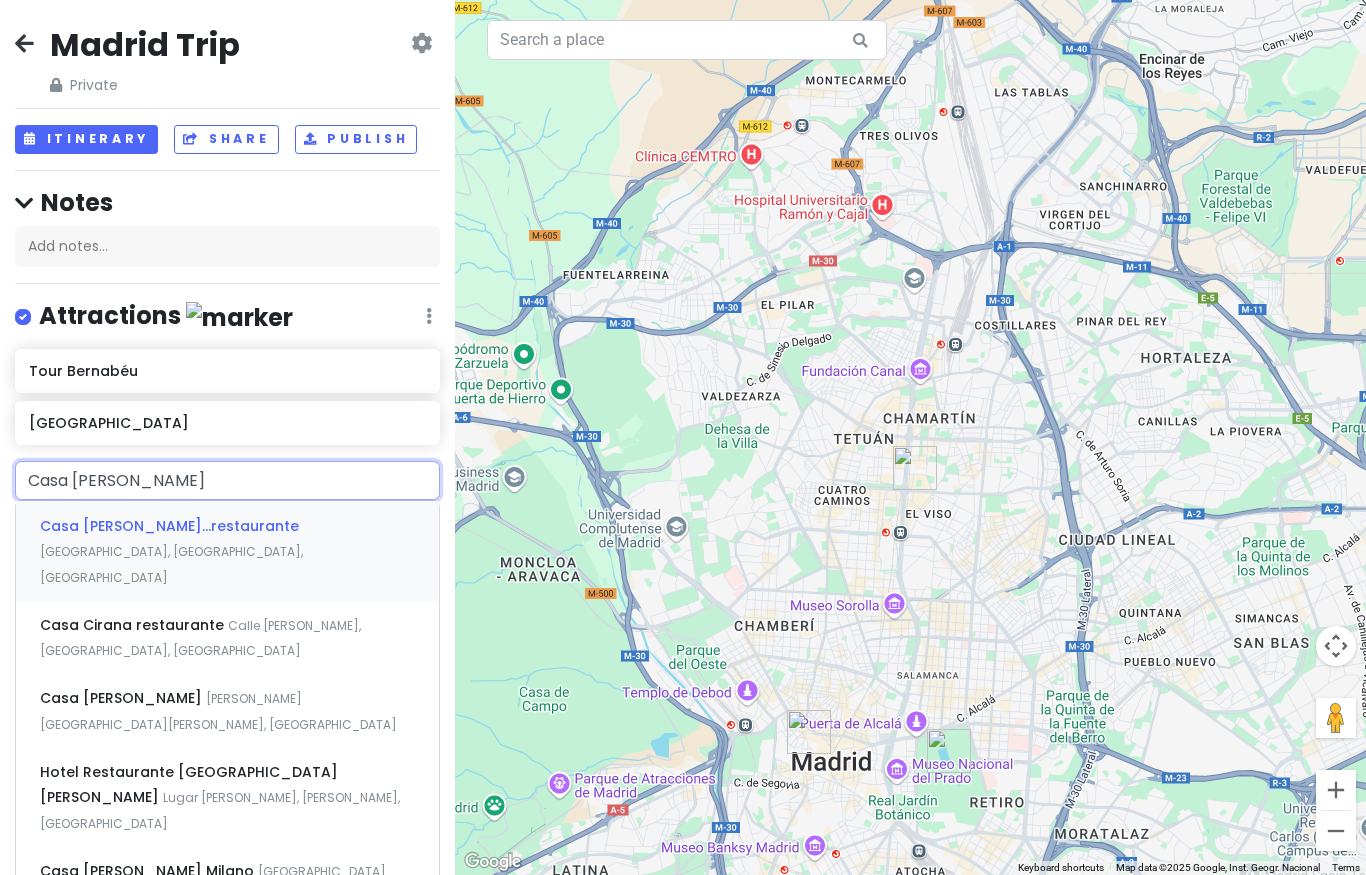 click on "Casa [PERSON_NAME]...restaurante" at bounding box center (169, 526) 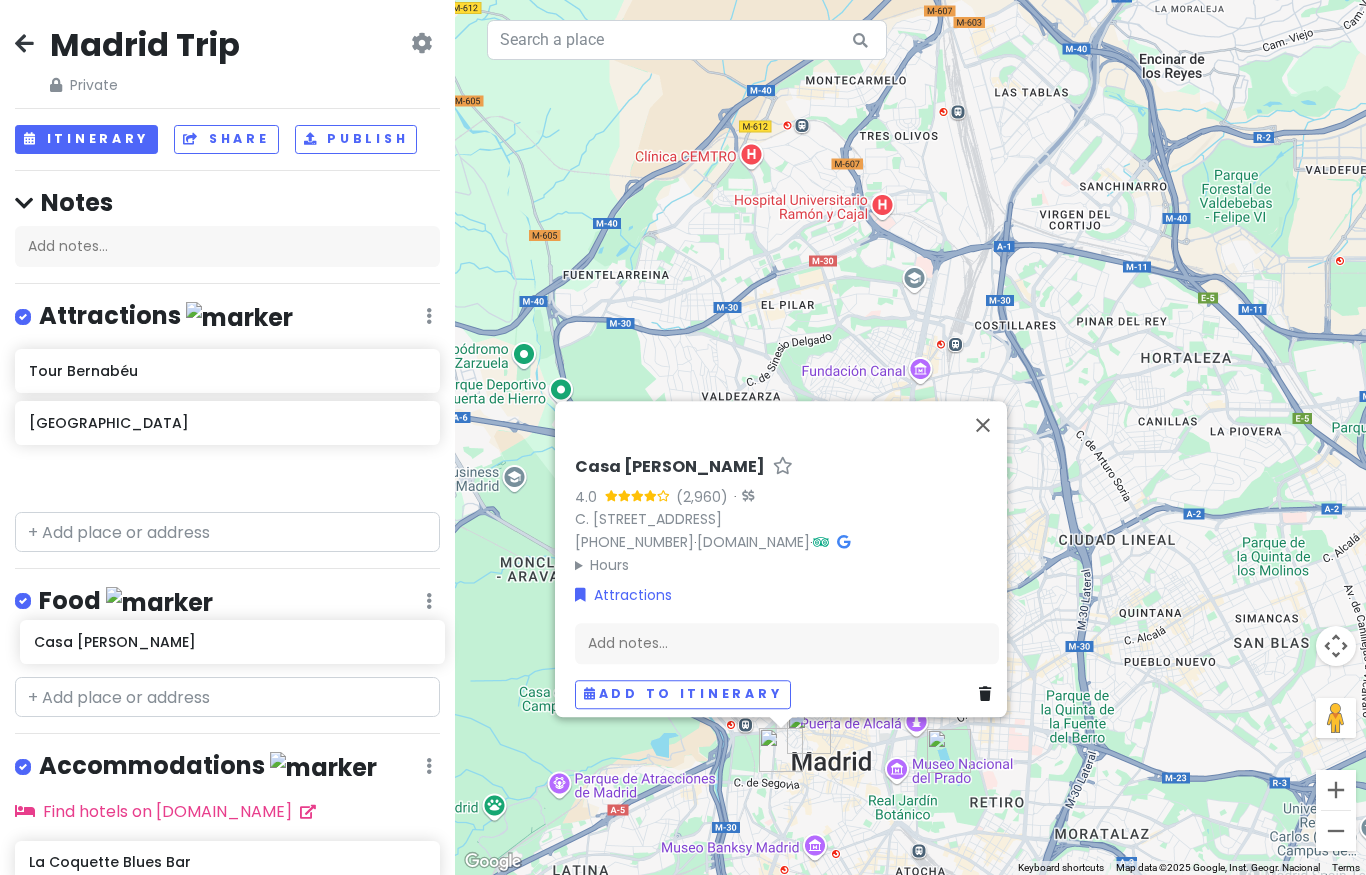 drag, startPoint x: 92, startPoint y: 464, endPoint x: 96, endPoint y: 636, distance: 172.04651 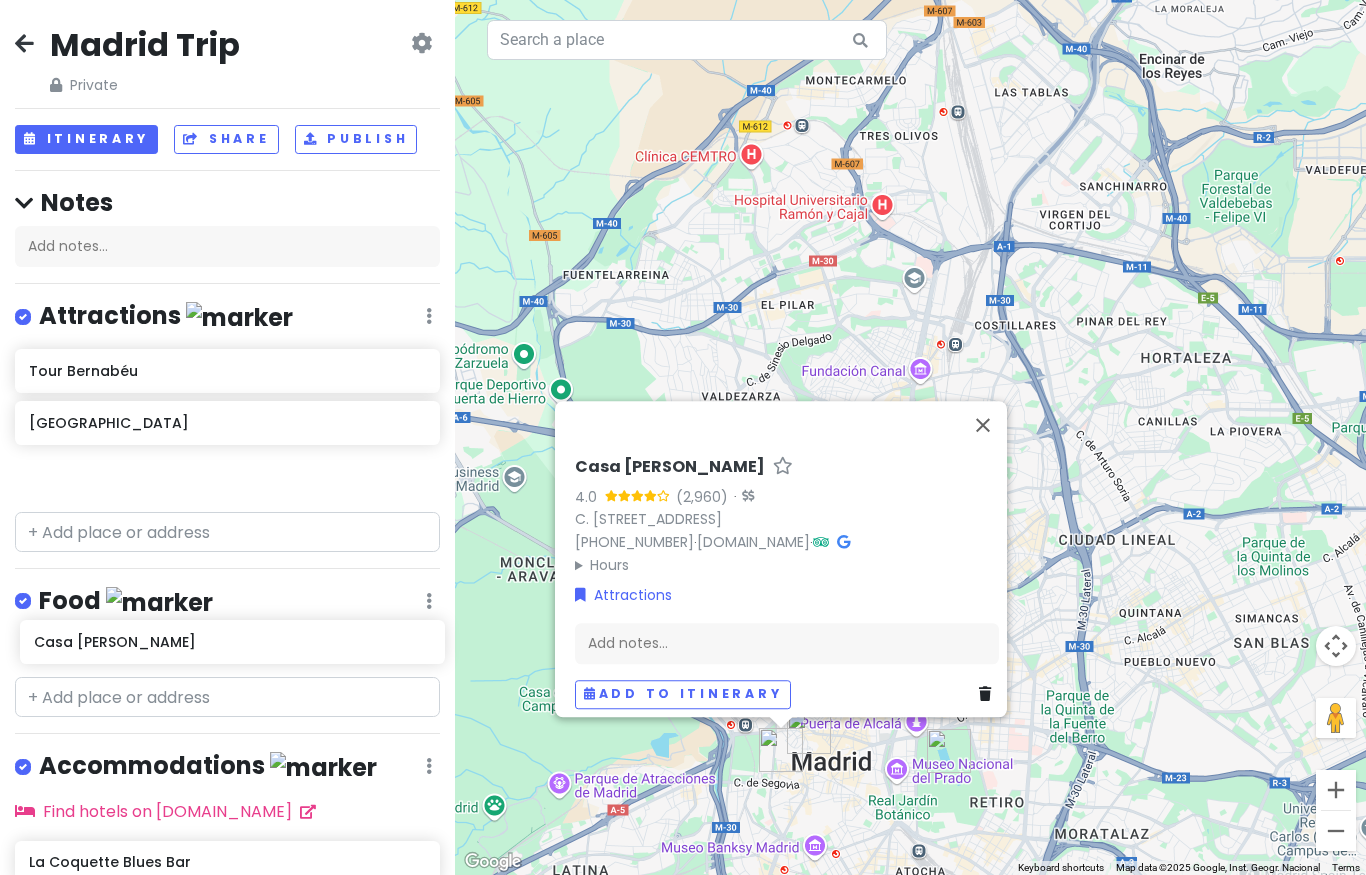 click on "Madrid Trip Private Change Dates Make a Copy Delete Trip Go Pro ⚡️ Give Feedback 💡 Support Scout ☕️ Itinerary Share Publish Notes Add notes... Attractions   Edit Reorder Delete List Tour Bernabéu [GEOGRAPHIC_DATA] Casa [PERSON_NAME] Food   Edit Reorder Delete List Accommodations   Edit Reorder Delete List Find hotels on [DOMAIN_NAME] La Coquette Blues Bar + Add a section" at bounding box center (227, 437) 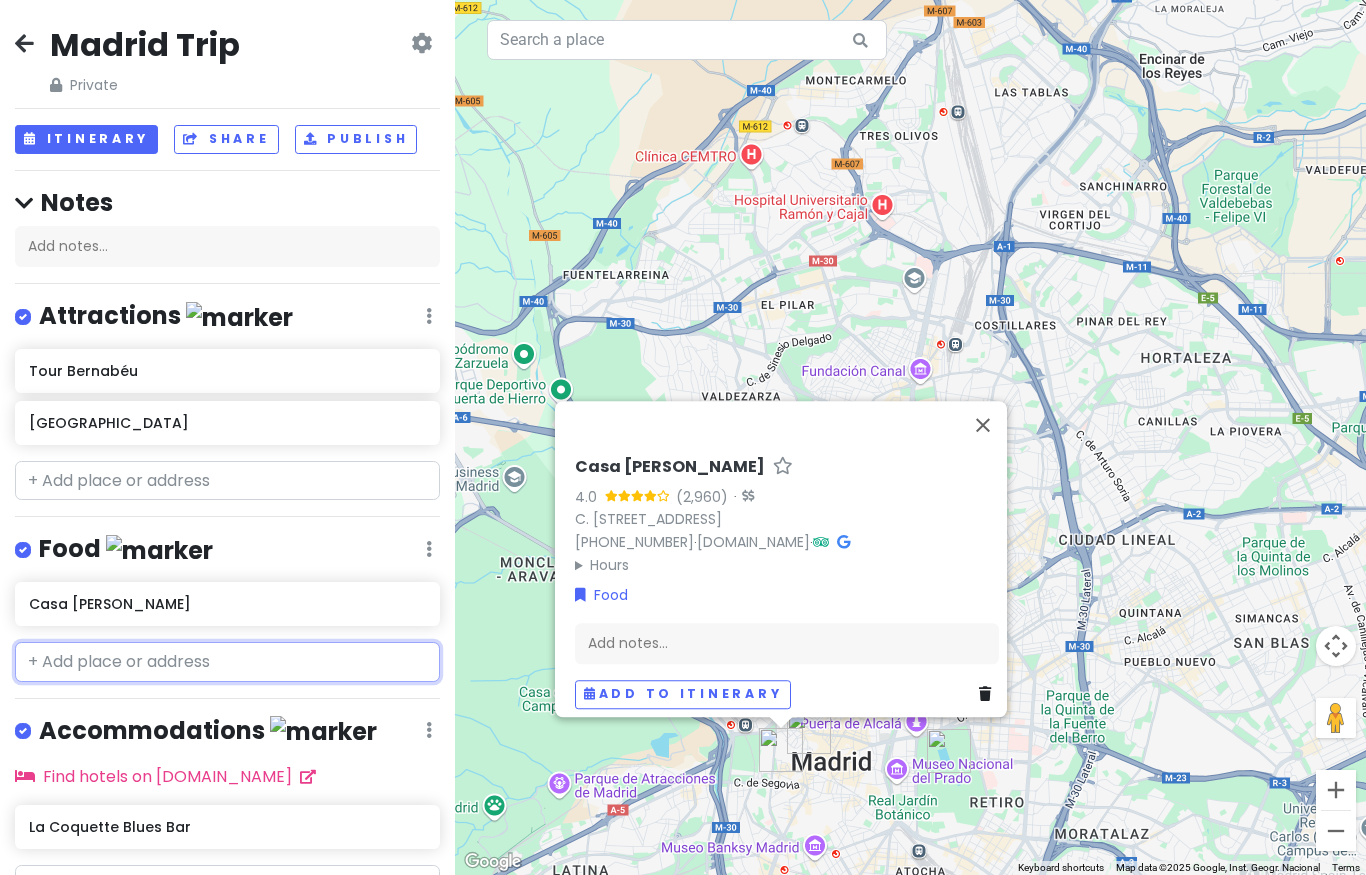 click at bounding box center (227, 662) 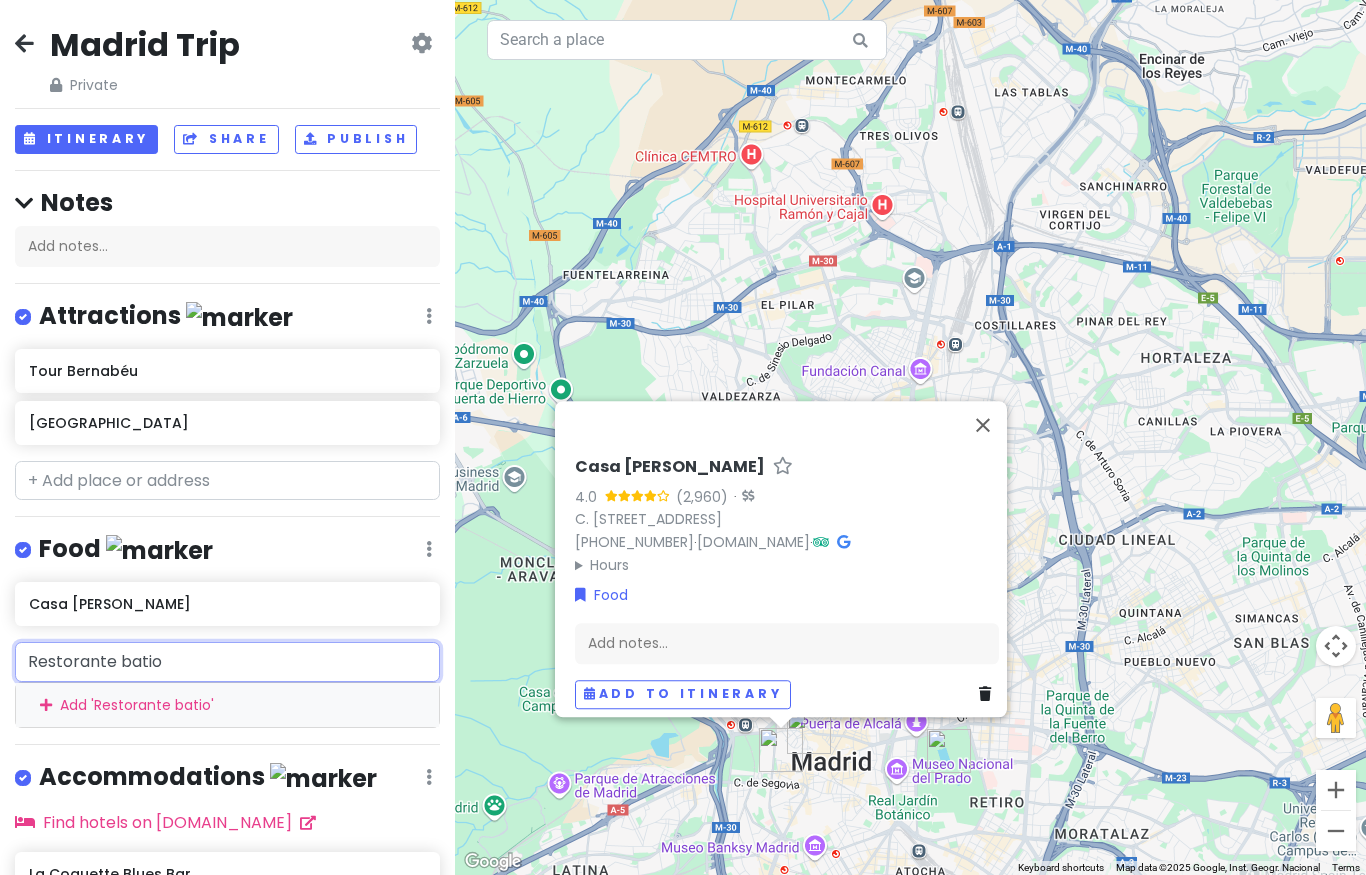 click on "Restorante batio" at bounding box center (227, 662) 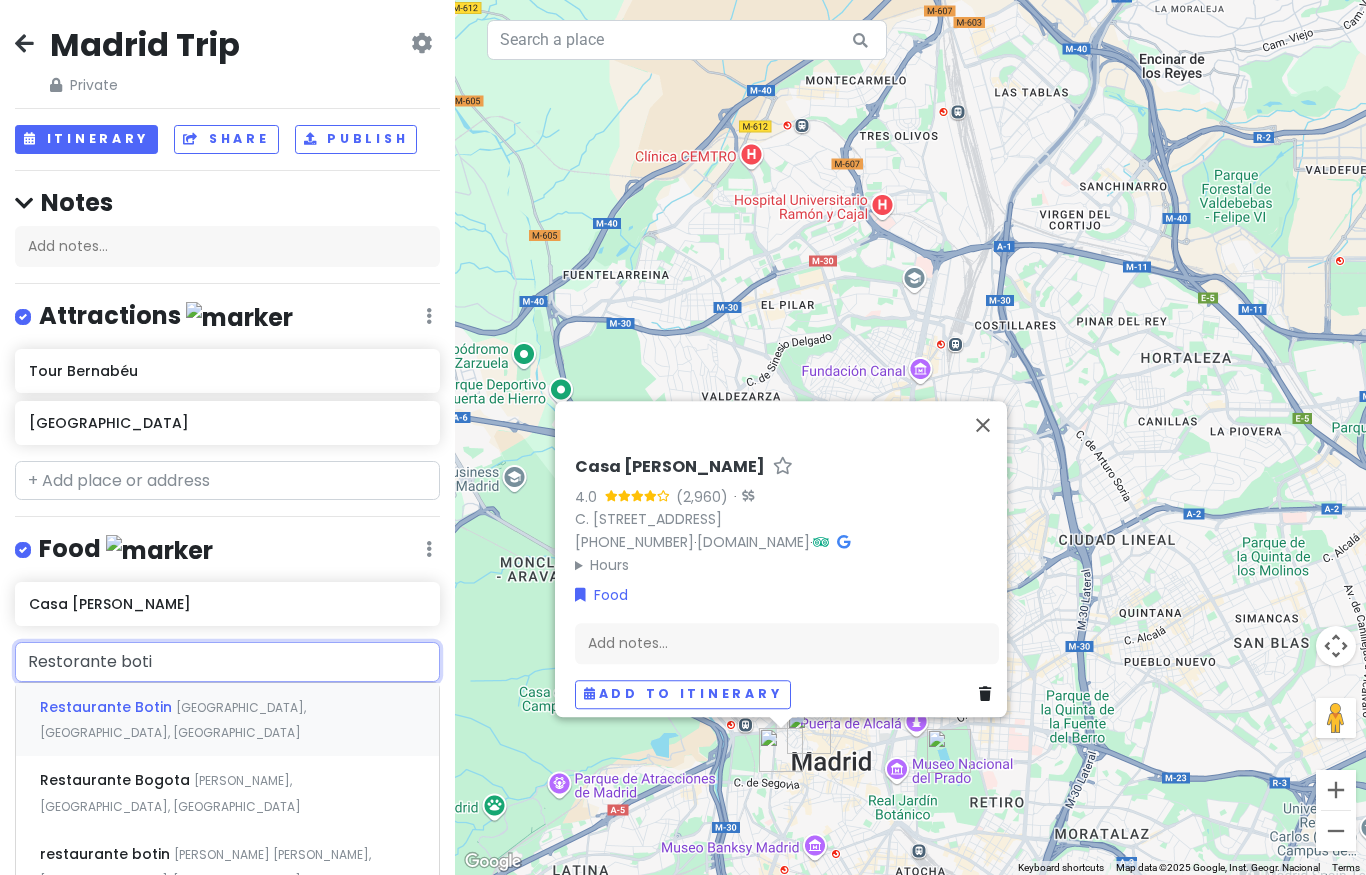 type on "Restorante botin" 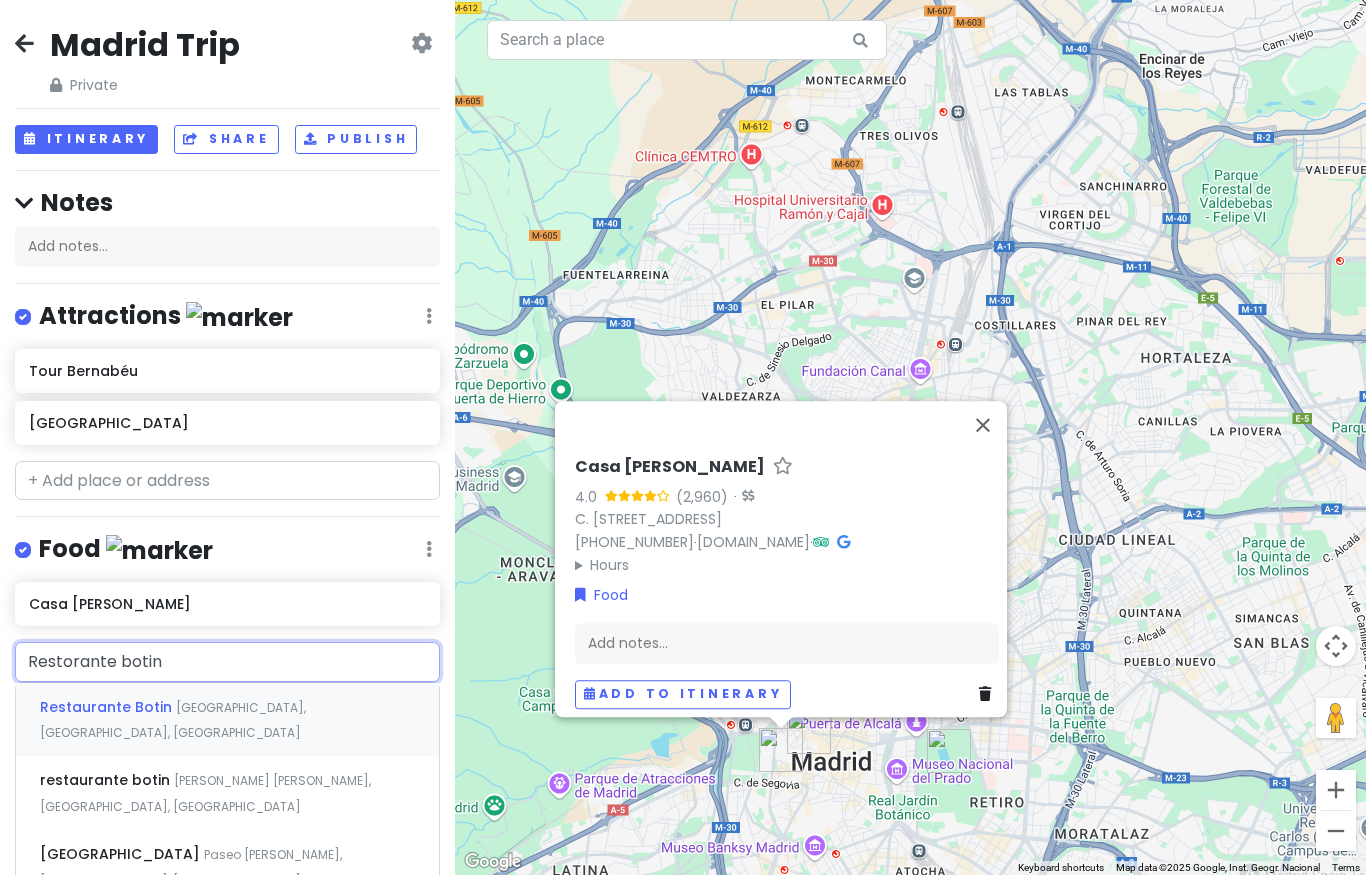 click on "[GEOGRAPHIC_DATA], [GEOGRAPHIC_DATA], [GEOGRAPHIC_DATA]" at bounding box center [173, 720] 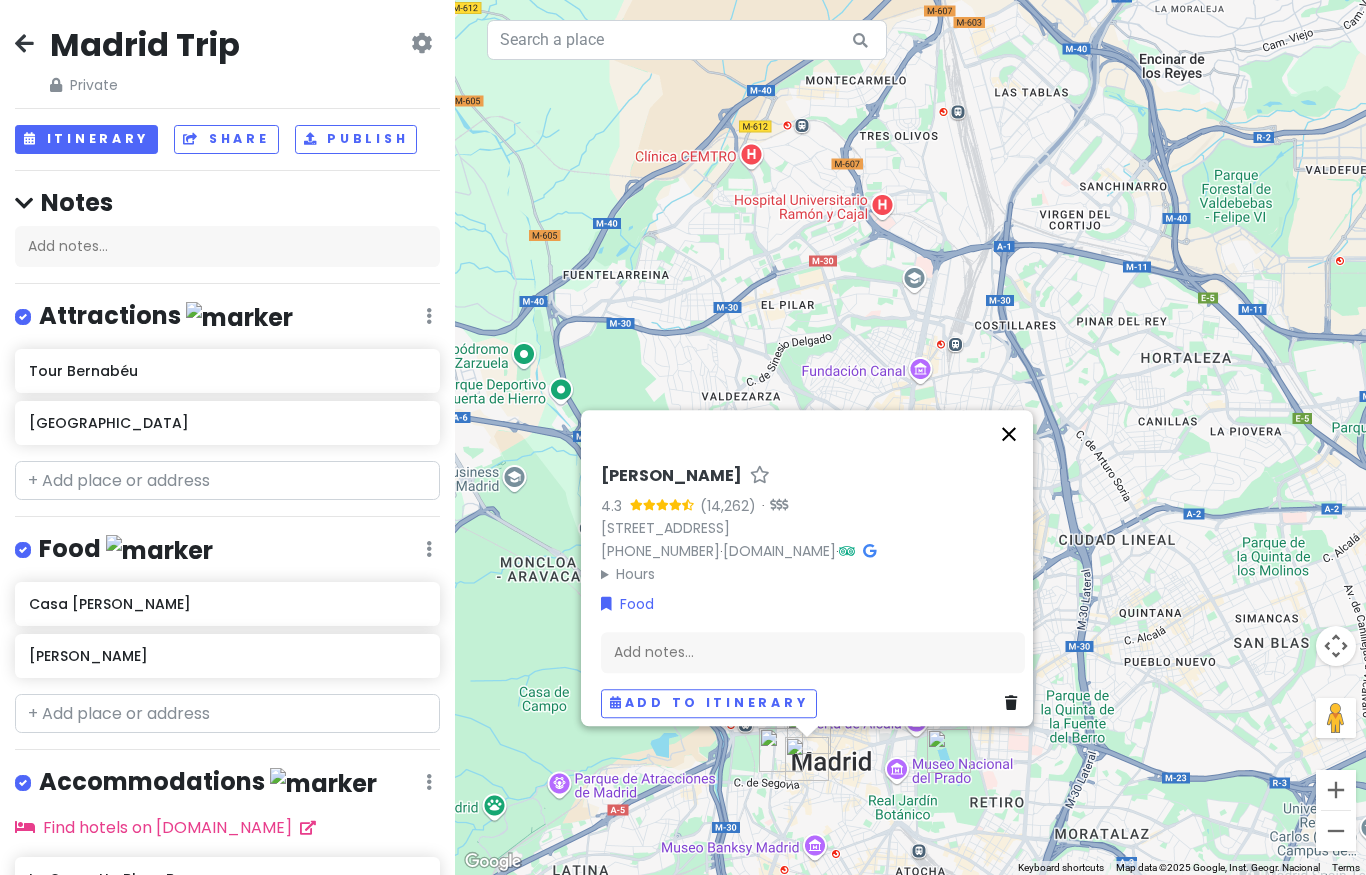click at bounding box center [1009, 434] 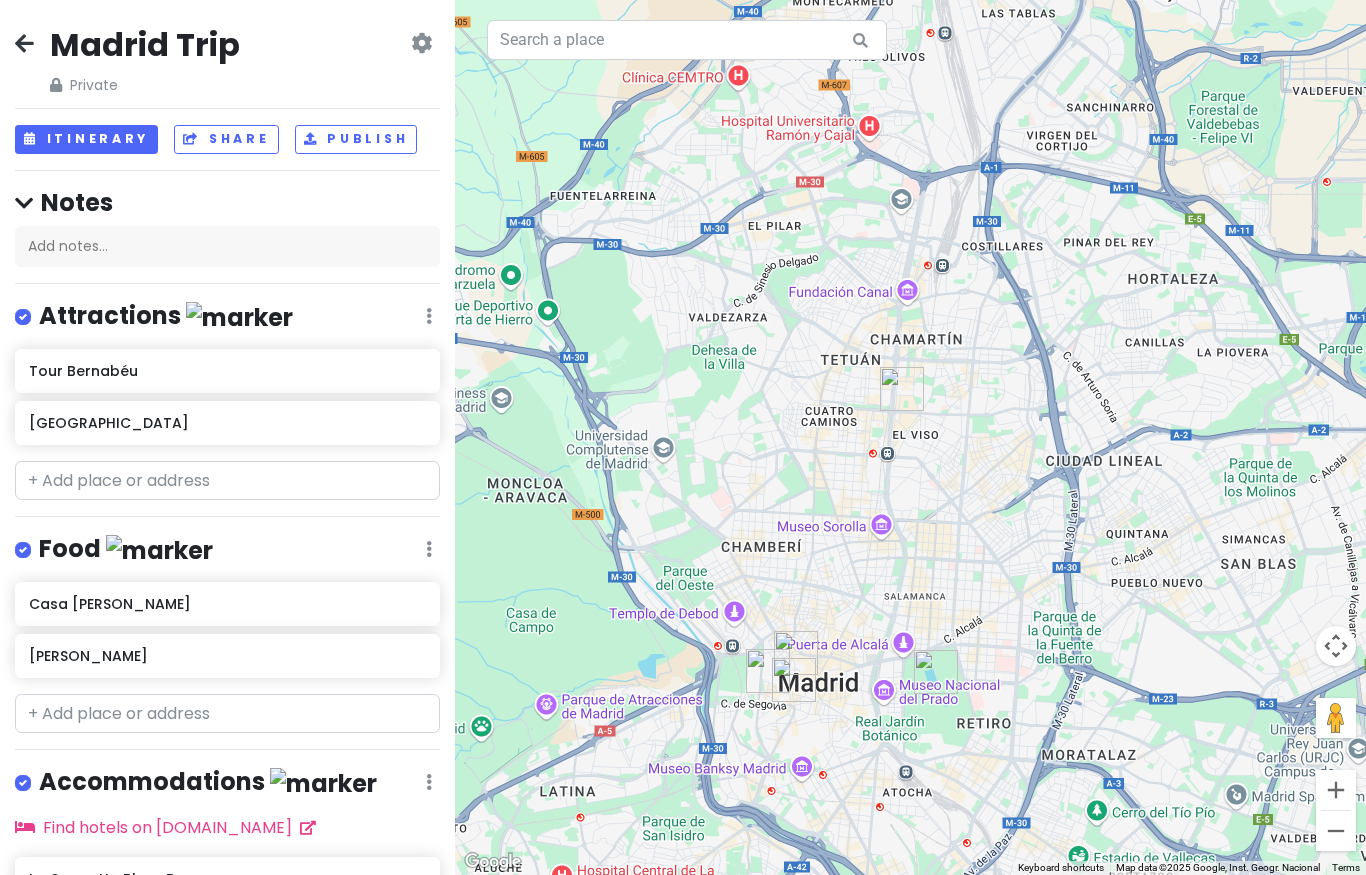 drag, startPoint x: 1024, startPoint y: 555, endPoint x: 1009, endPoint y: 473, distance: 83.360664 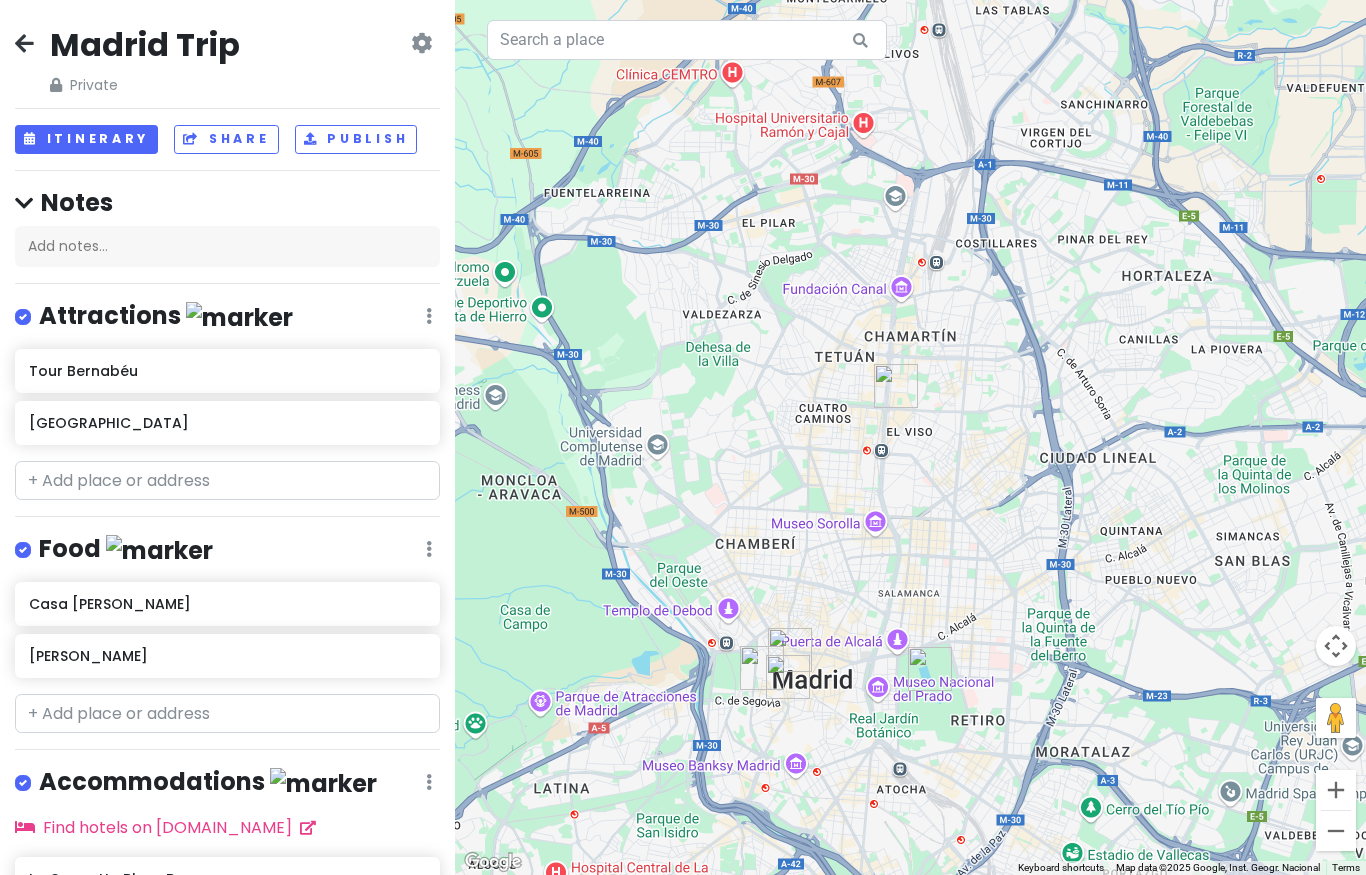 click at bounding box center [930, 669] 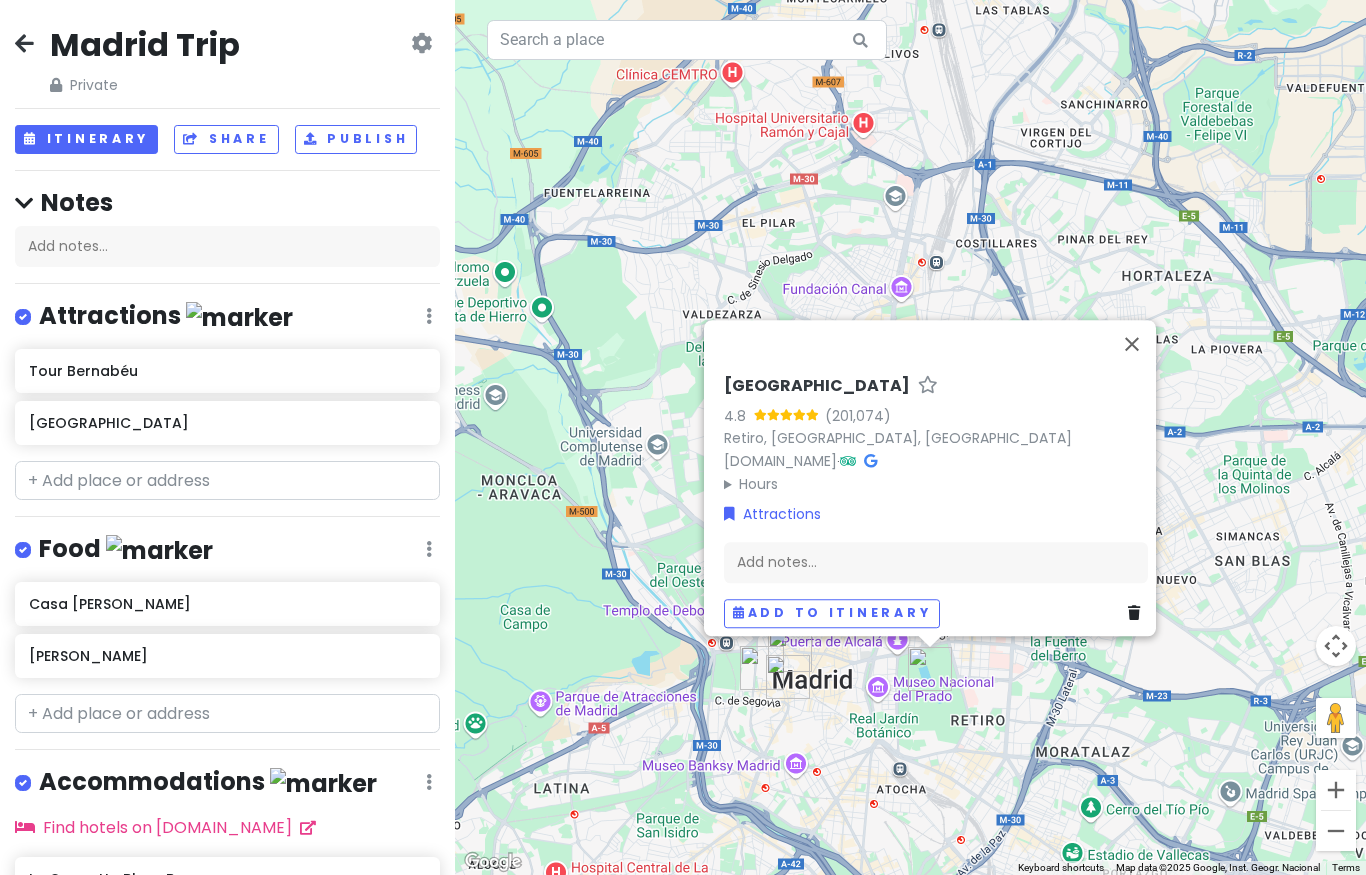 drag, startPoint x: 999, startPoint y: 274, endPoint x: 984, endPoint y: 294, distance: 25 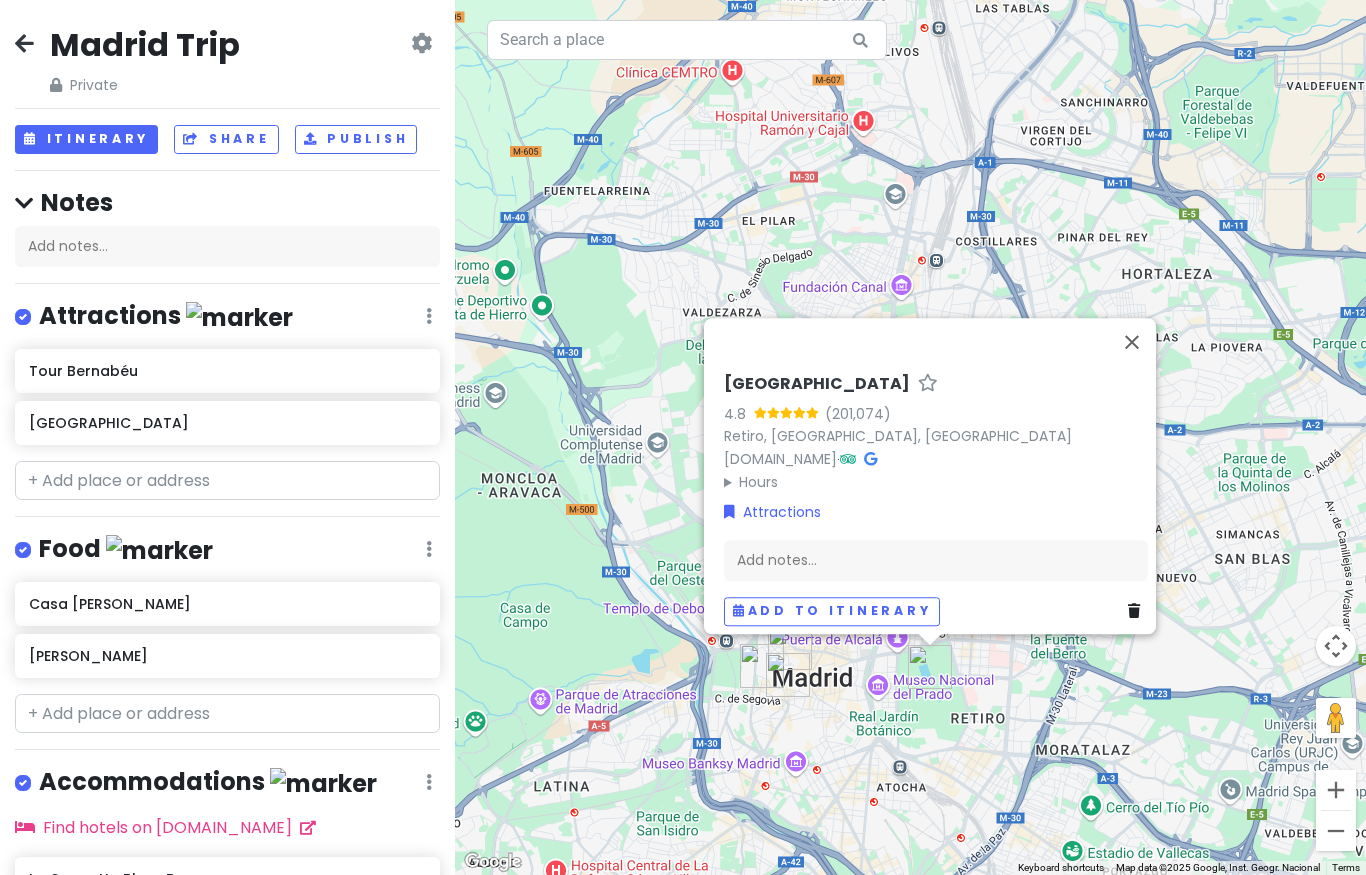click on "[GEOGRAPHIC_DATA] 4.8        (201,074) Retiro, [GEOGRAPHIC_DATA], [GEOGRAPHIC_DATA] [DOMAIN_NAME]   ·   Hours [DATE]  6:00 AM – 10:00 PM [DATE]  6:00 AM – 10:00 PM [DATE]  6:00 AM – 10:00 PM [DATE]  6:00 AM – 10:00 PM [DATE]  6:00 AM – 10:00 PM [DATE]  6:00 AM – 10:00 PM [DATE]  6:00 AM – 10:00 PM Attractions Add notes...  Add to itinerary" at bounding box center [910, 437] 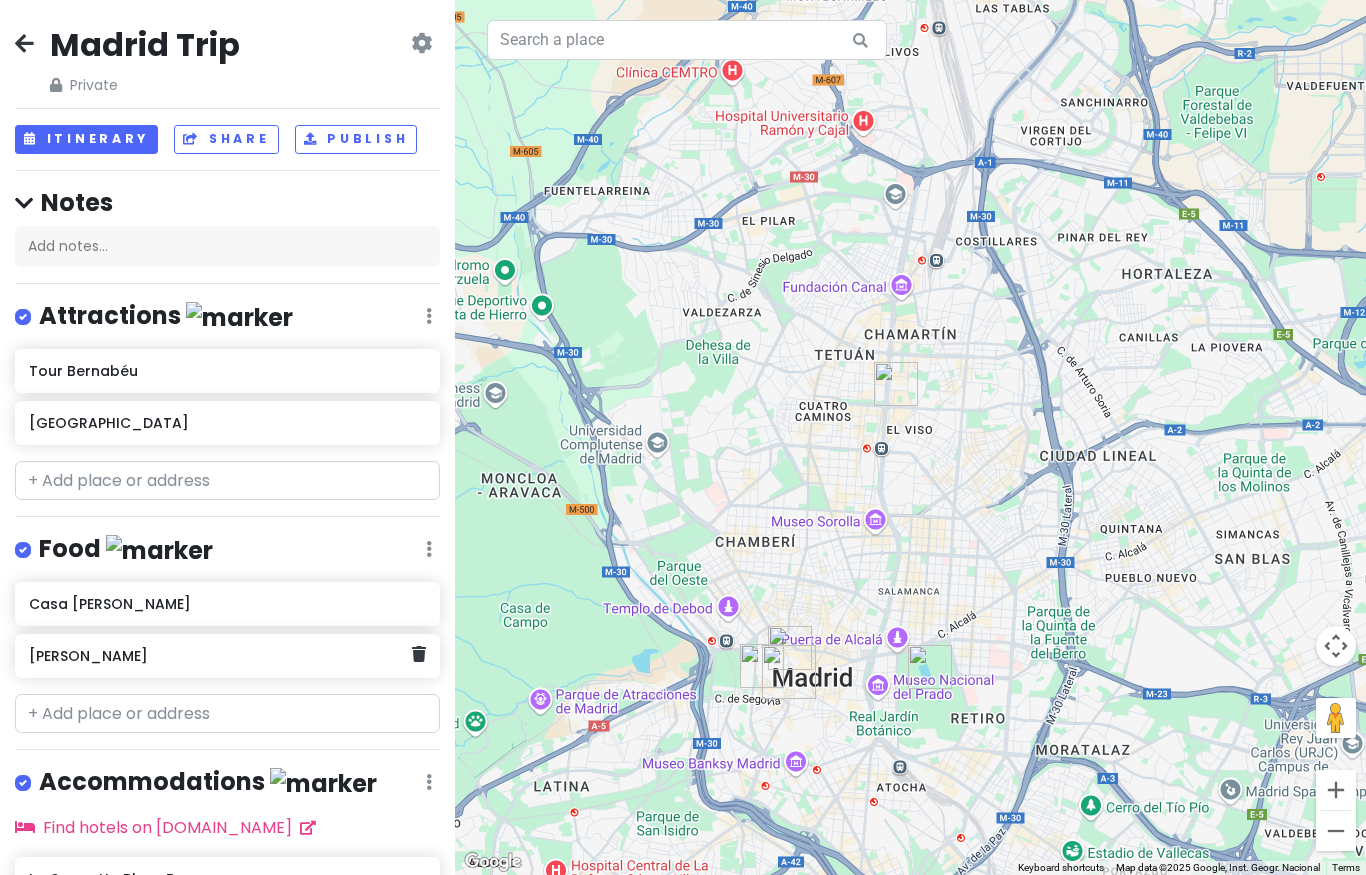 click on "[PERSON_NAME]" 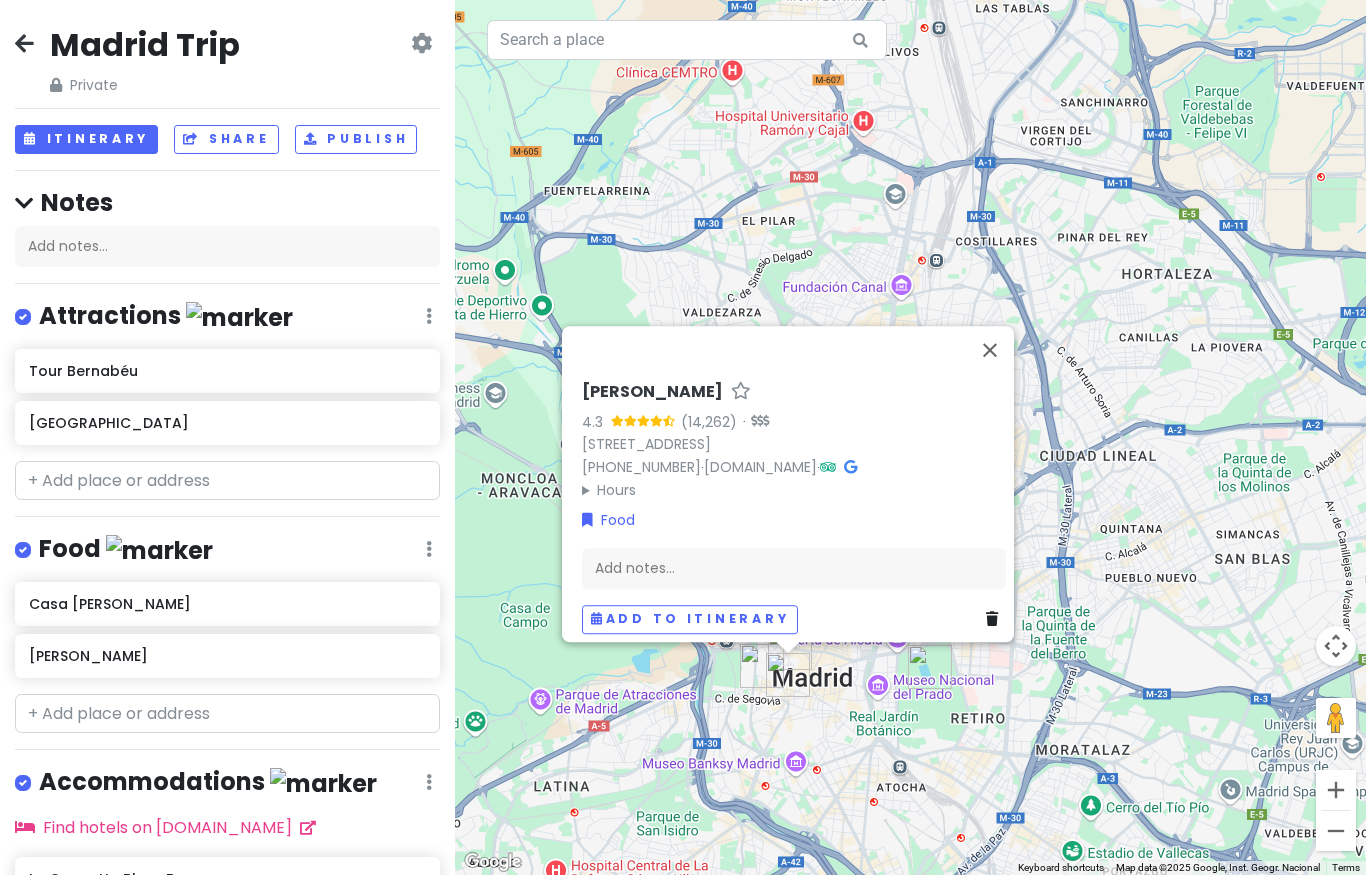 click at bounding box center (788, 675) 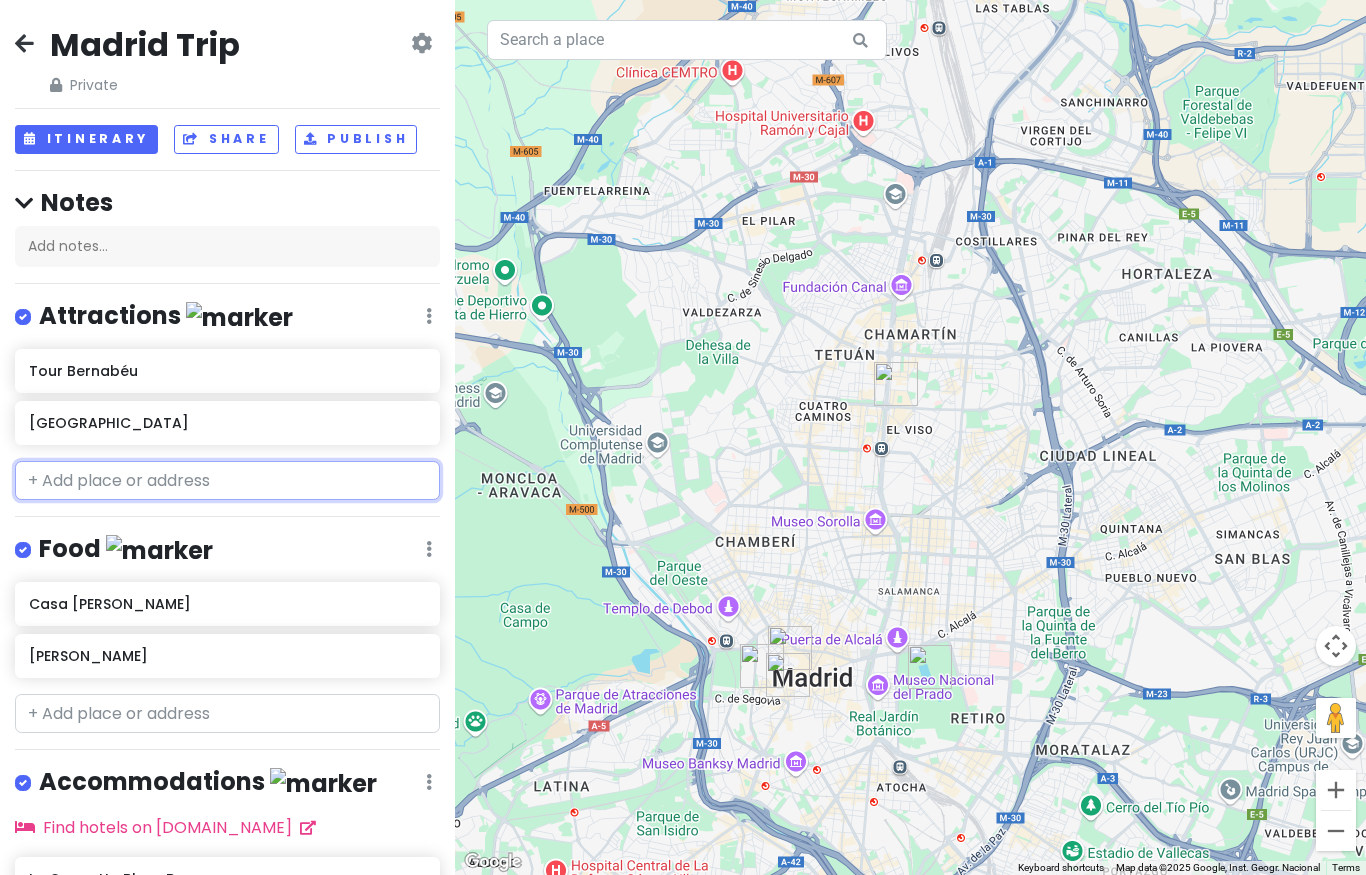 click at bounding box center (227, 481) 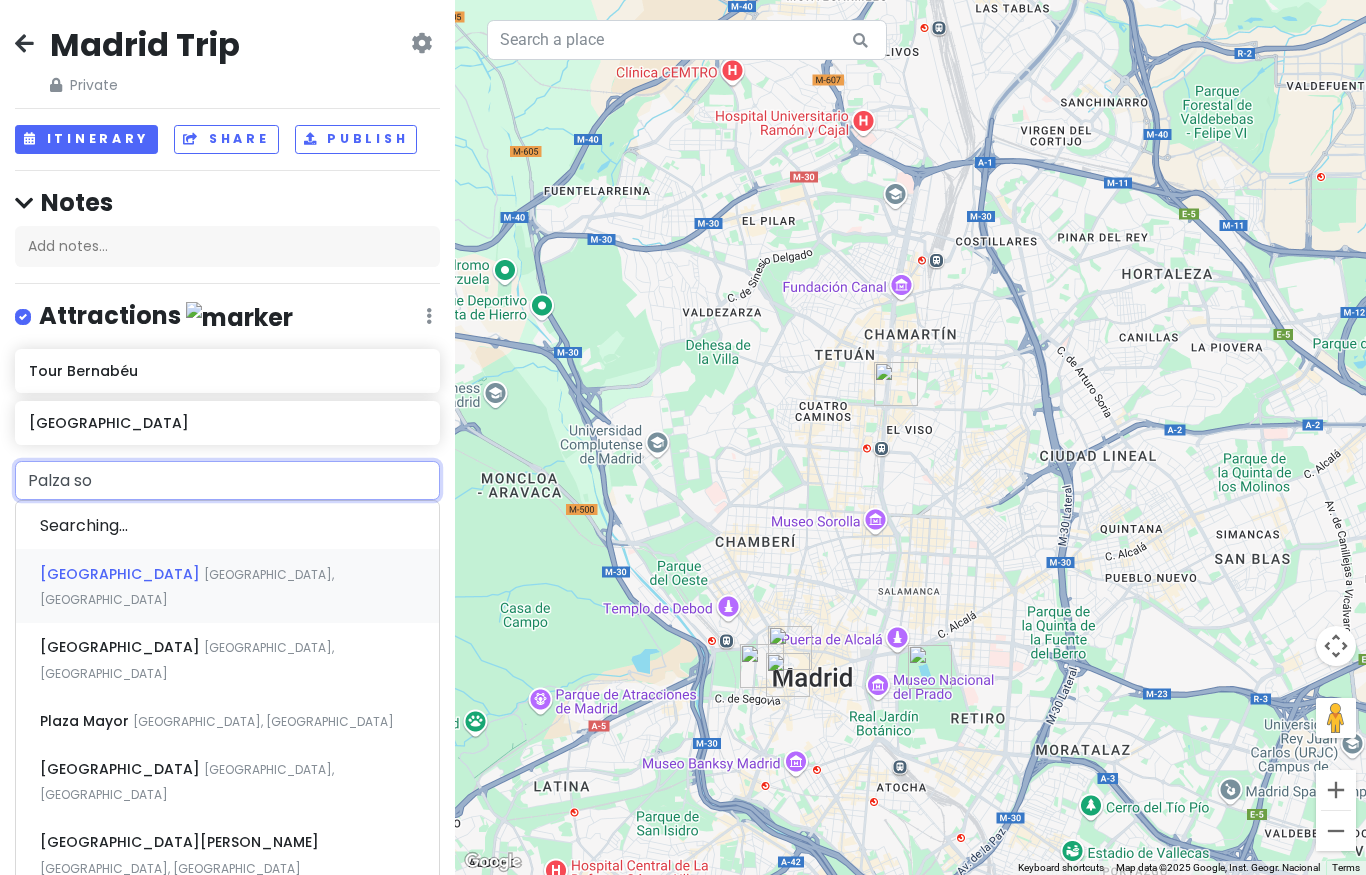 type on "Palza sol" 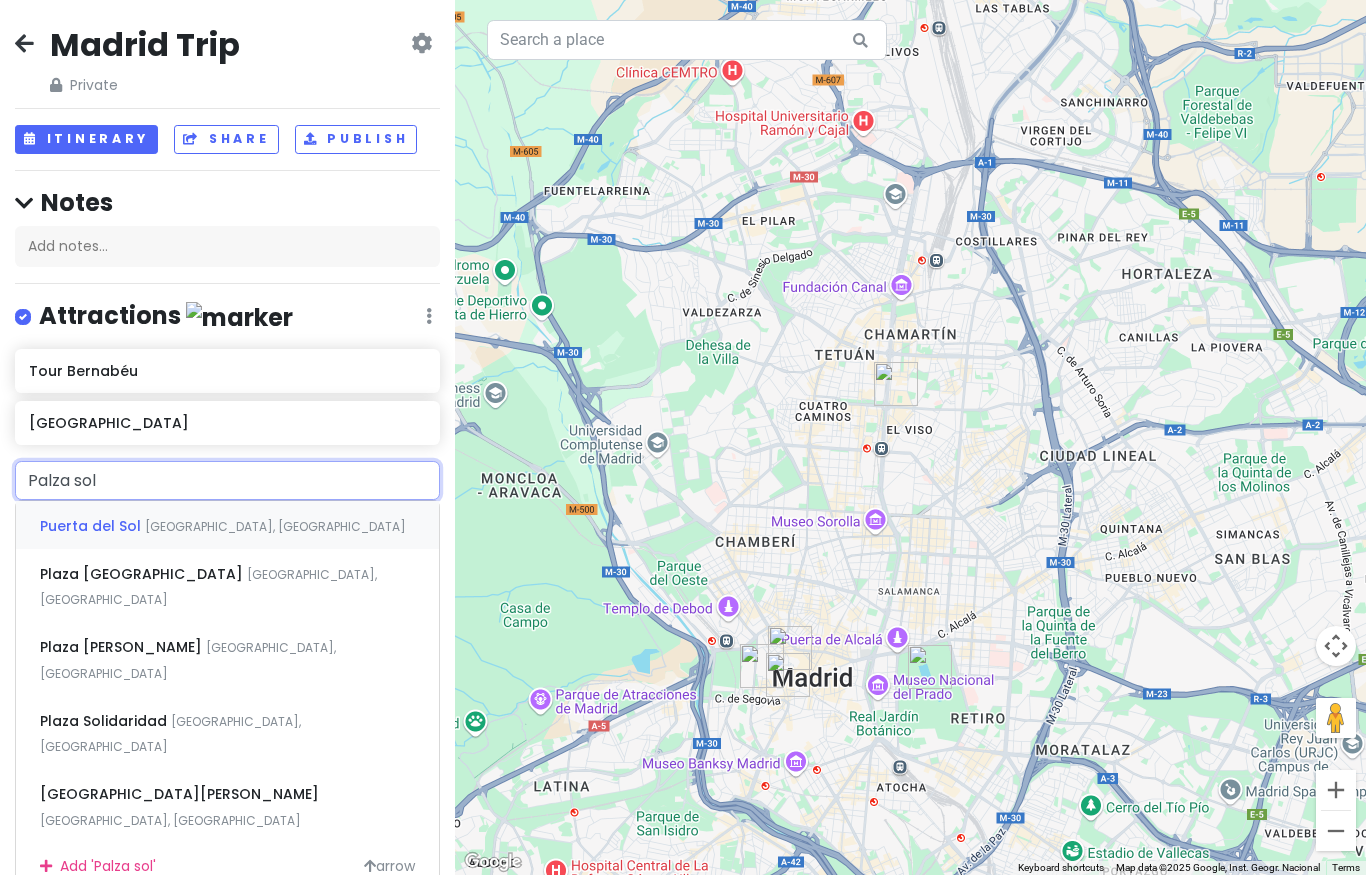 click on "[GEOGRAPHIC_DATA], [GEOGRAPHIC_DATA]" at bounding box center [227, 525] 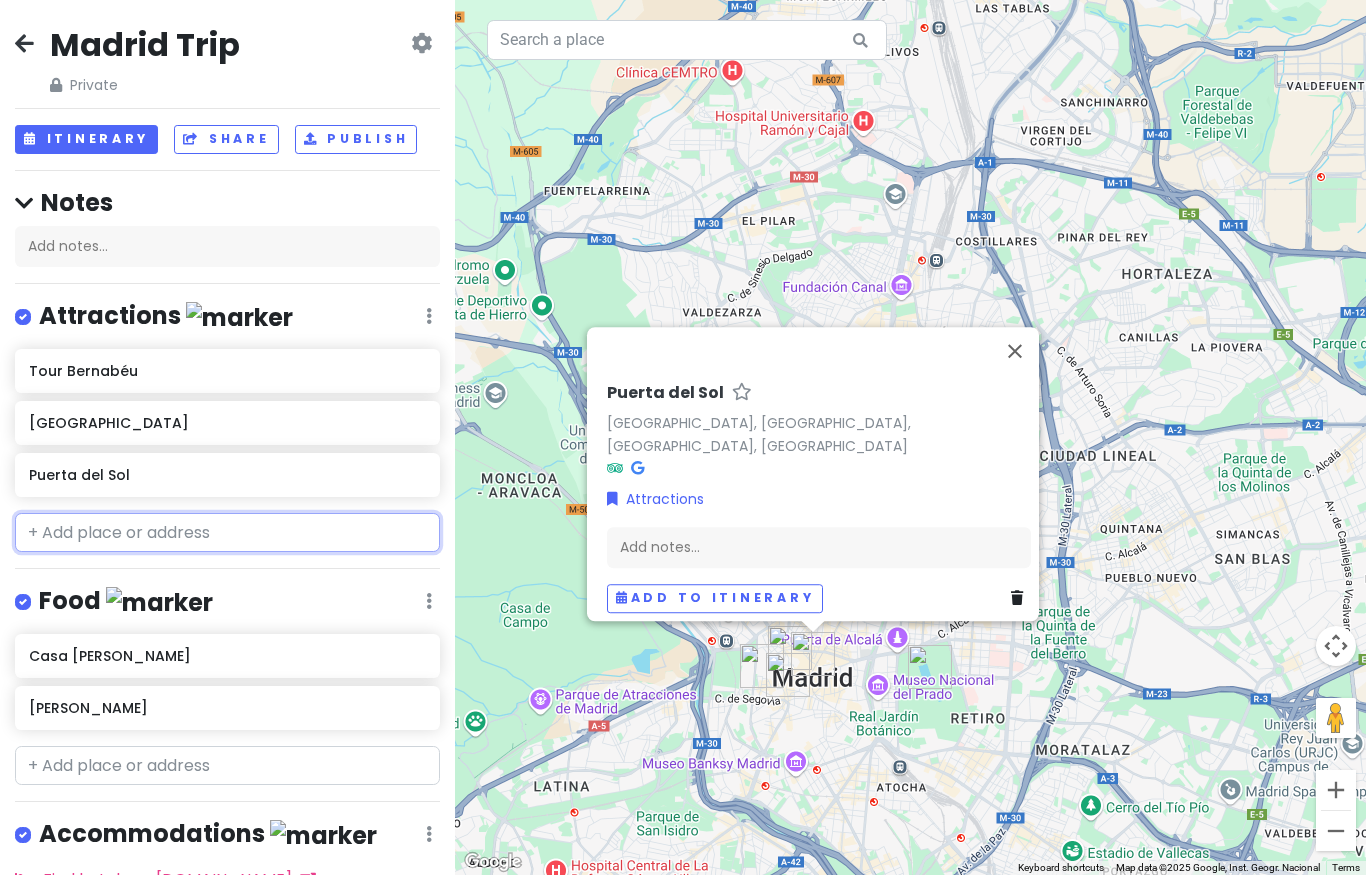 click at bounding box center (227, 533) 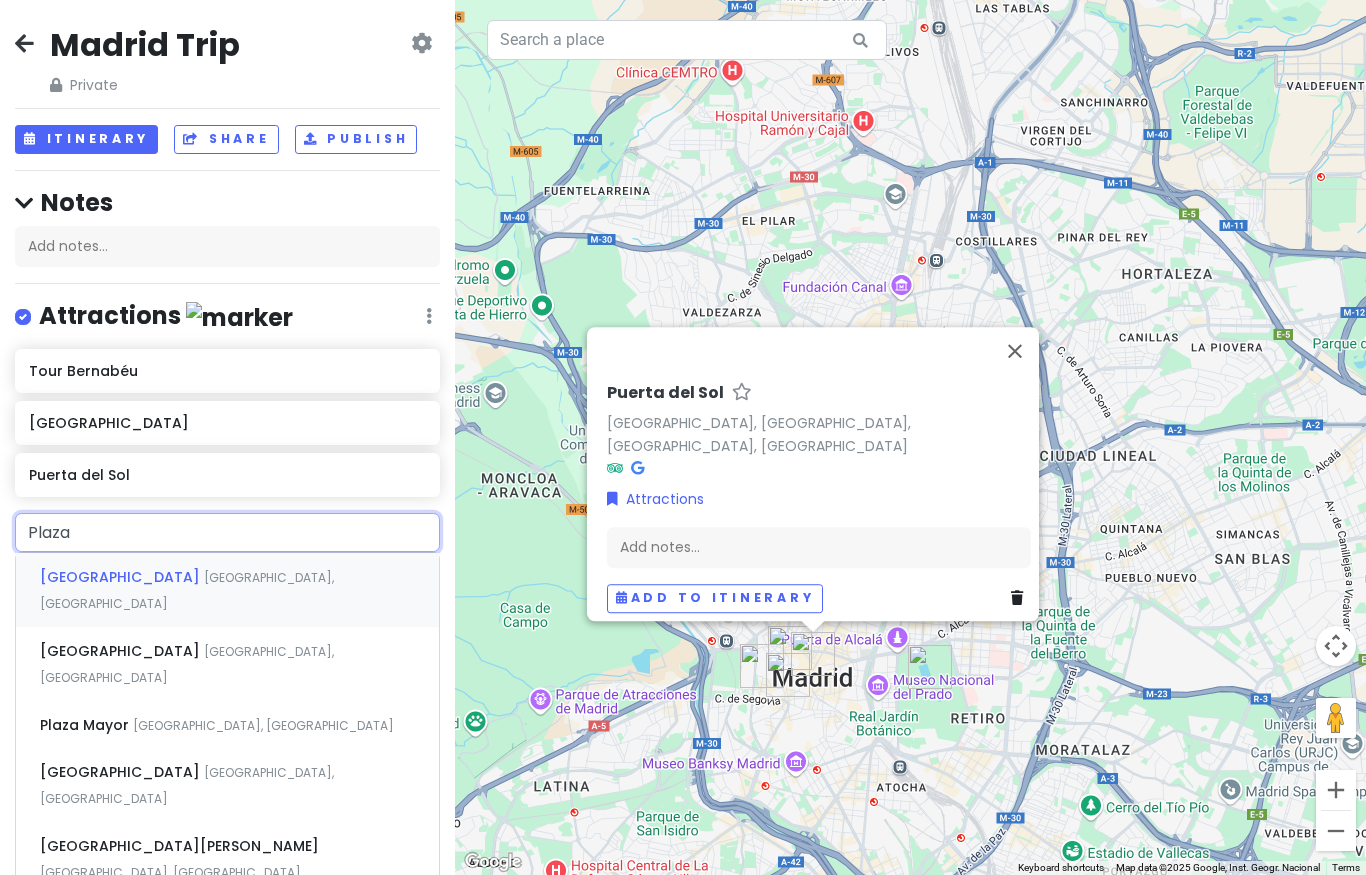 type on "Plaza" 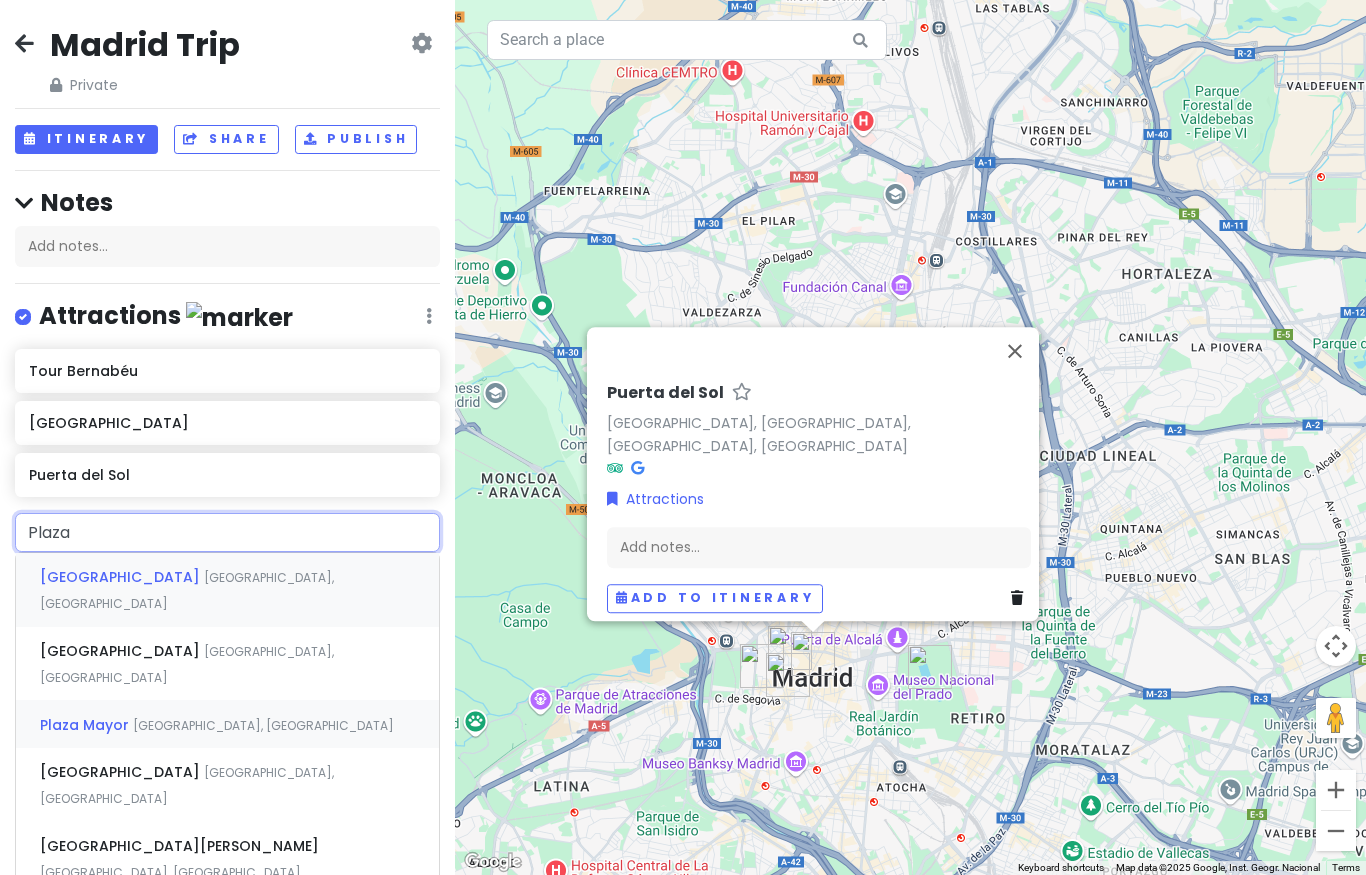 click on "[GEOGRAPHIC_DATA], [GEOGRAPHIC_DATA]" at bounding box center [227, 724] 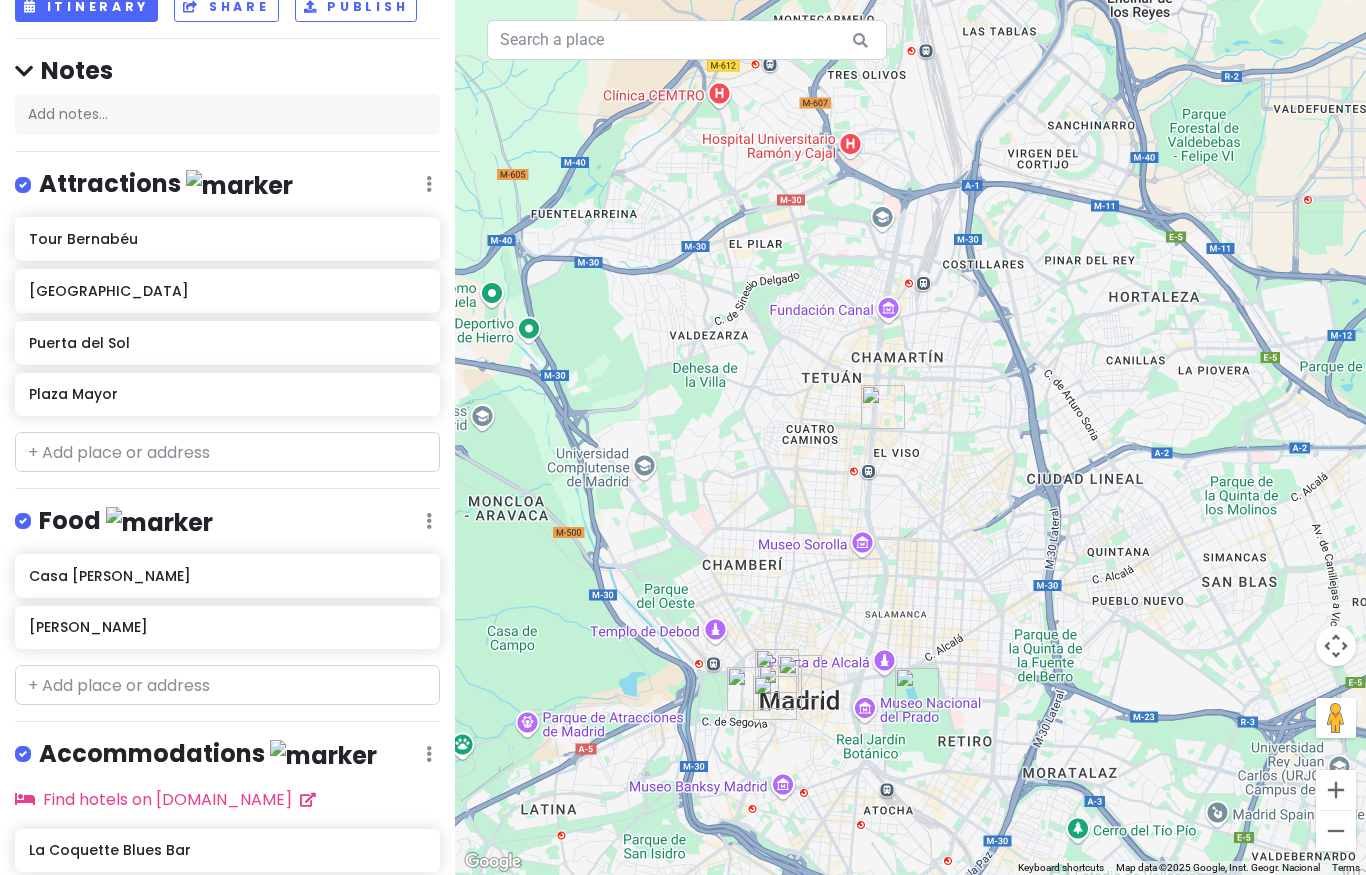 scroll, scrollTop: 133, scrollLeft: 0, axis: vertical 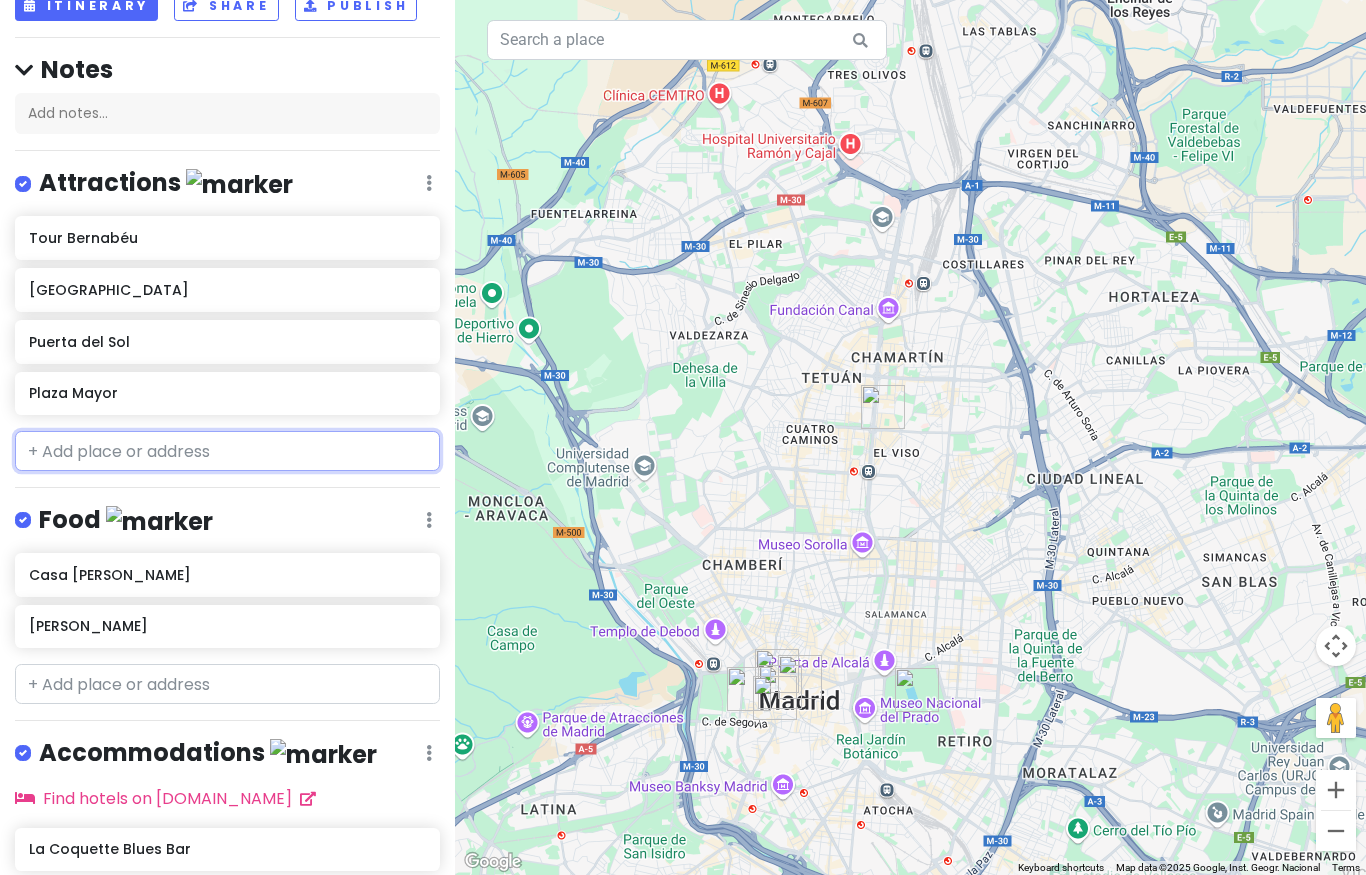 click at bounding box center [227, 451] 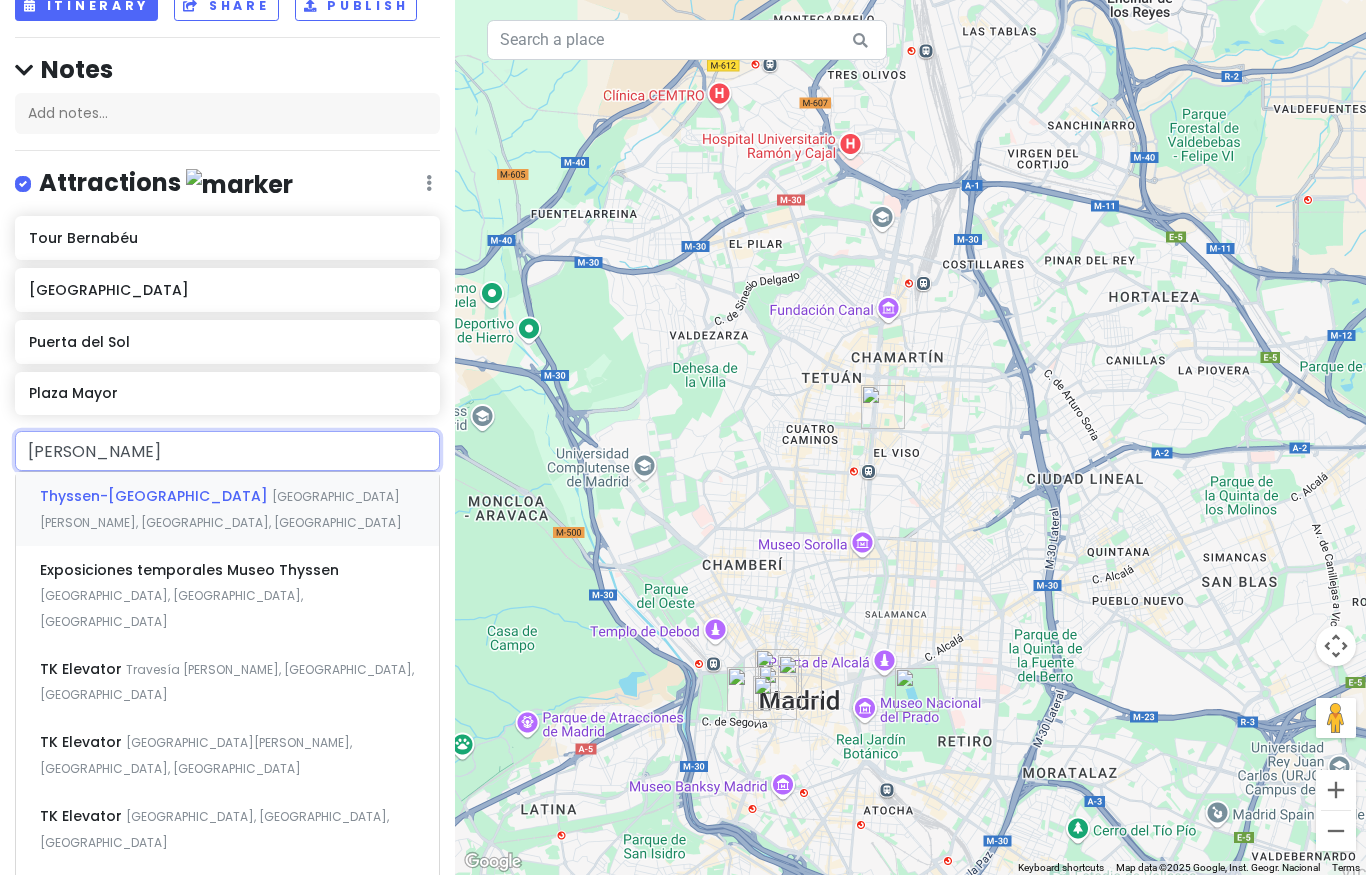 type on "Thysen" 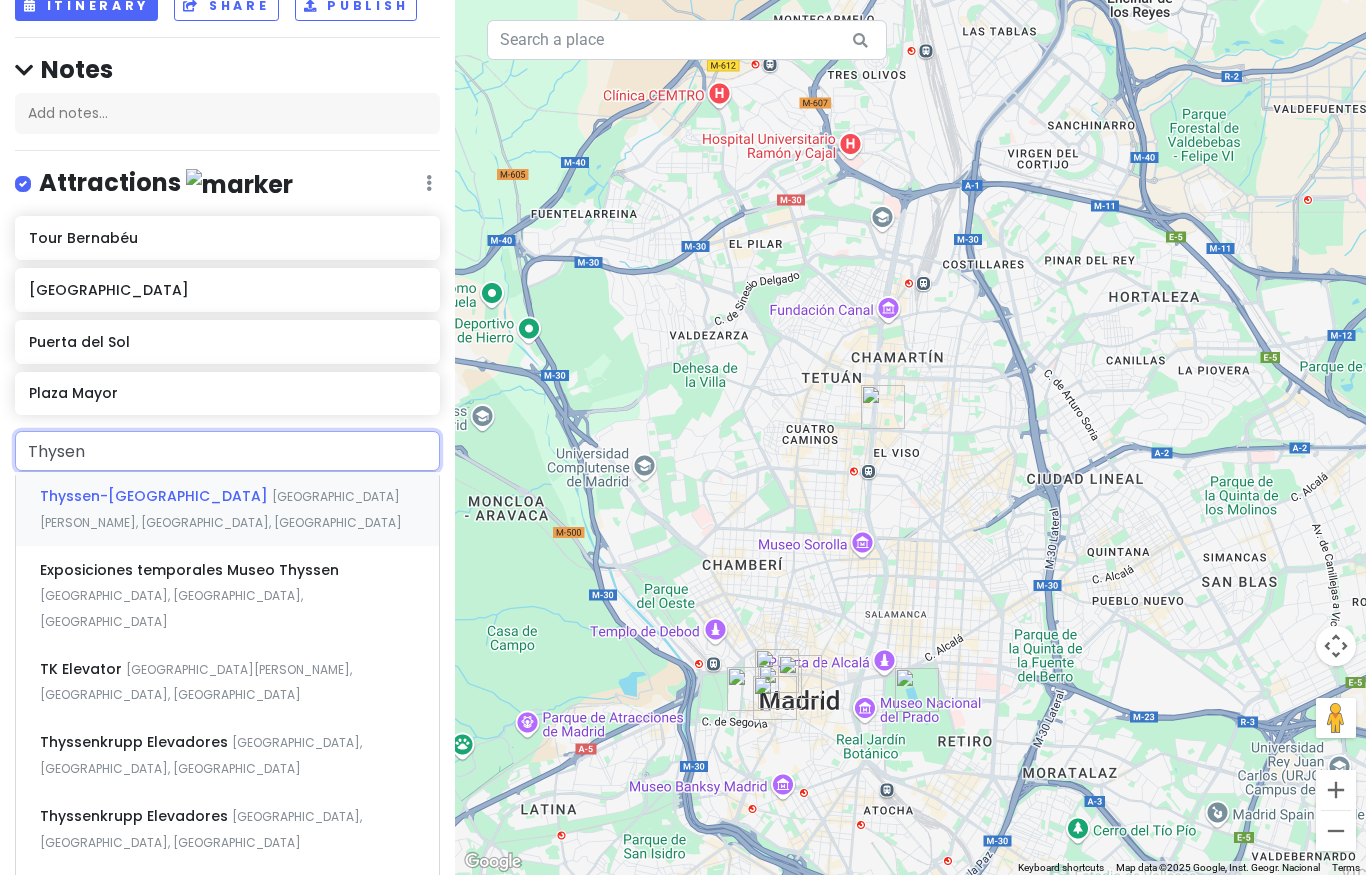 click on "Thyssen-[GEOGRAPHIC_DATA]   [GEOGRAPHIC_DATA][PERSON_NAME], [GEOGRAPHIC_DATA], [GEOGRAPHIC_DATA]" at bounding box center [227, 509] 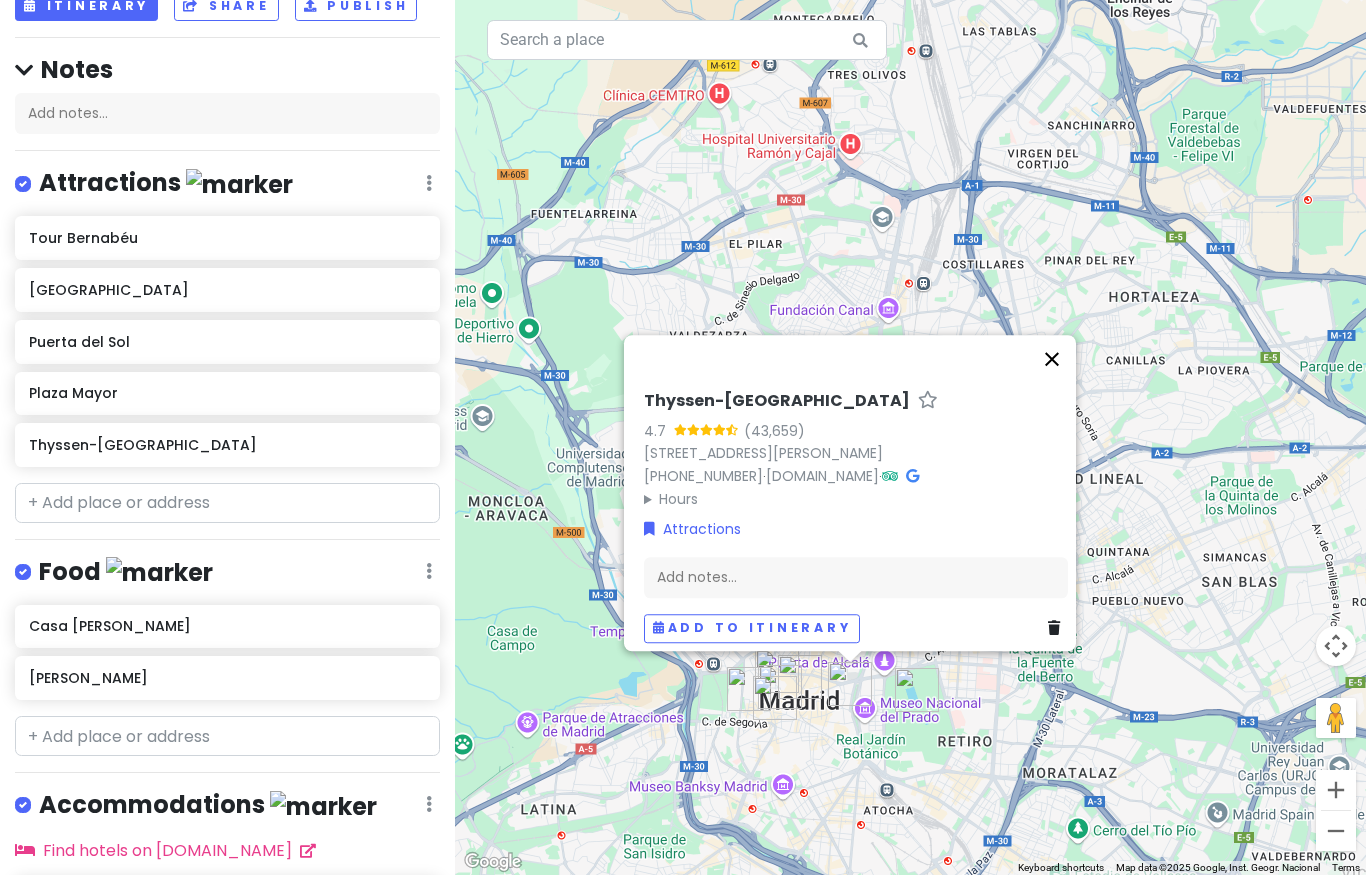 click at bounding box center (1052, 359) 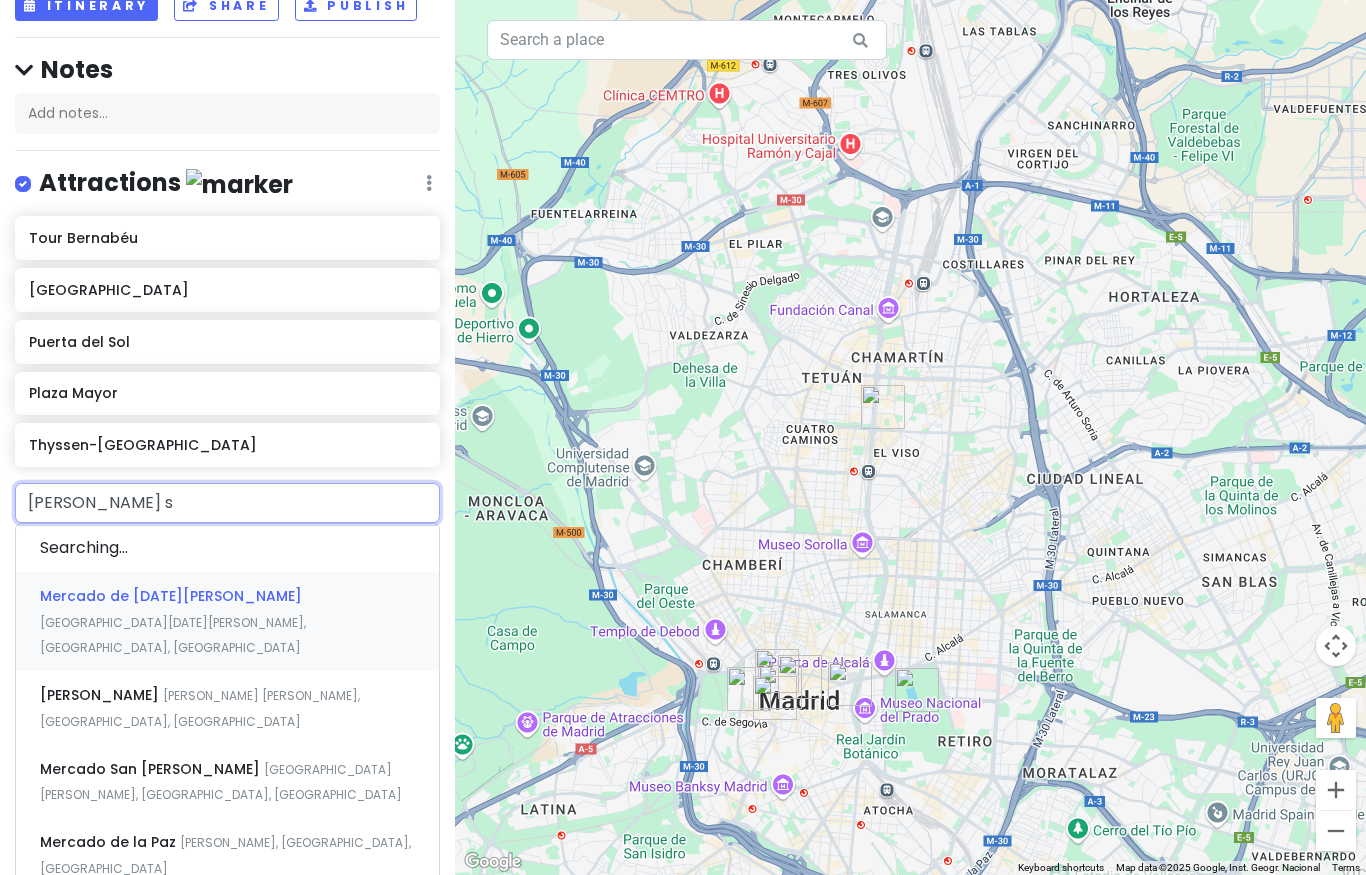 type on "Mercado sa" 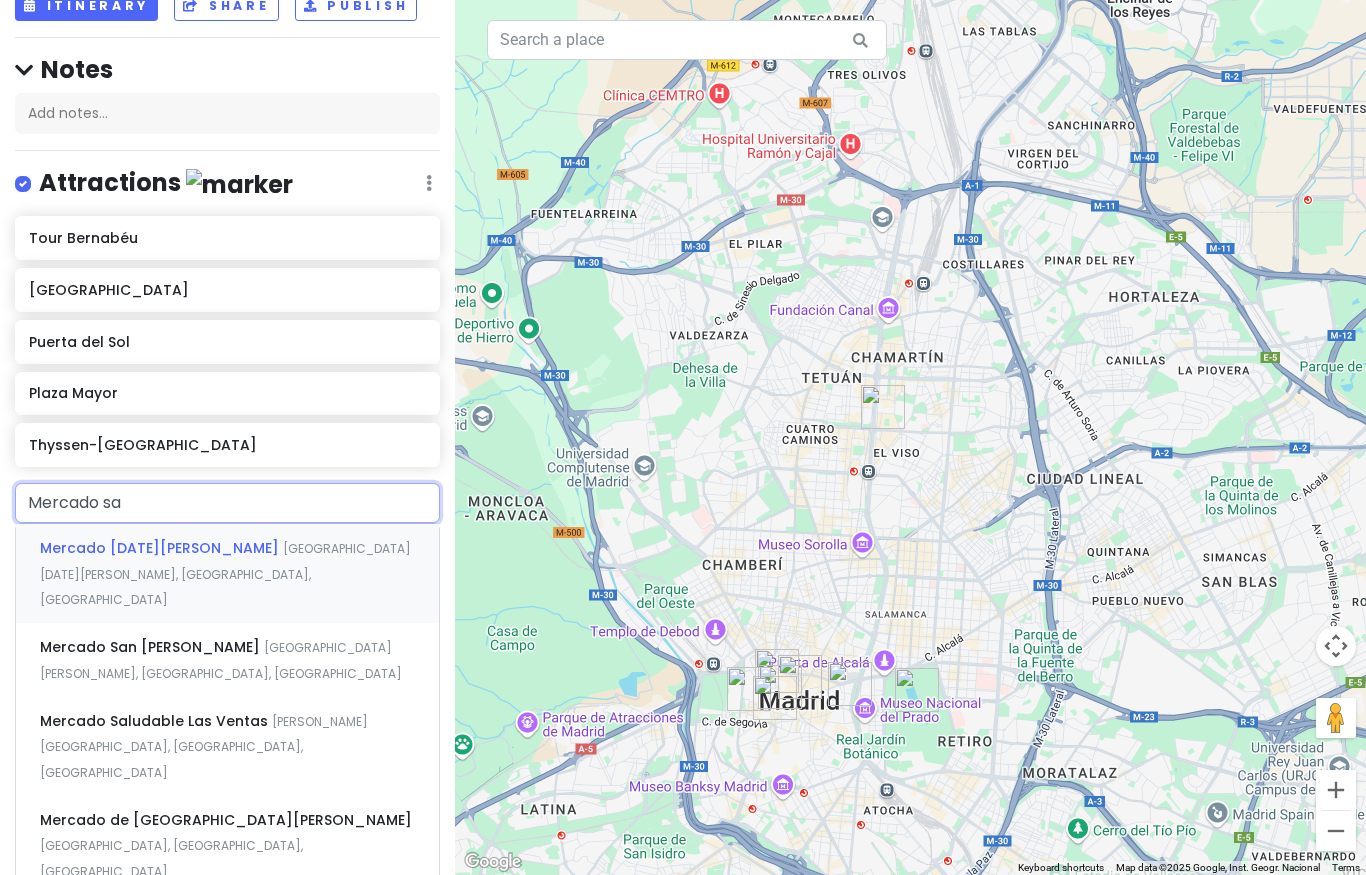 click on "[GEOGRAPHIC_DATA][DATE][PERSON_NAME], [GEOGRAPHIC_DATA], [GEOGRAPHIC_DATA]" at bounding box center [225, 574] 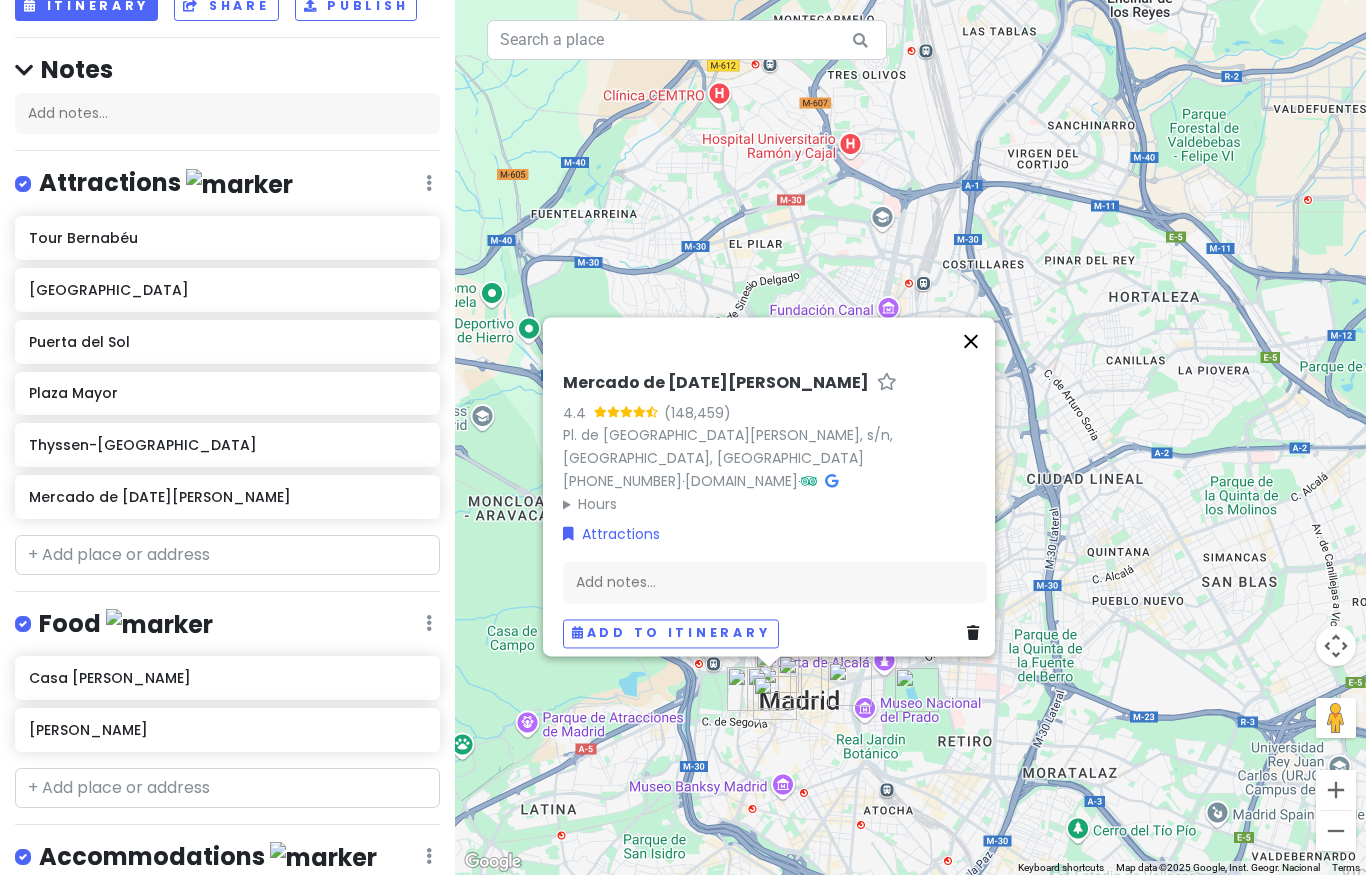 click at bounding box center (971, 341) 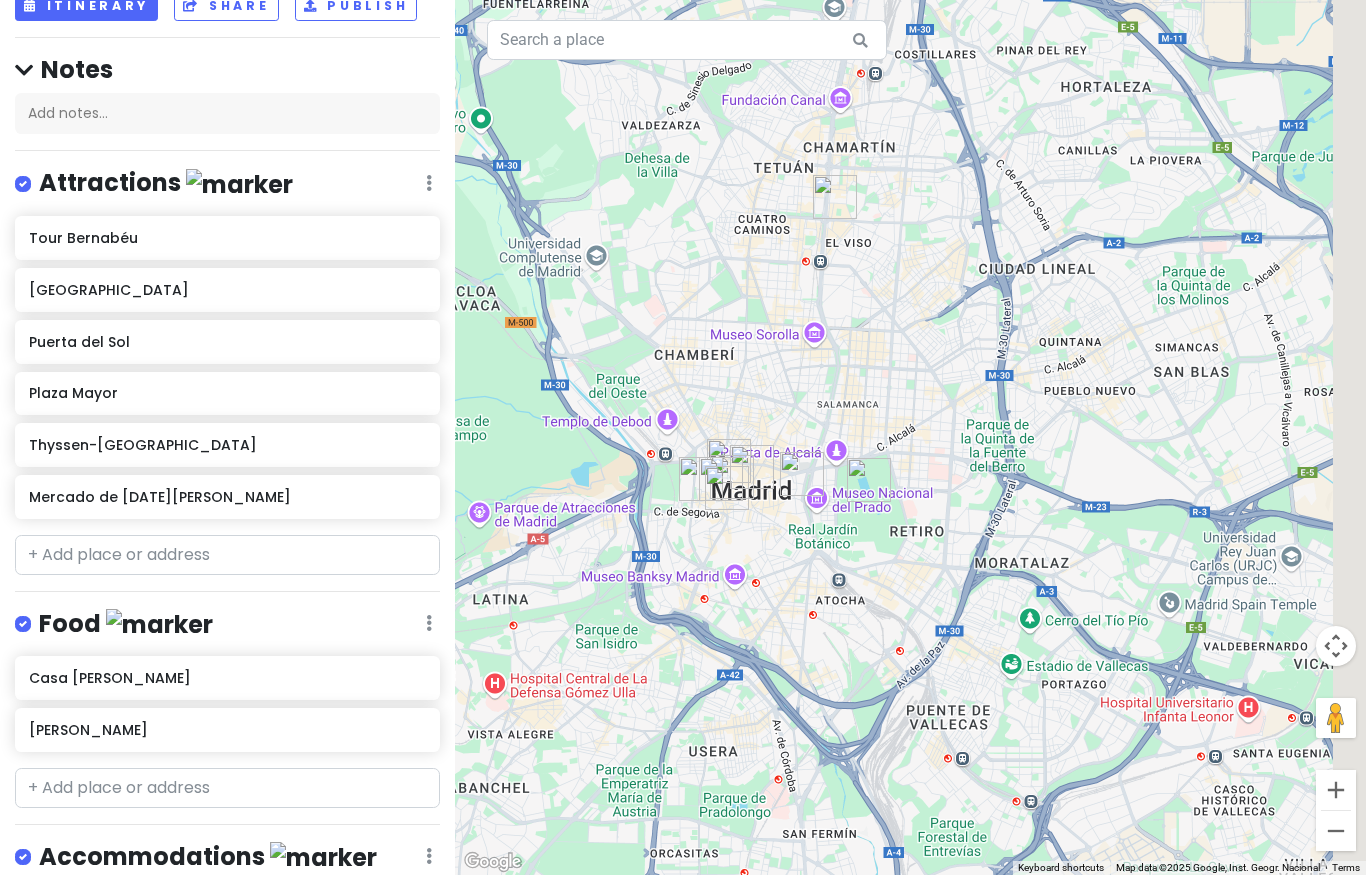 drag, startPoint x: 848, startPoint y: 423, endPoint x: 809, endPoint y: 308, distance: 121.433105 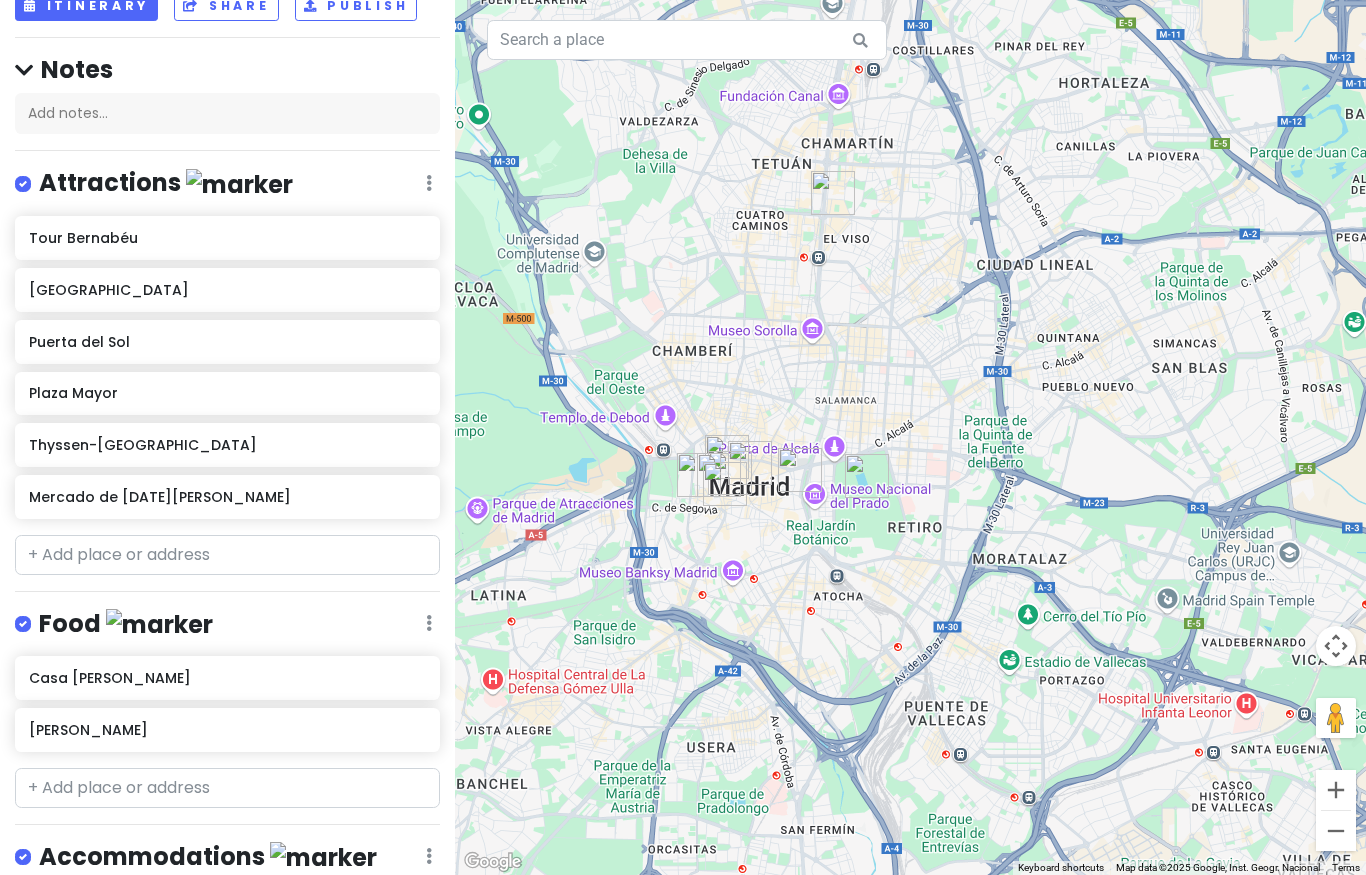 click at bounding box center [910, 437] 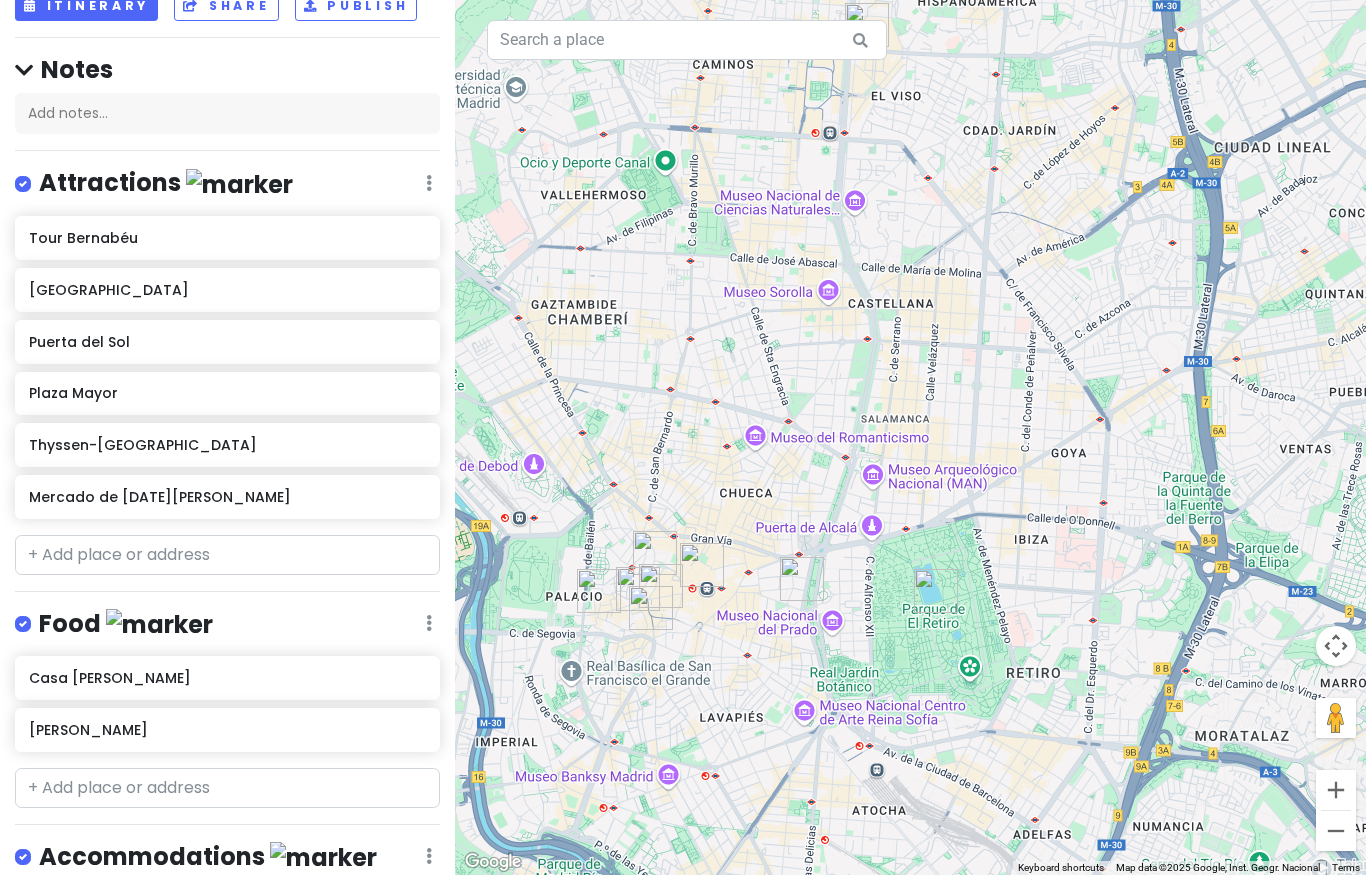 drag, startPoint x: 805, startPoint y: 345, endPoint x: 815, endPoint y: 305, distance: 41.231056 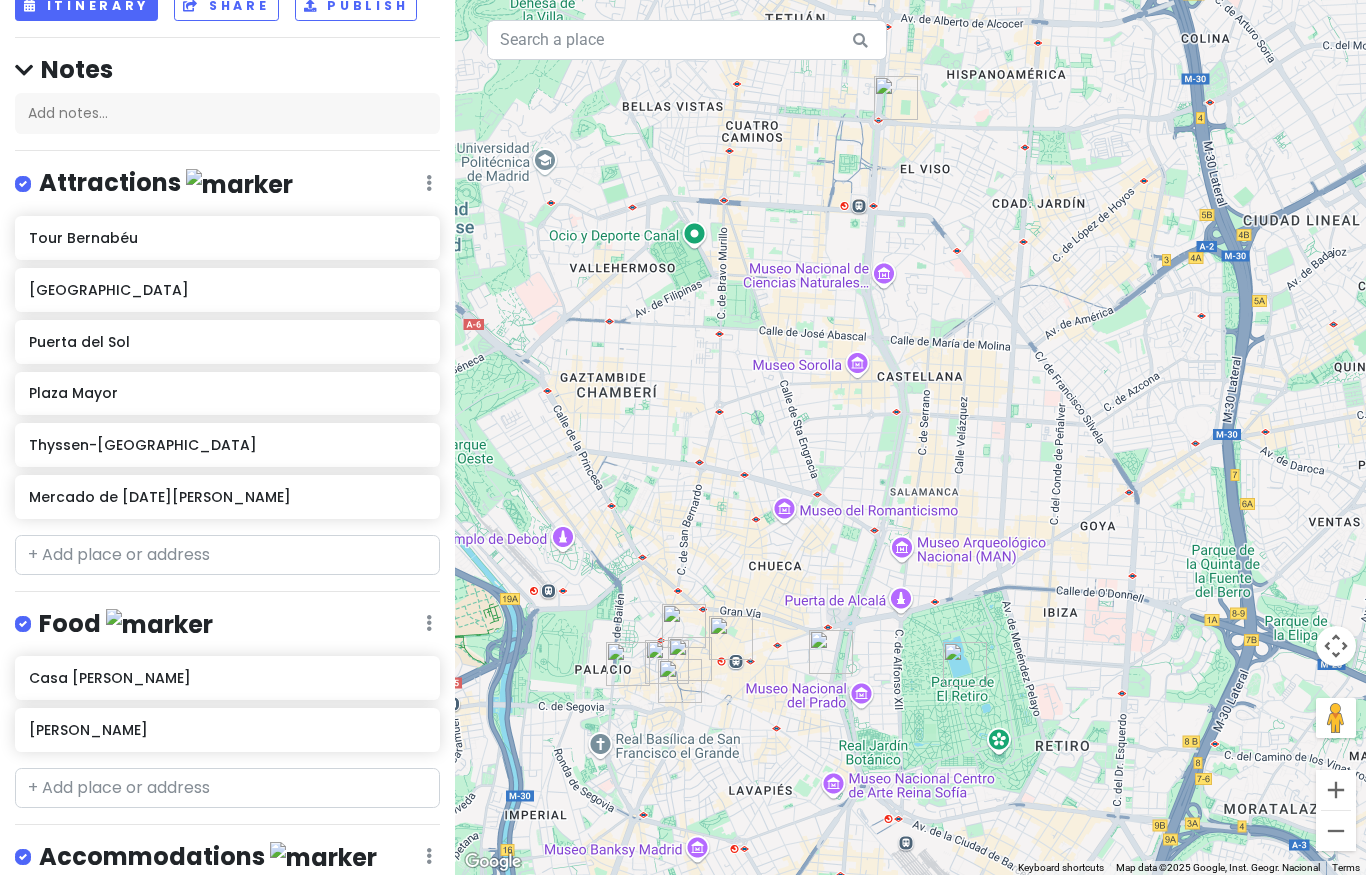drag, startPoint x: 815, startPoint y: 319, endPoint x: 841, endPoint y: 368, distance: 55.470715 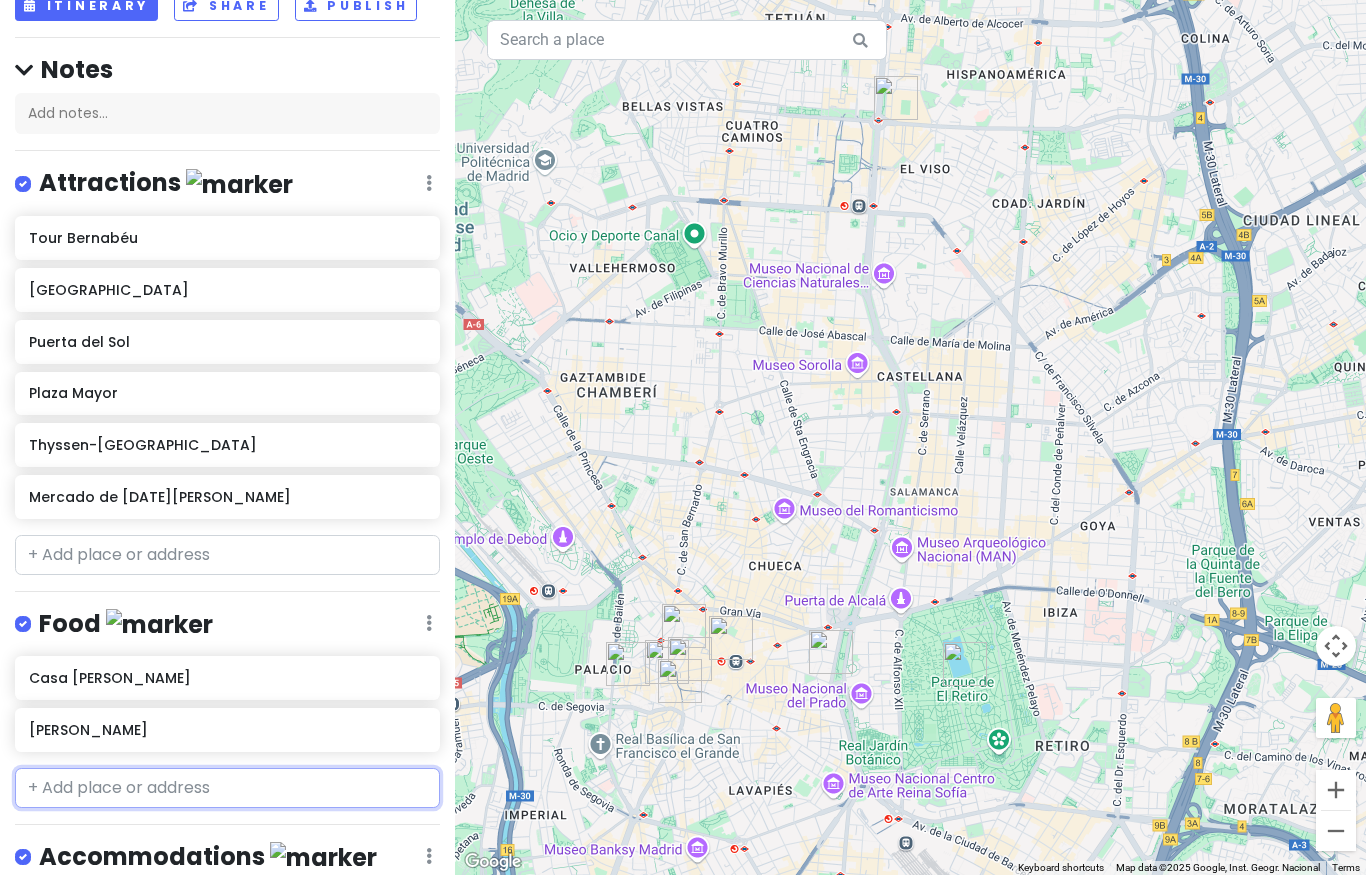 click at bounding box center (227, 788) 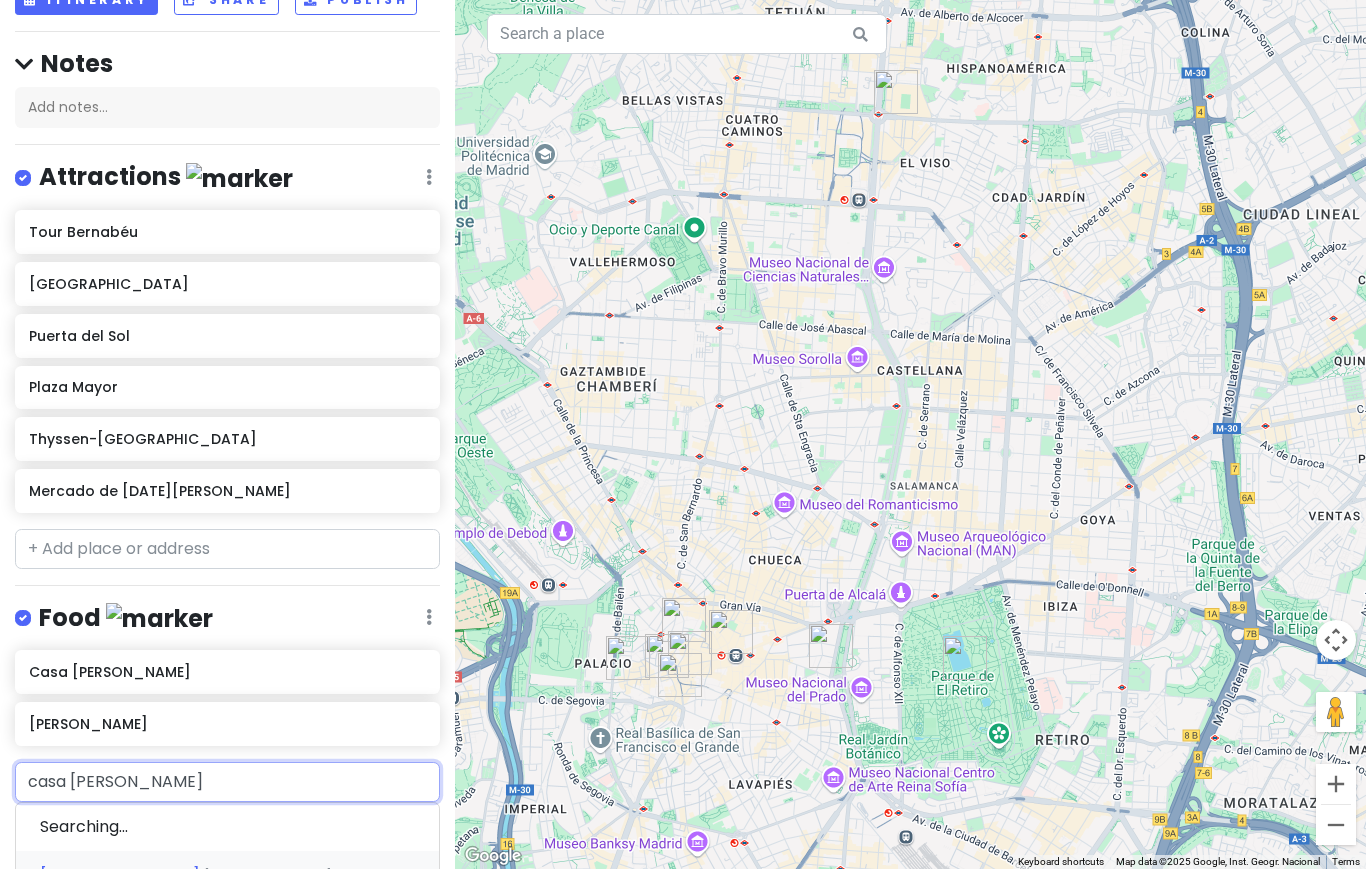 type on "casa [PERSON_NAME]" 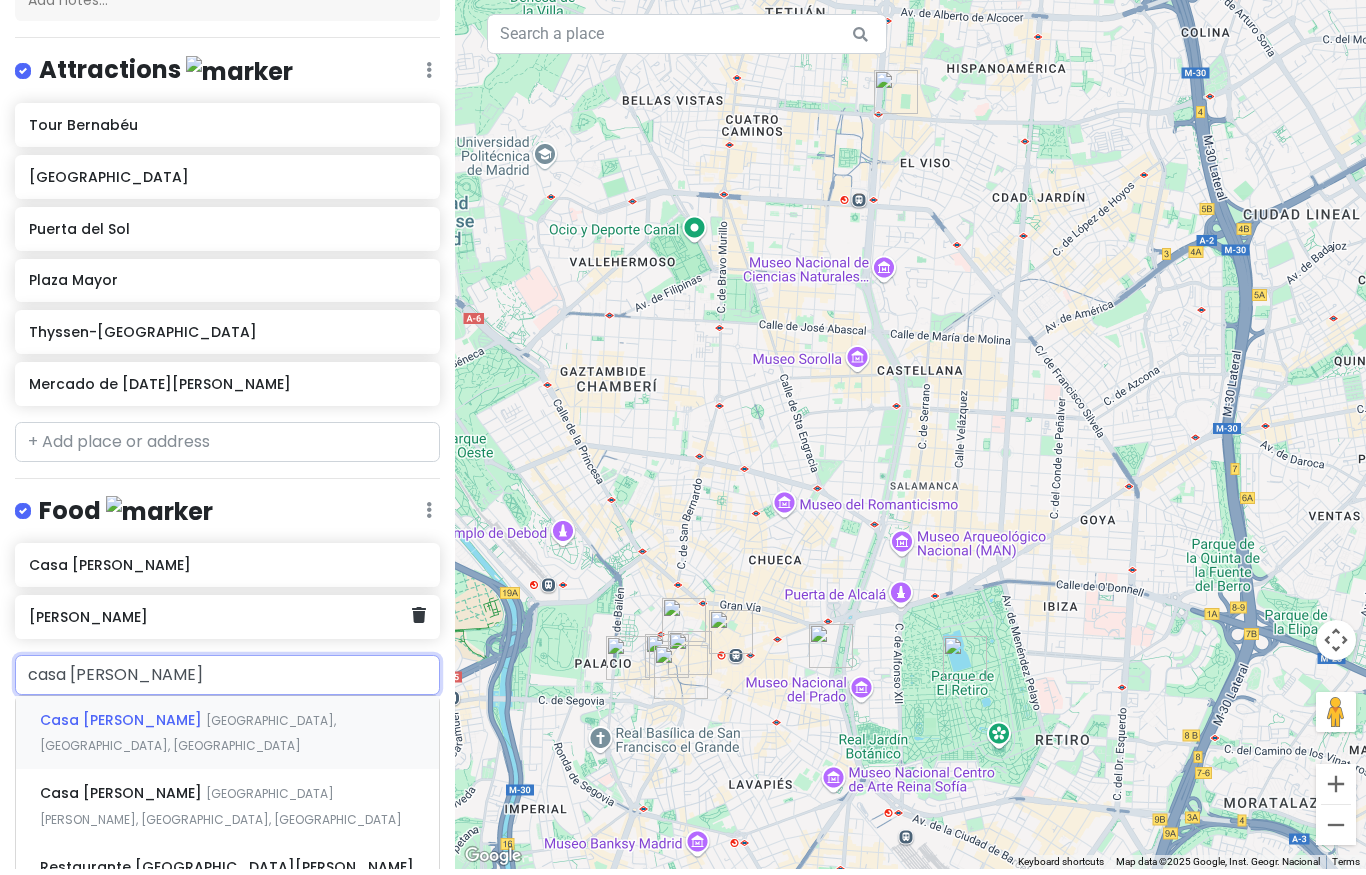 scroll, scrollTop: 242, scrollLeft: 0, axis: vertical 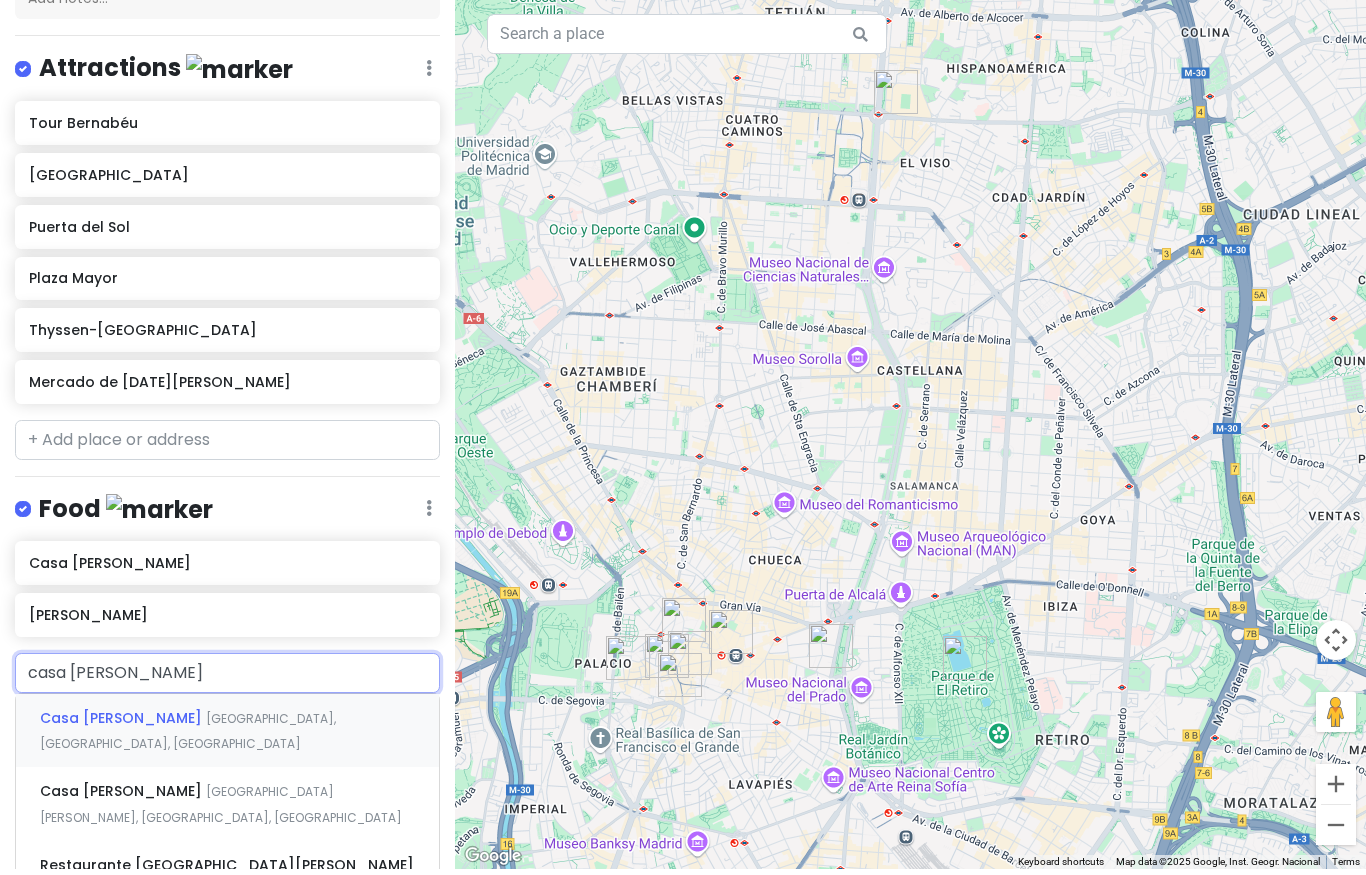 click on "[GEOGRAPHIC_DATA], [GEOGRAPHIC_DATA], [GEOGRAPHIC_DATA]" at bounding box center [188, 737] 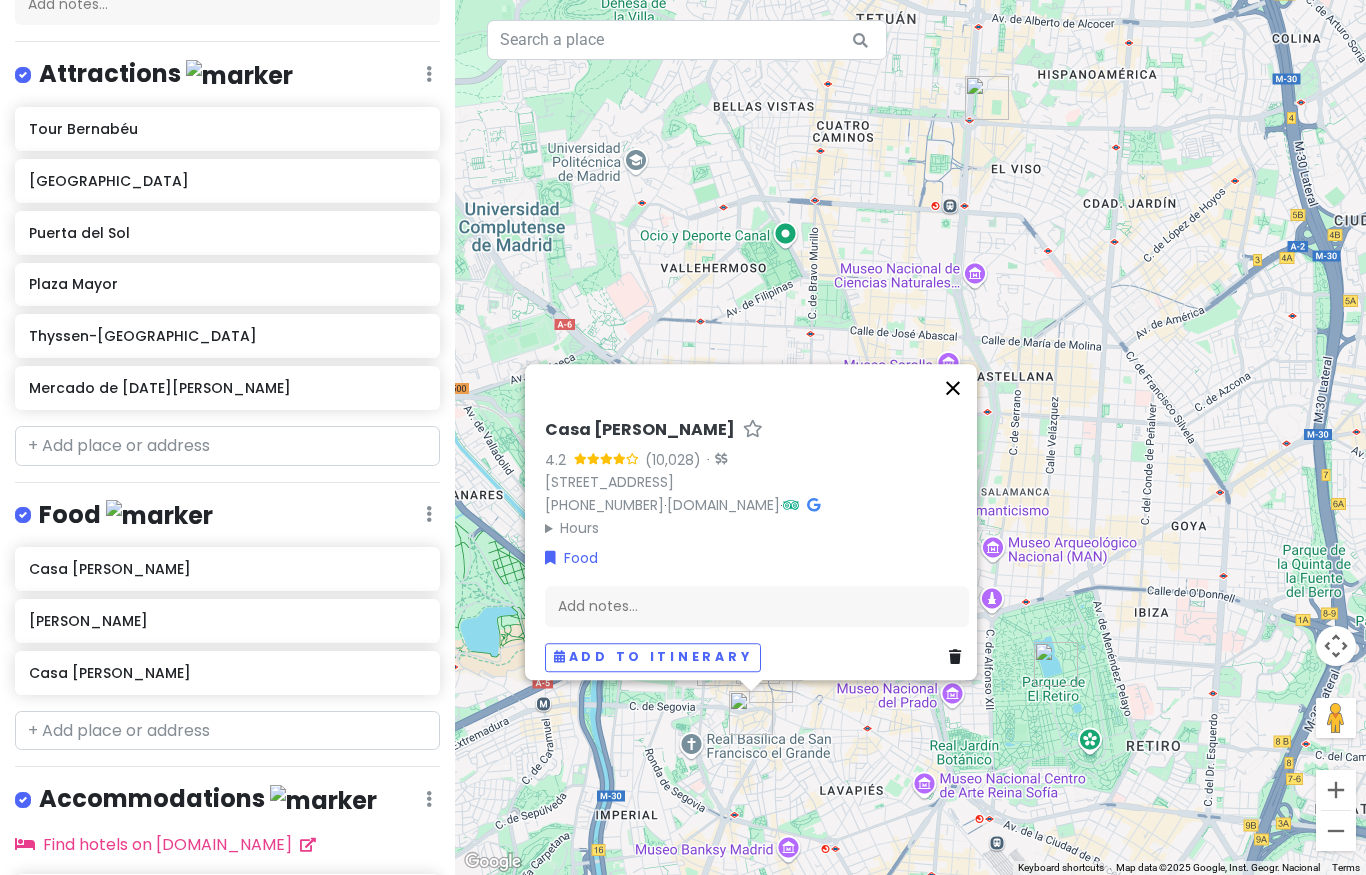 click at bounding box center (953, 388) 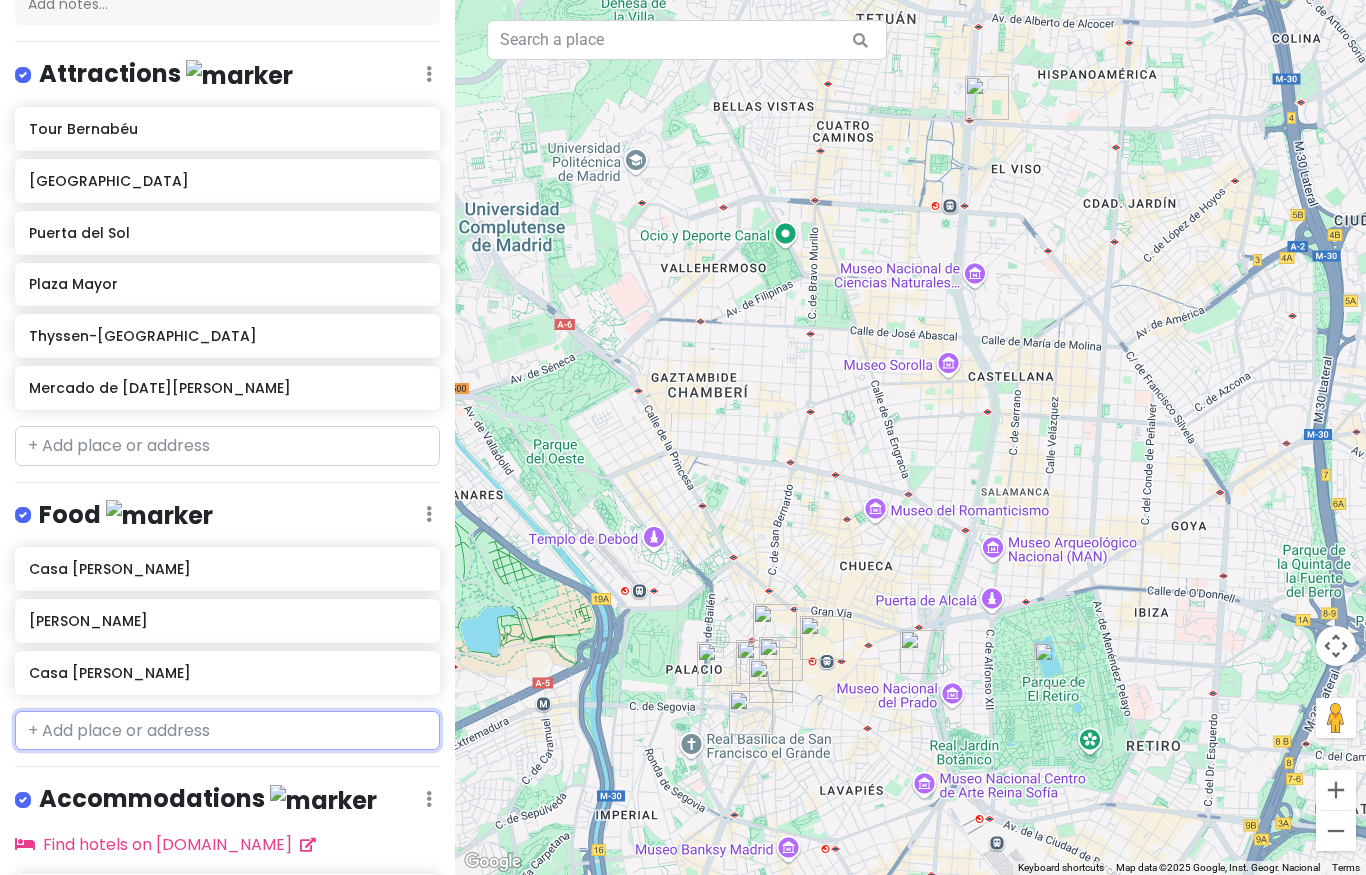scroll, scrollTop: 345, scrollLeft: 0, axis: vertical 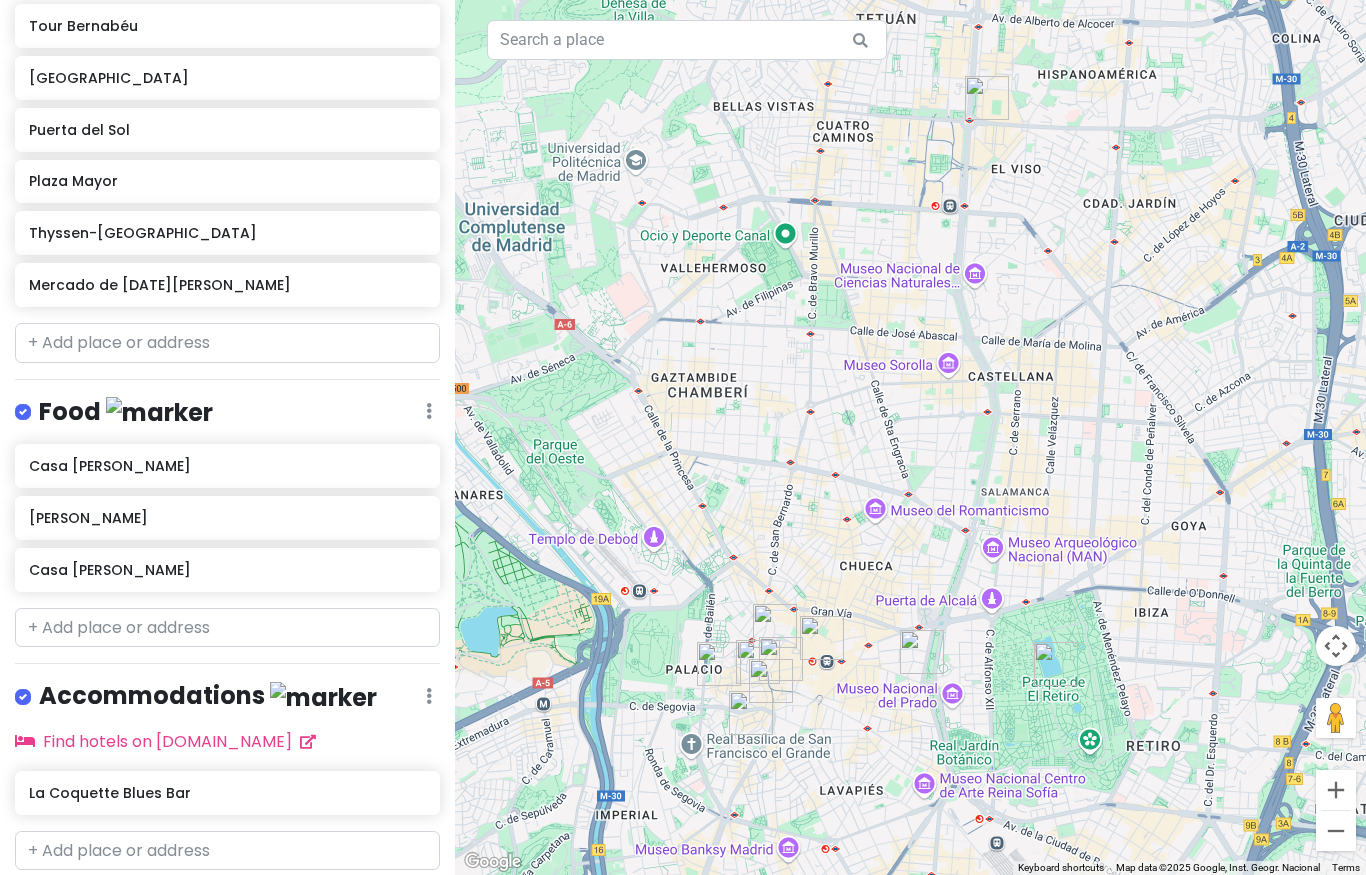 click at bounding box center [910, 437] 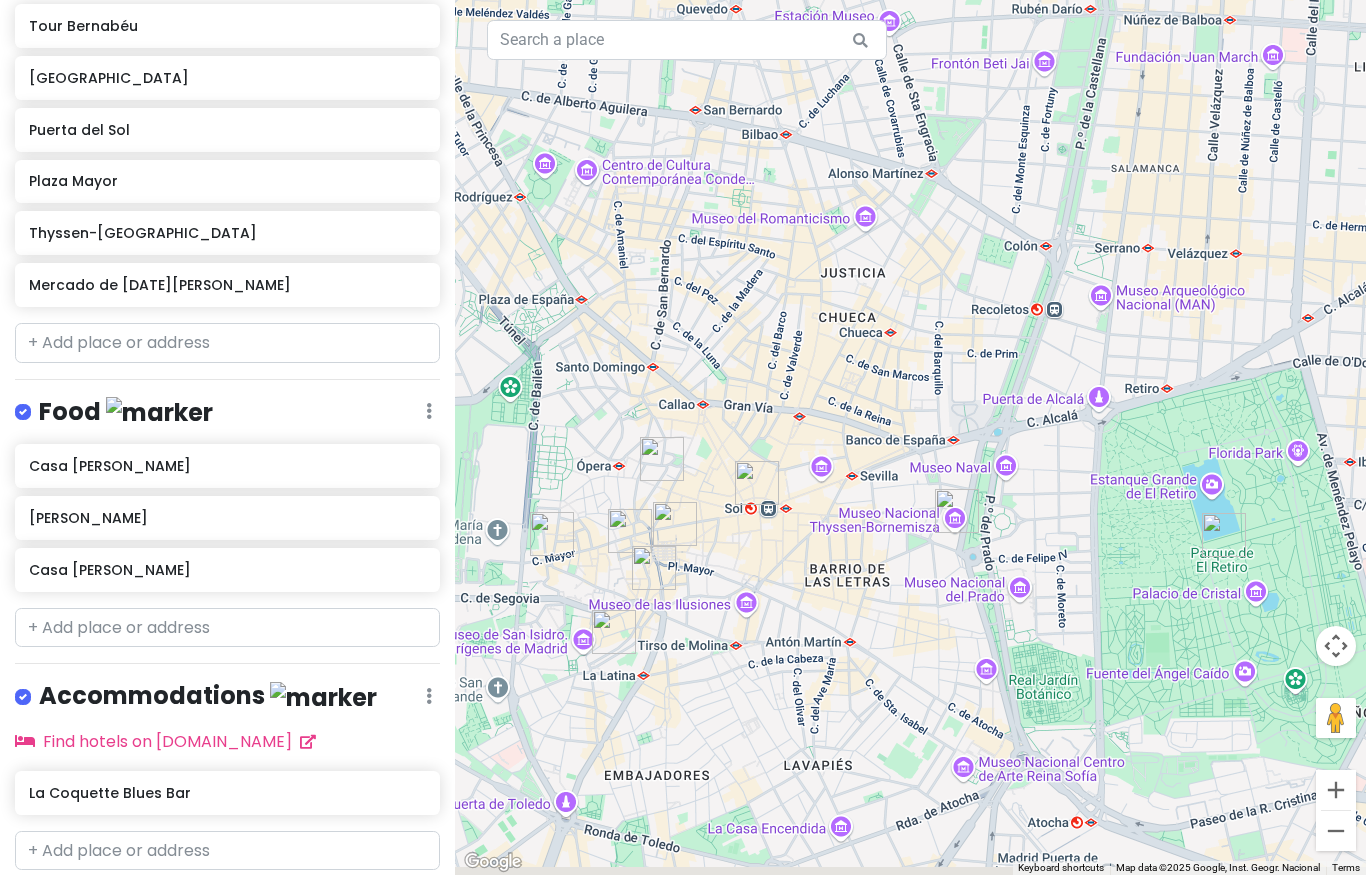 drag, startPoint x: 773, startPoint y: 607, endPoint x: 738, endPoint y: 307, distance: 302.03476 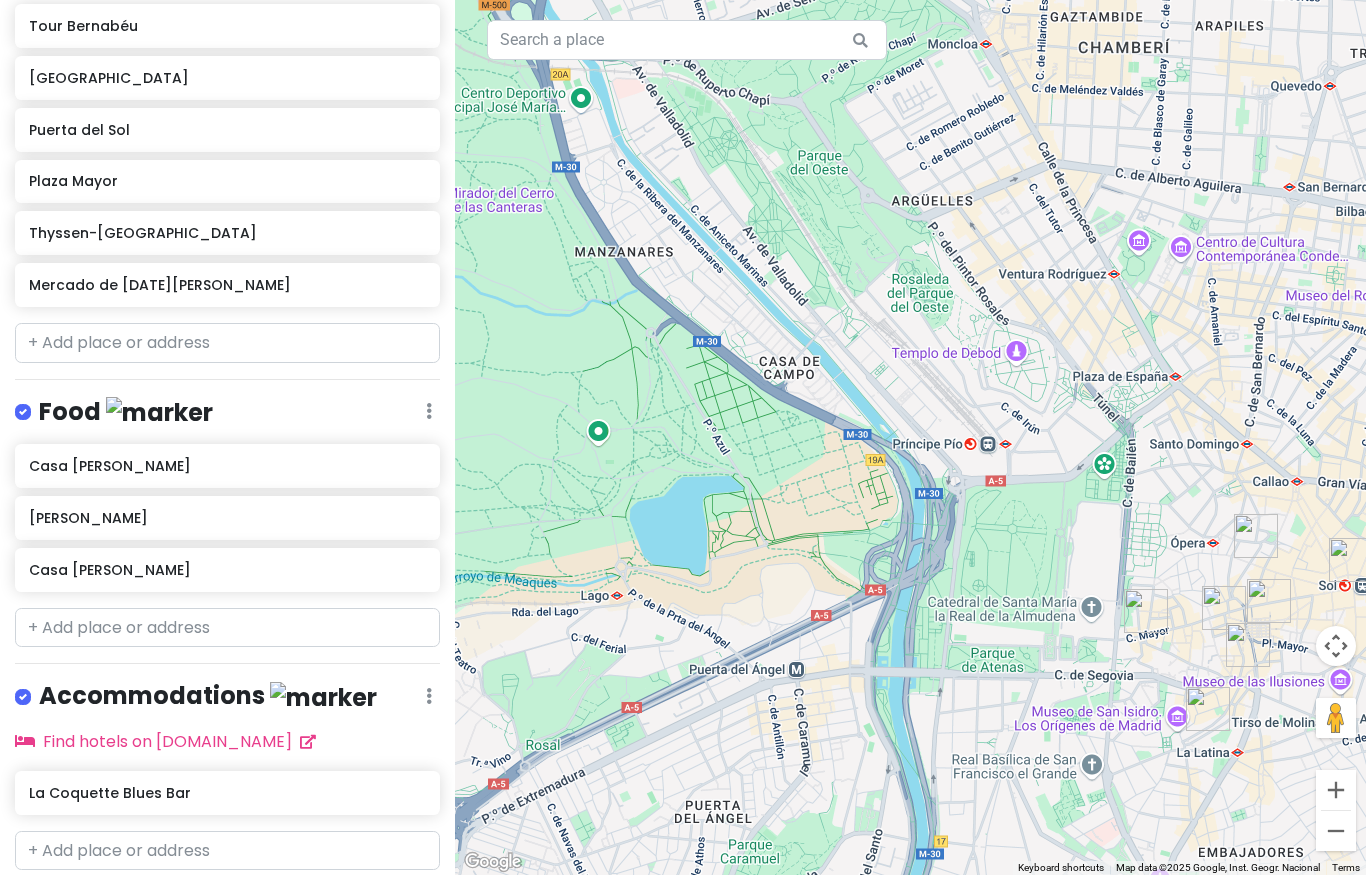 drag, startPoint x: 767, startPoint y: 551, endPoint x: 903, endPoint y: 563, distance: 136.52838 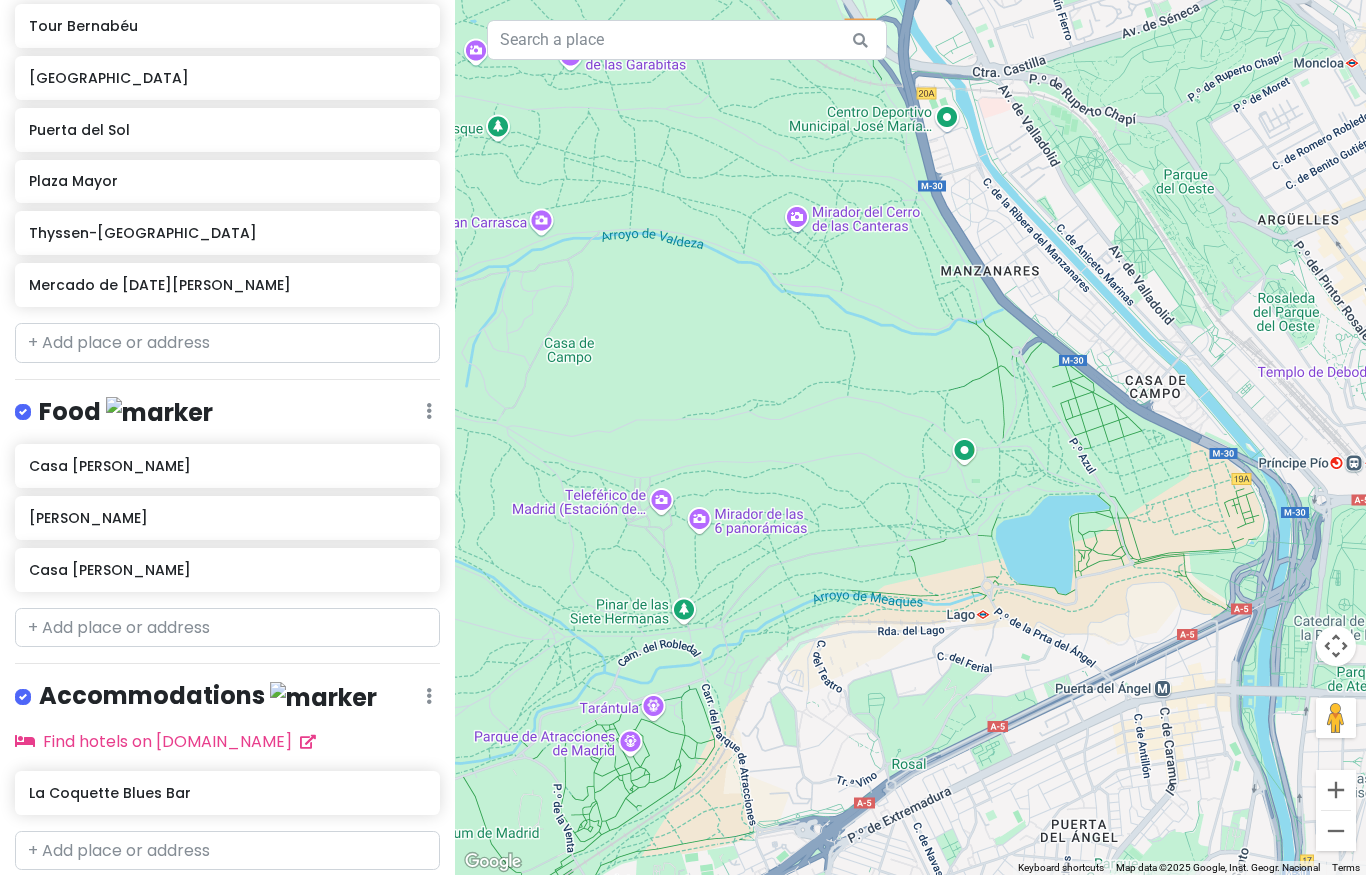 drag, startPoint x: 484, startPoint y: 537, endPoint x: 878, endPoint y: 561, distance: 394.7303 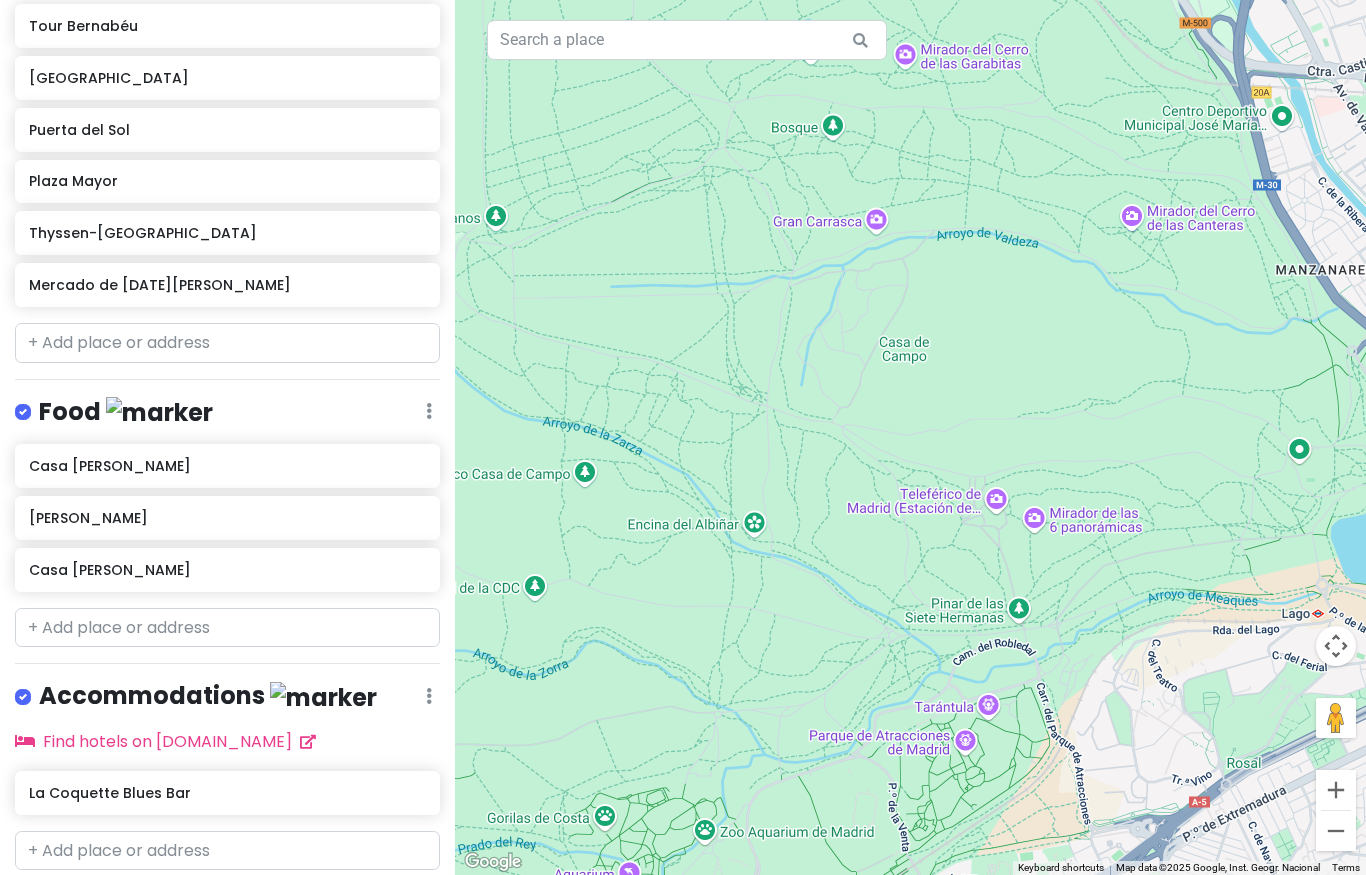 drag, startPoint x: 873, startPoint y: 554, endPoint x: 1104, endPoint y: 553, distance: 231.00217 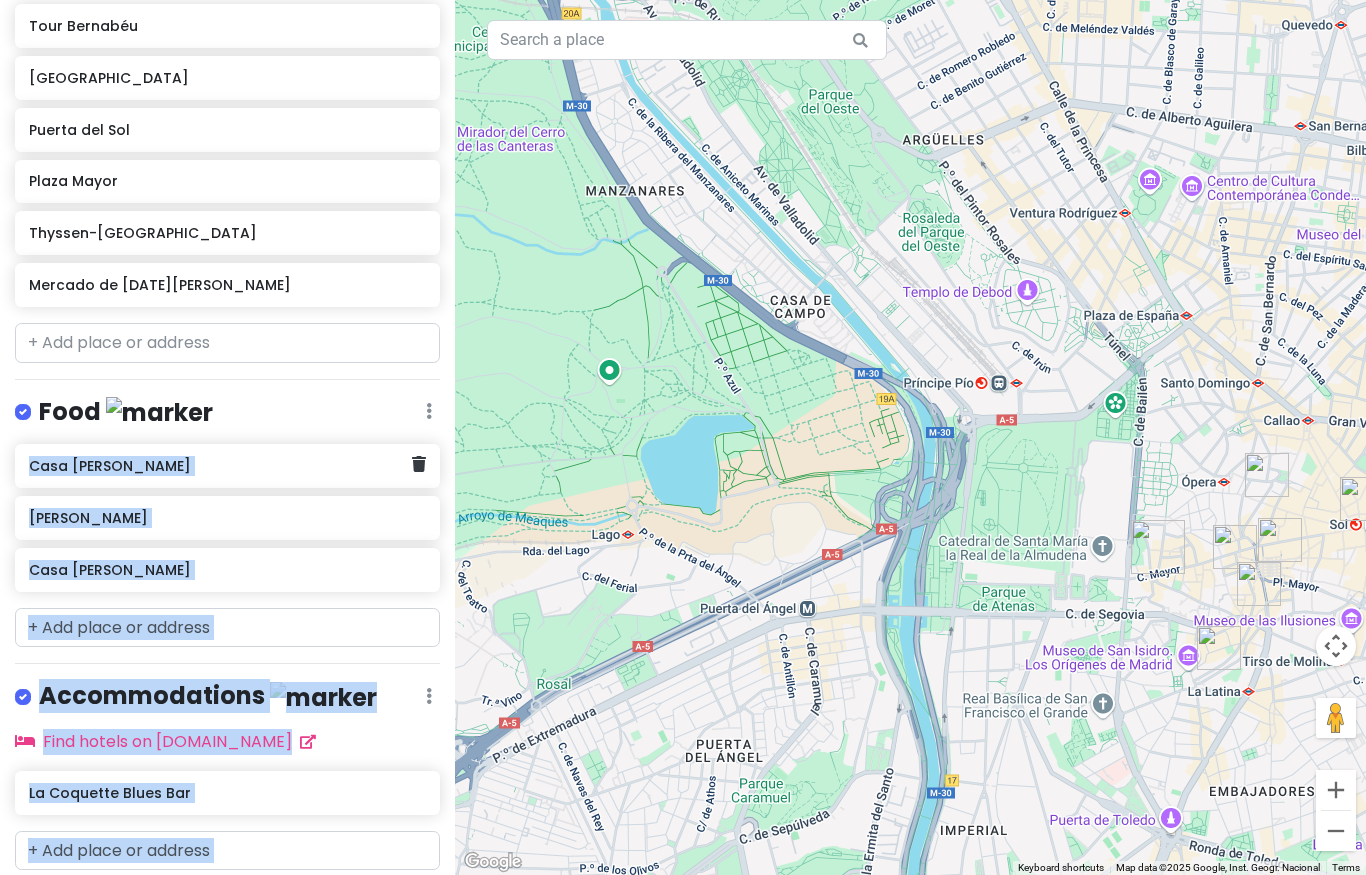 drag, startPoint x: 1104, startPoint y: 551, endPoint x: 413, endPoint y: 474, distance: 695.2769 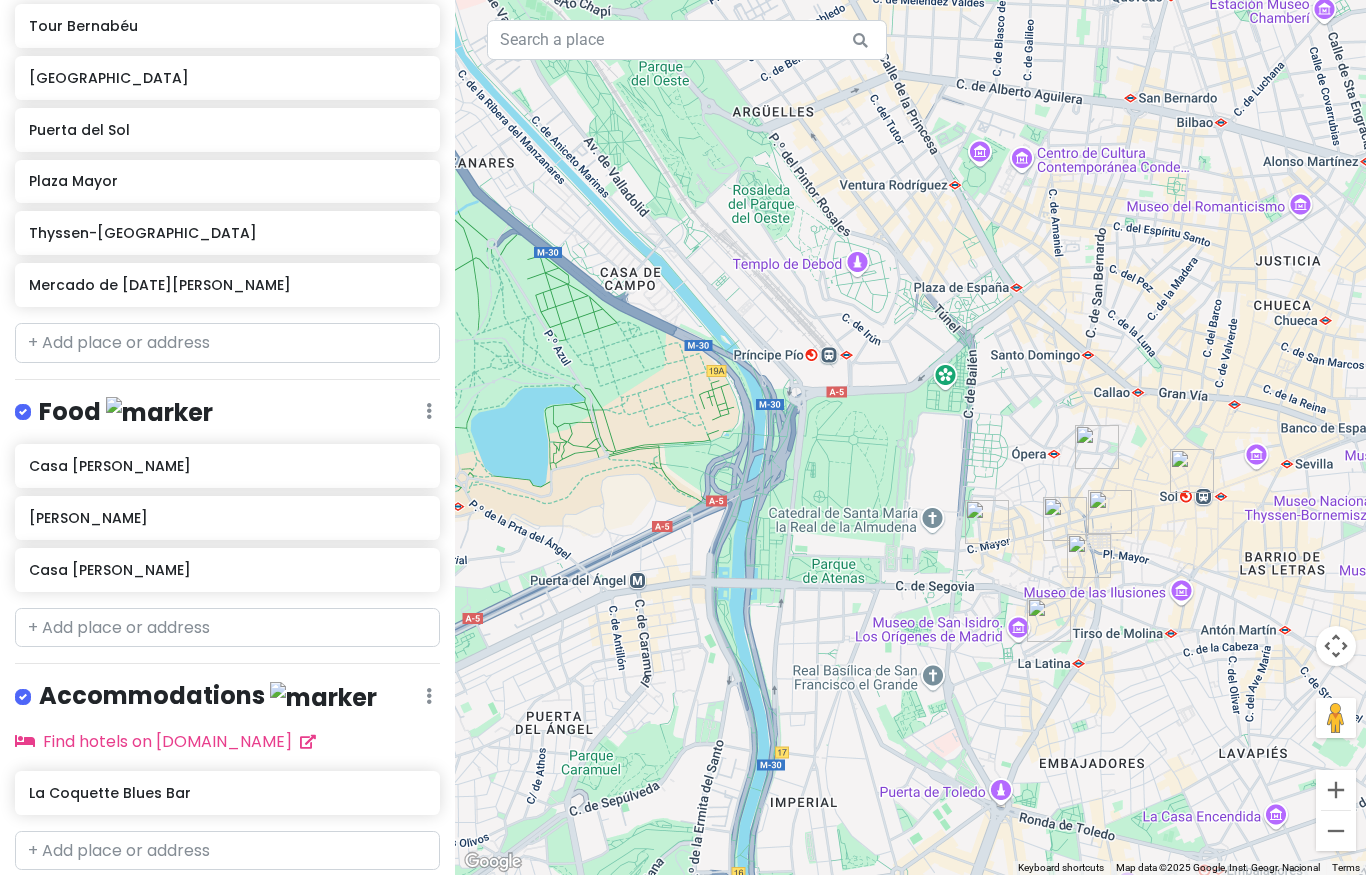 drag, startPoint x: 907, startPoint y: 558, endPoint x: 611, endPoint y: 553, distance: 296.04224 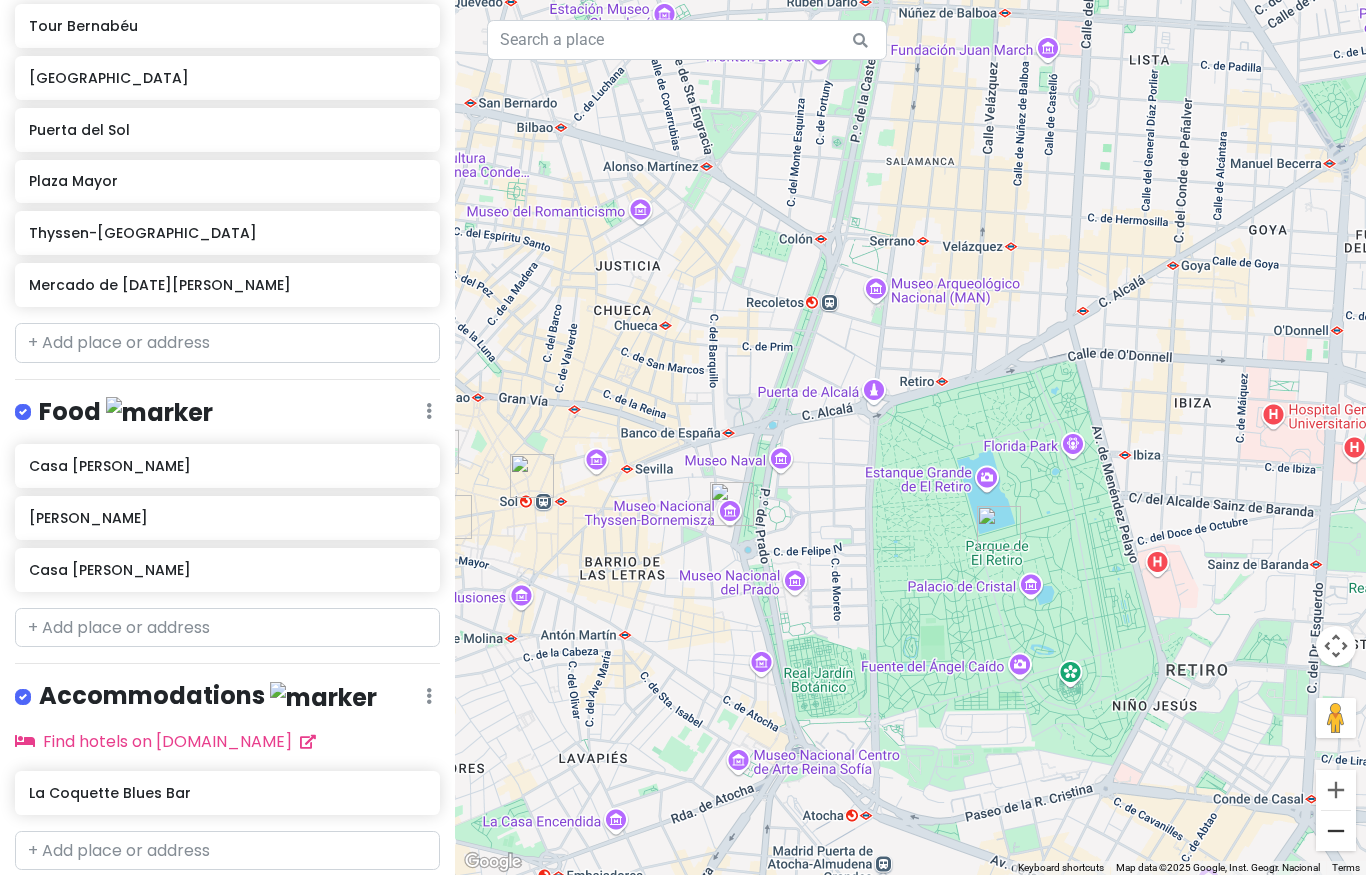 click at bounding box center [1336, 831] 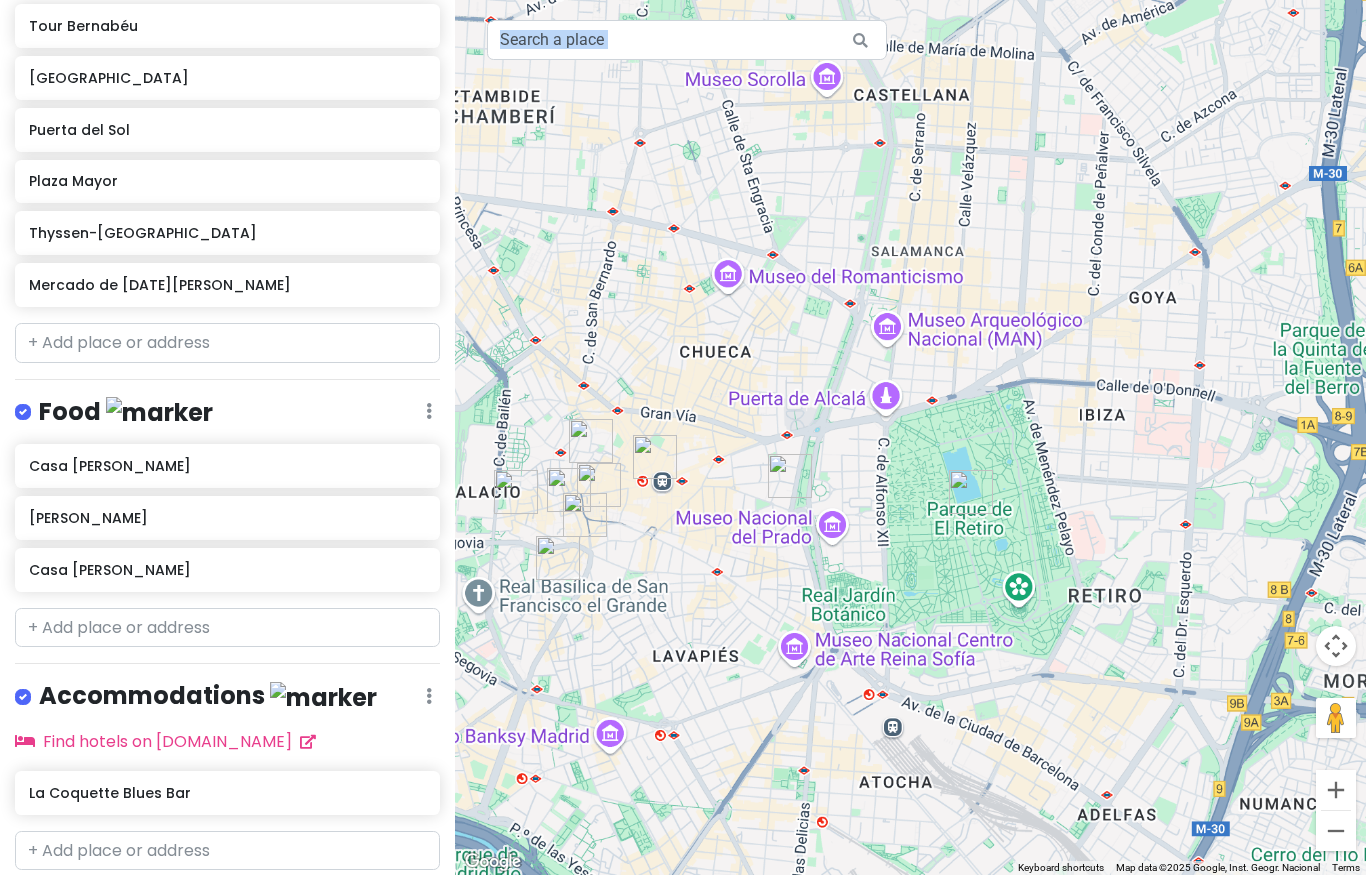 click at bounding box center (1336, 831) 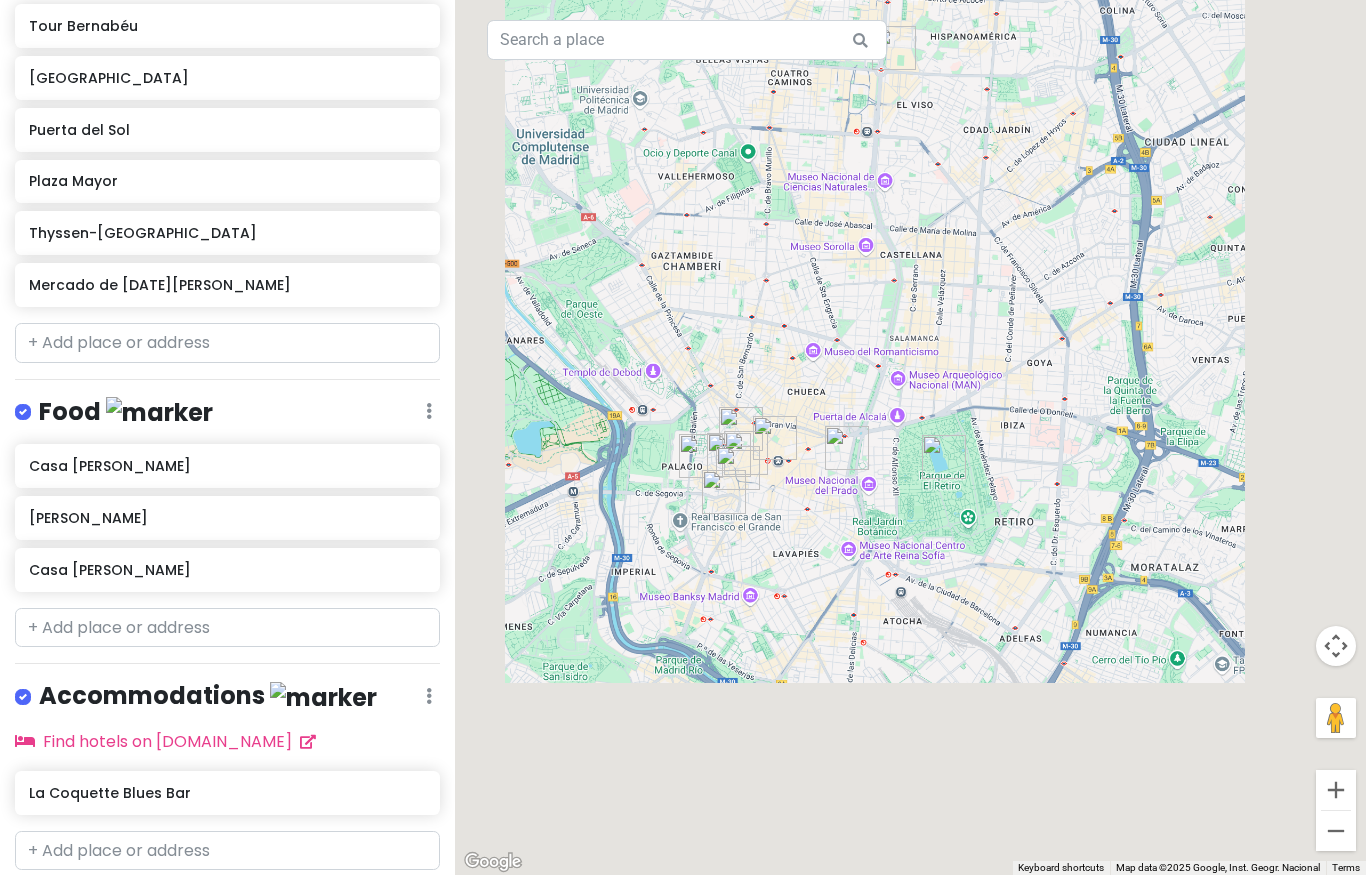 click at bounding box center [1336, 831] 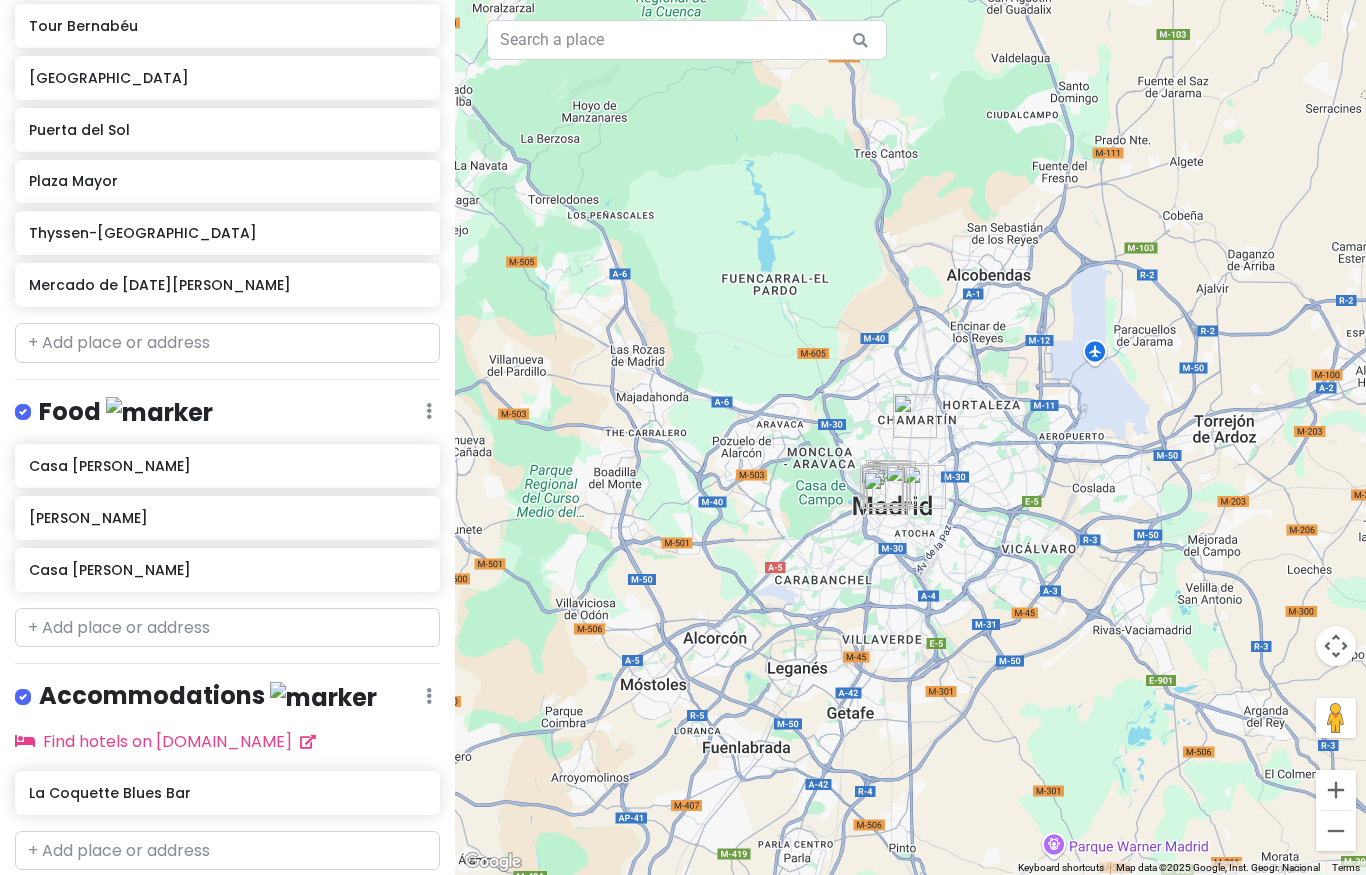 drag, startPoint x: 928, startPoint y: 500, endPoint x: 935, endPoint y: 564, distance: 64.381676 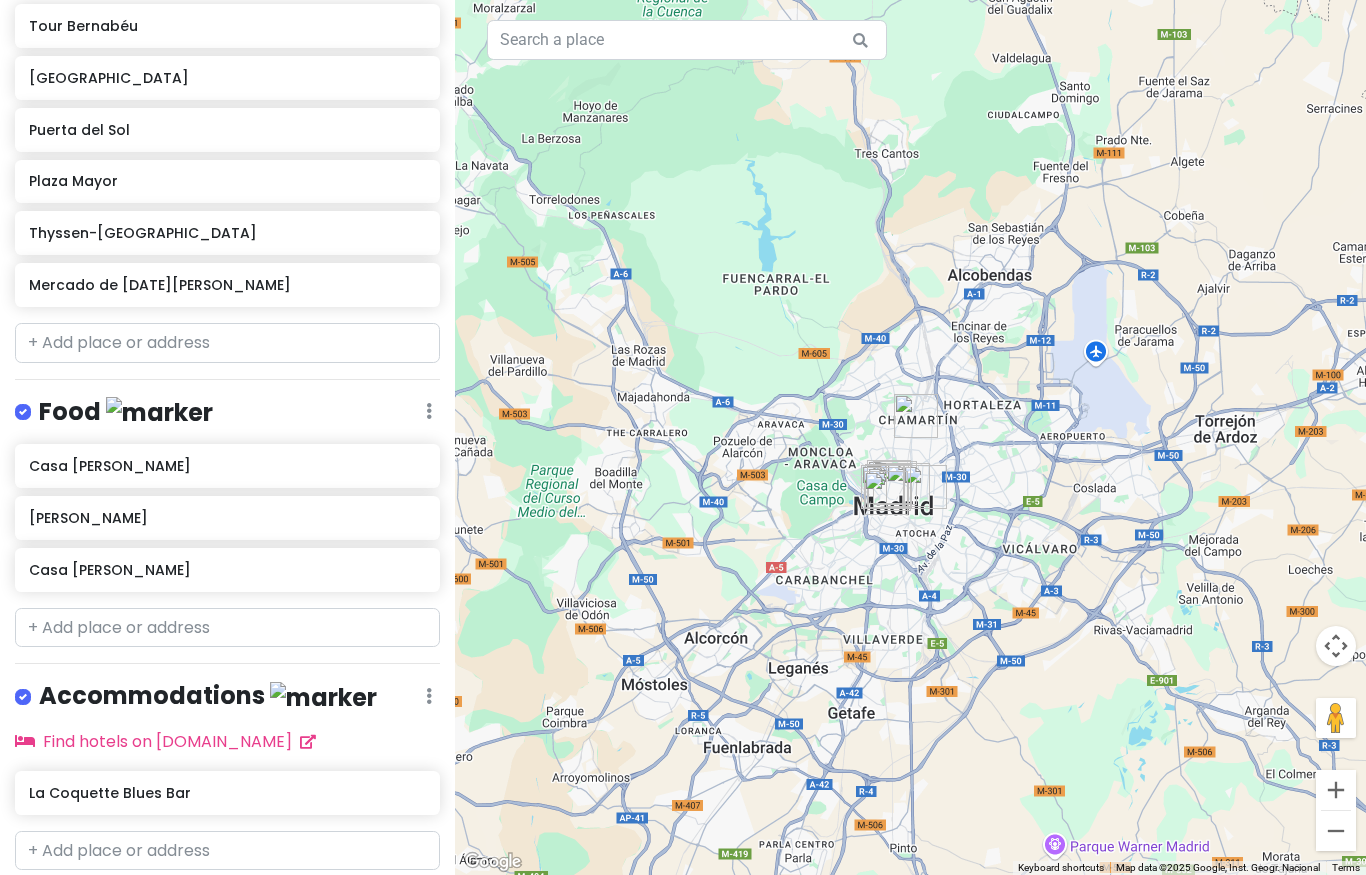 click at bounding box center (886, 493) 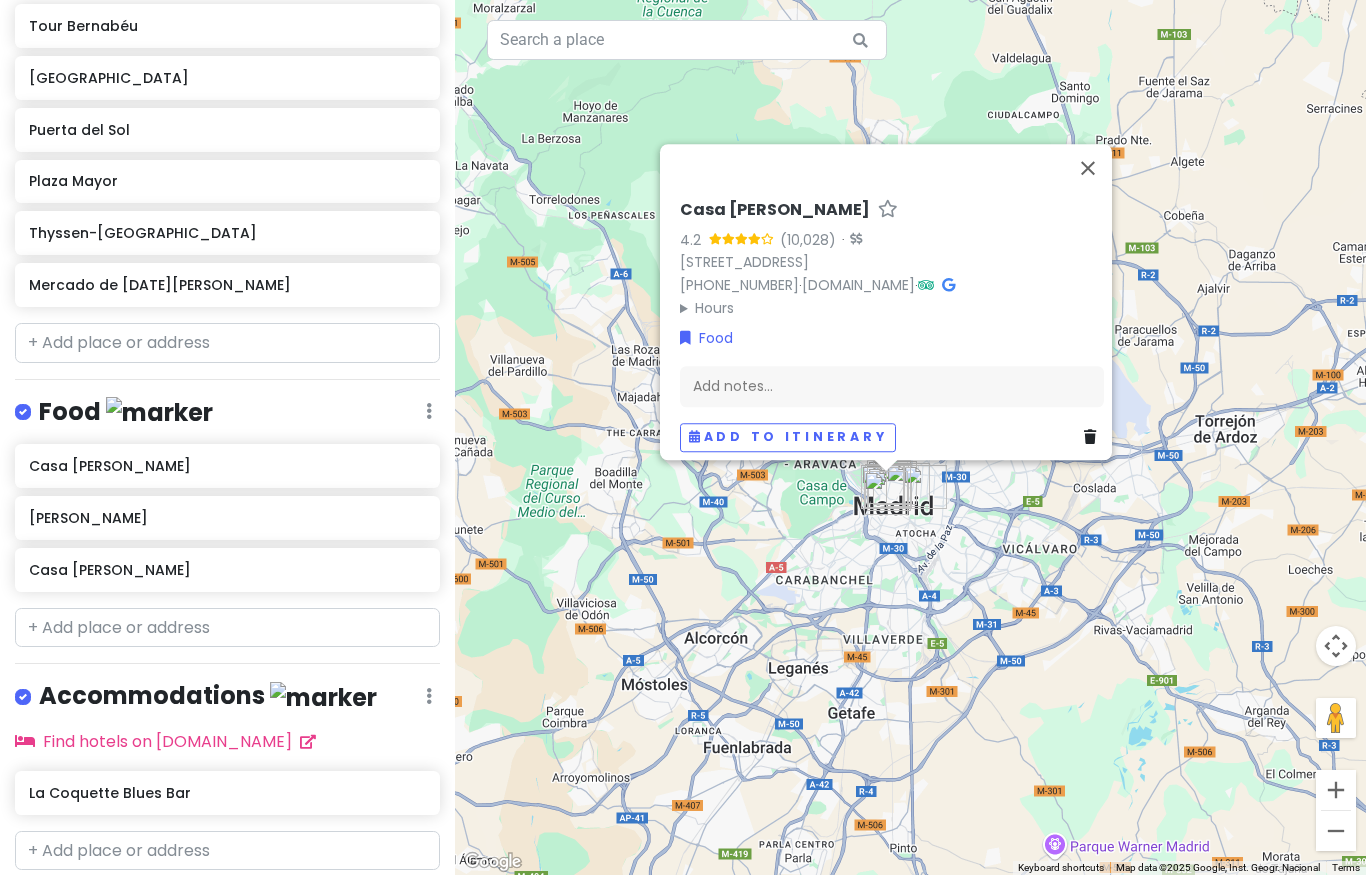 click at bounding box center [886, 493] 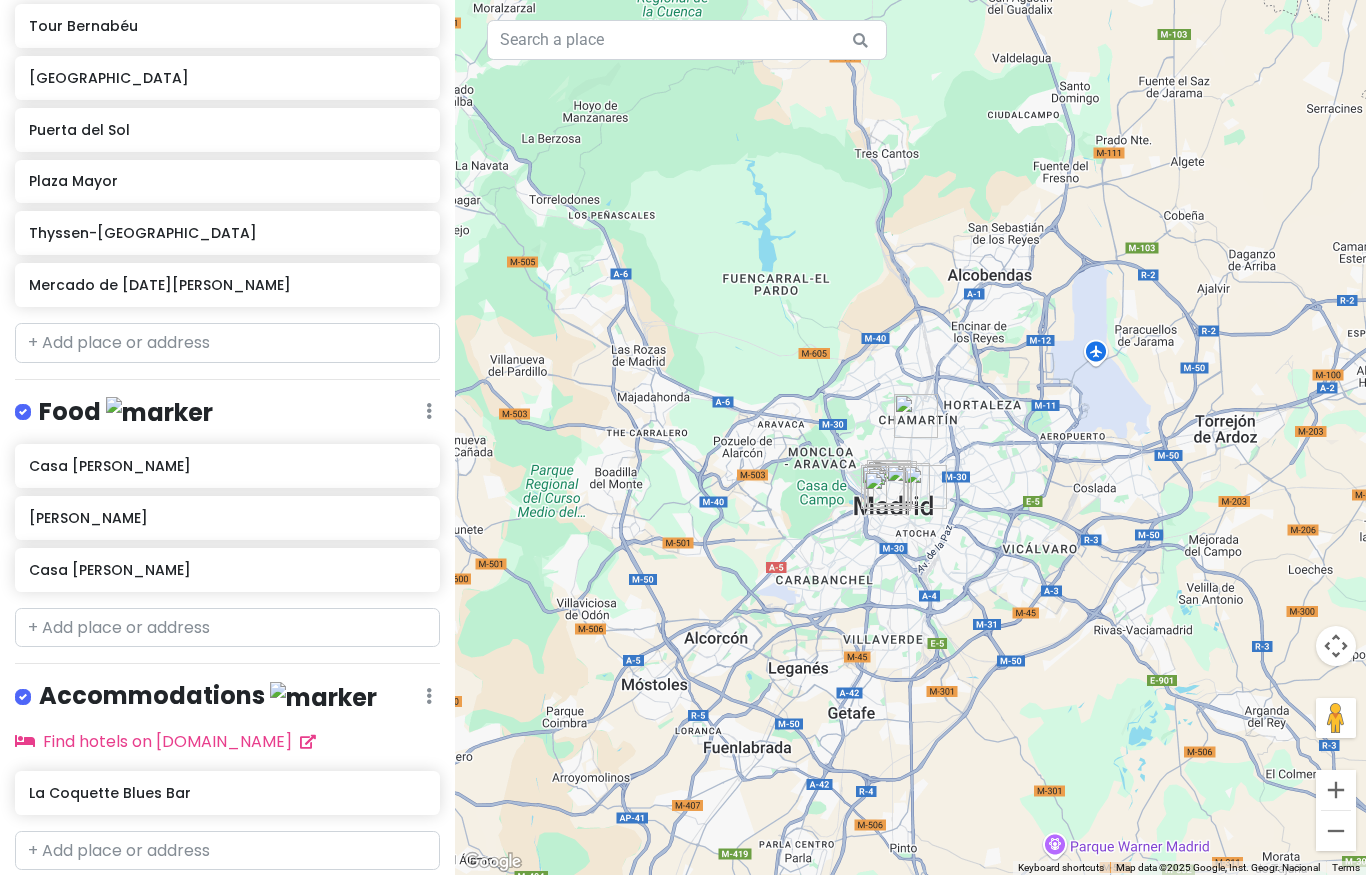 click at bounding box center (910, 437) 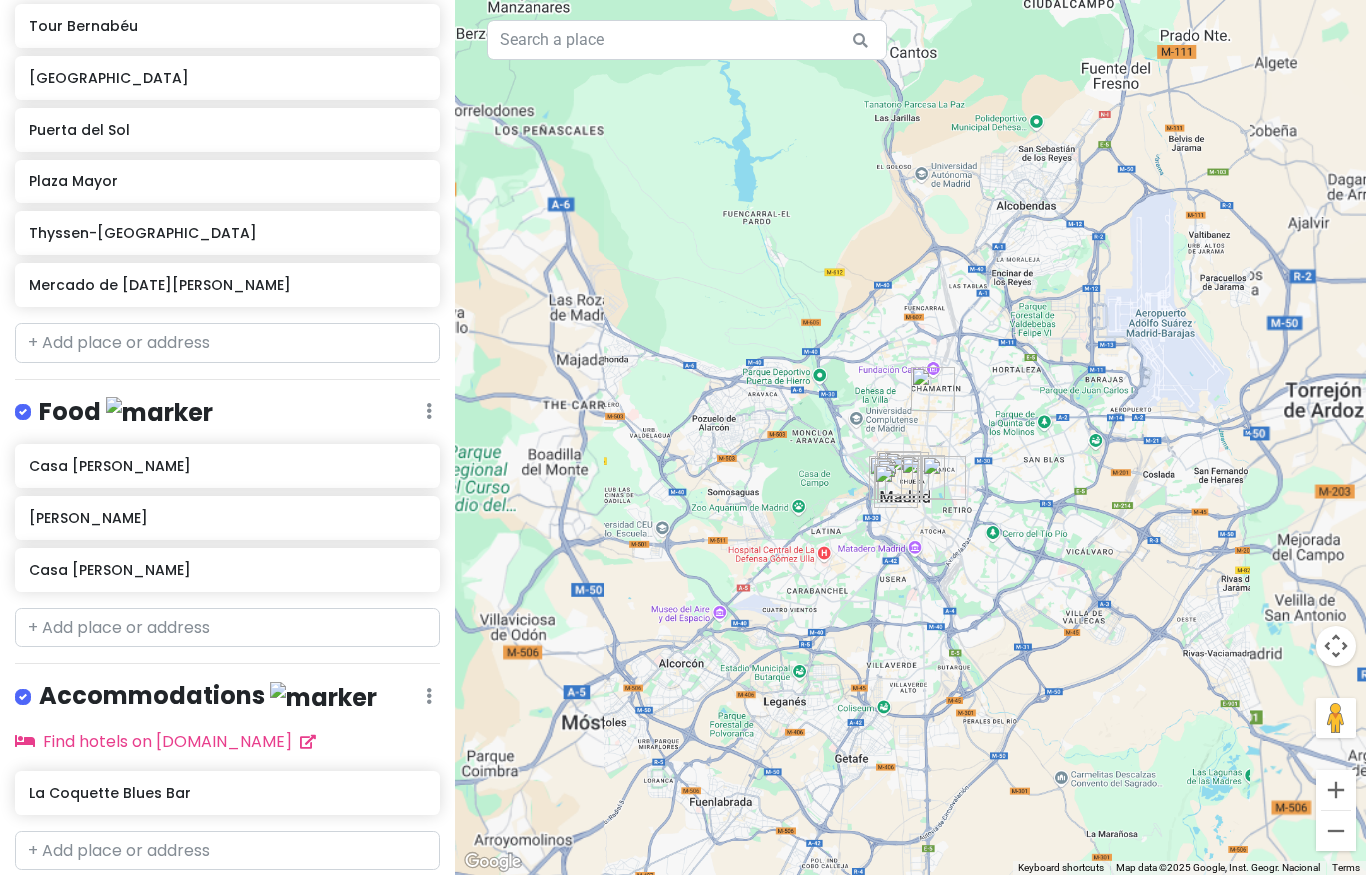 click at bounding box center [910, 437] 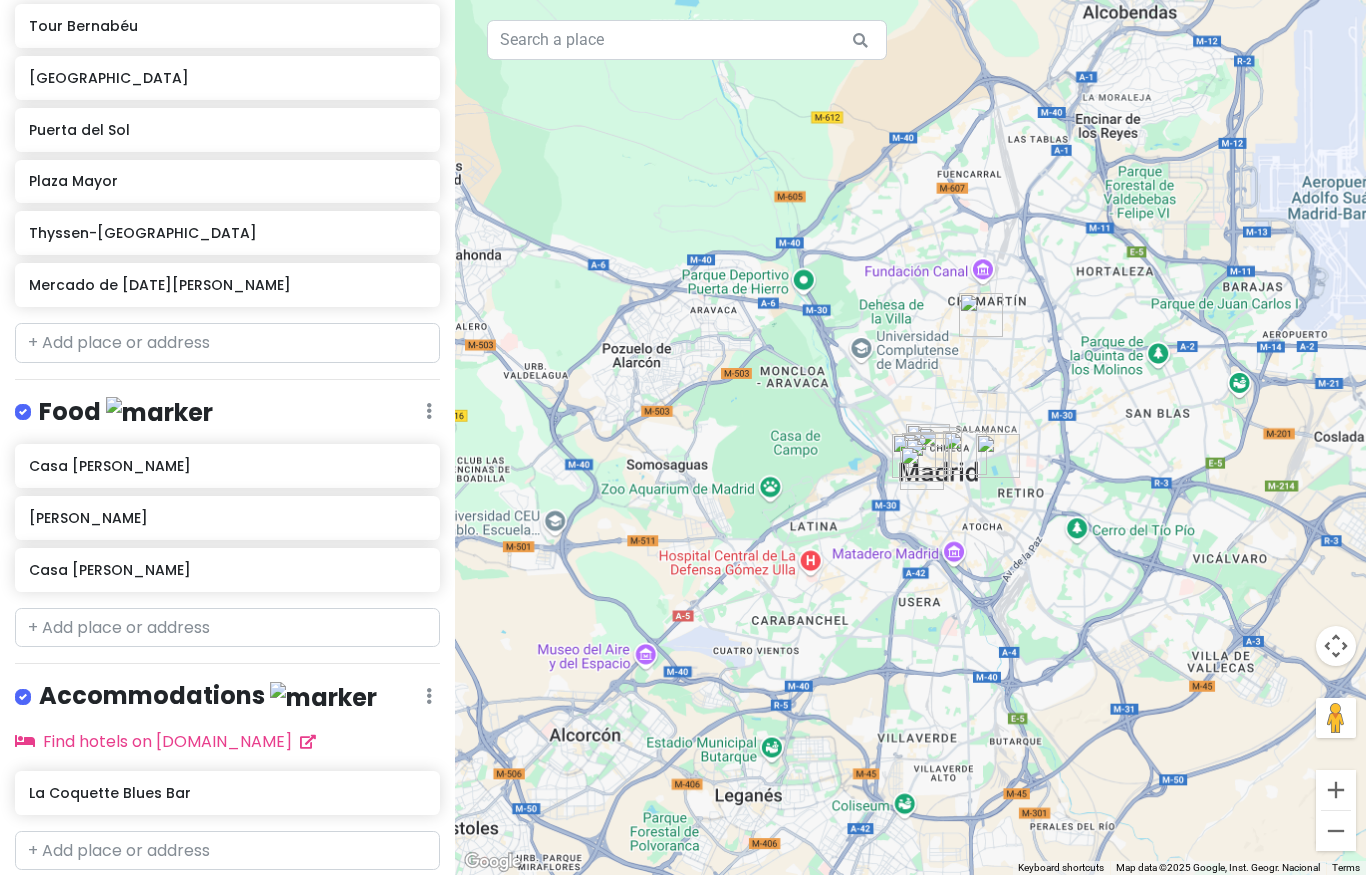 click at bounding box center (910, 437) 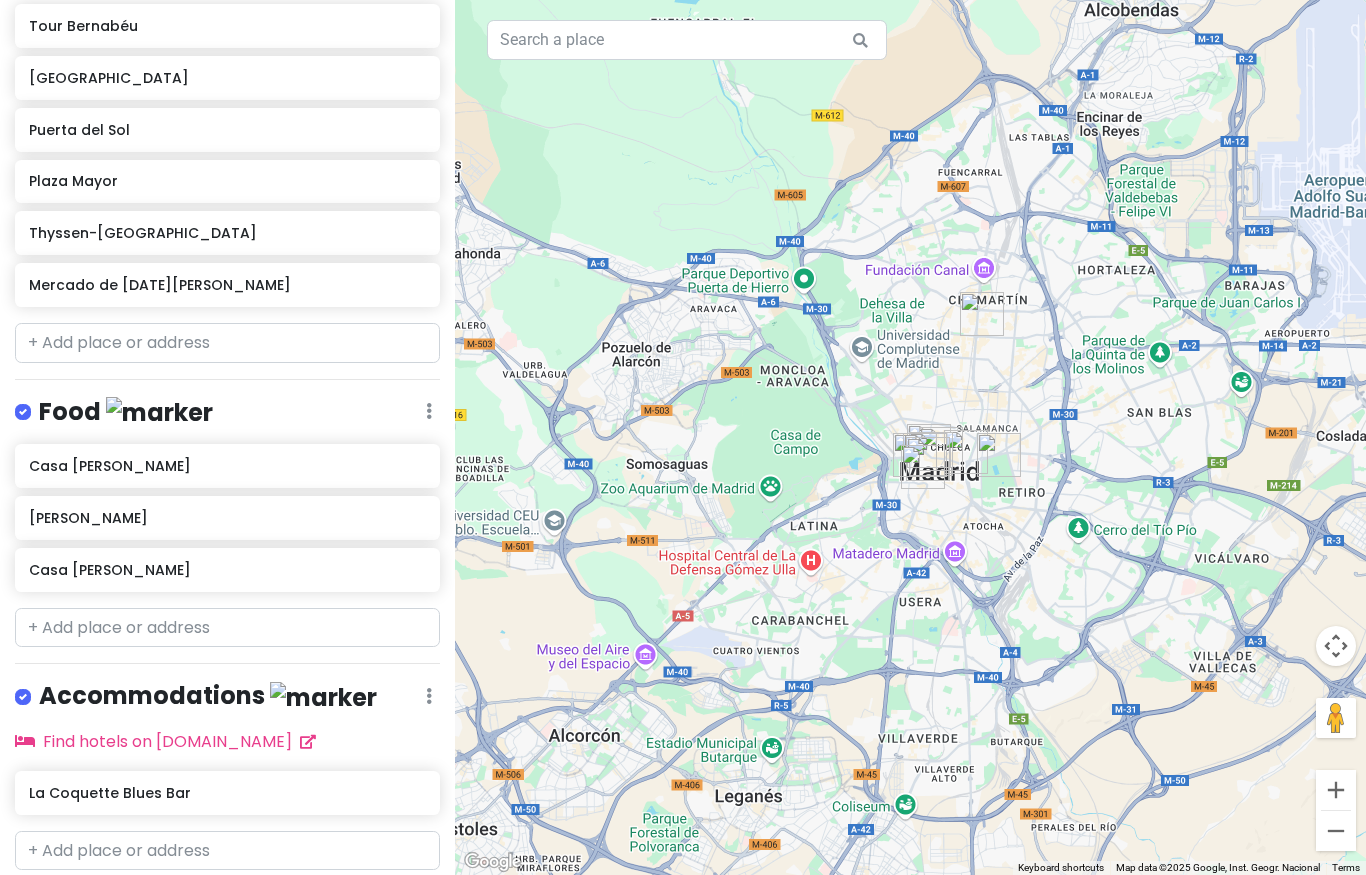 click at bounding box center (910, 437) 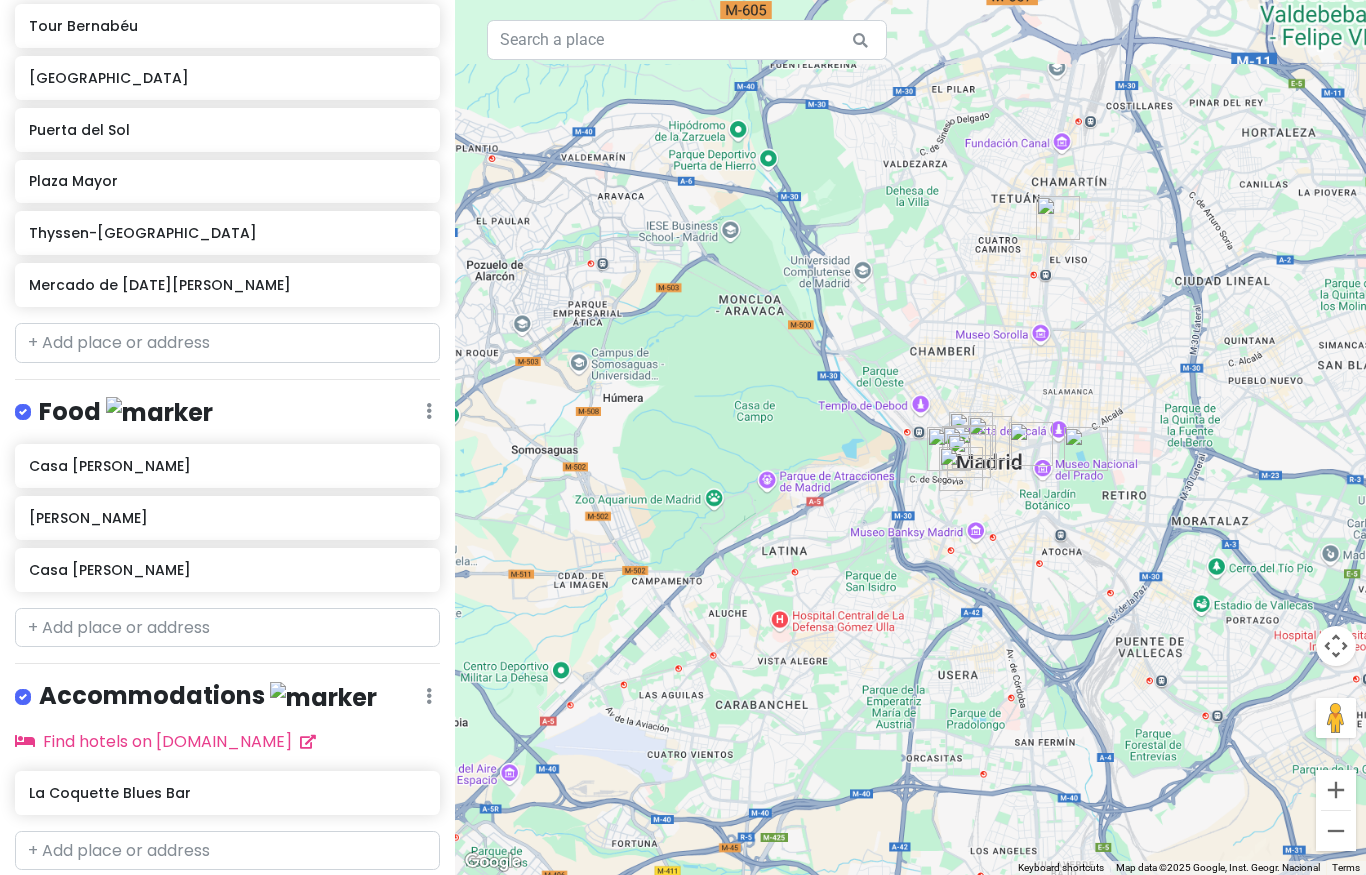 click at bounding box center (910, 437) 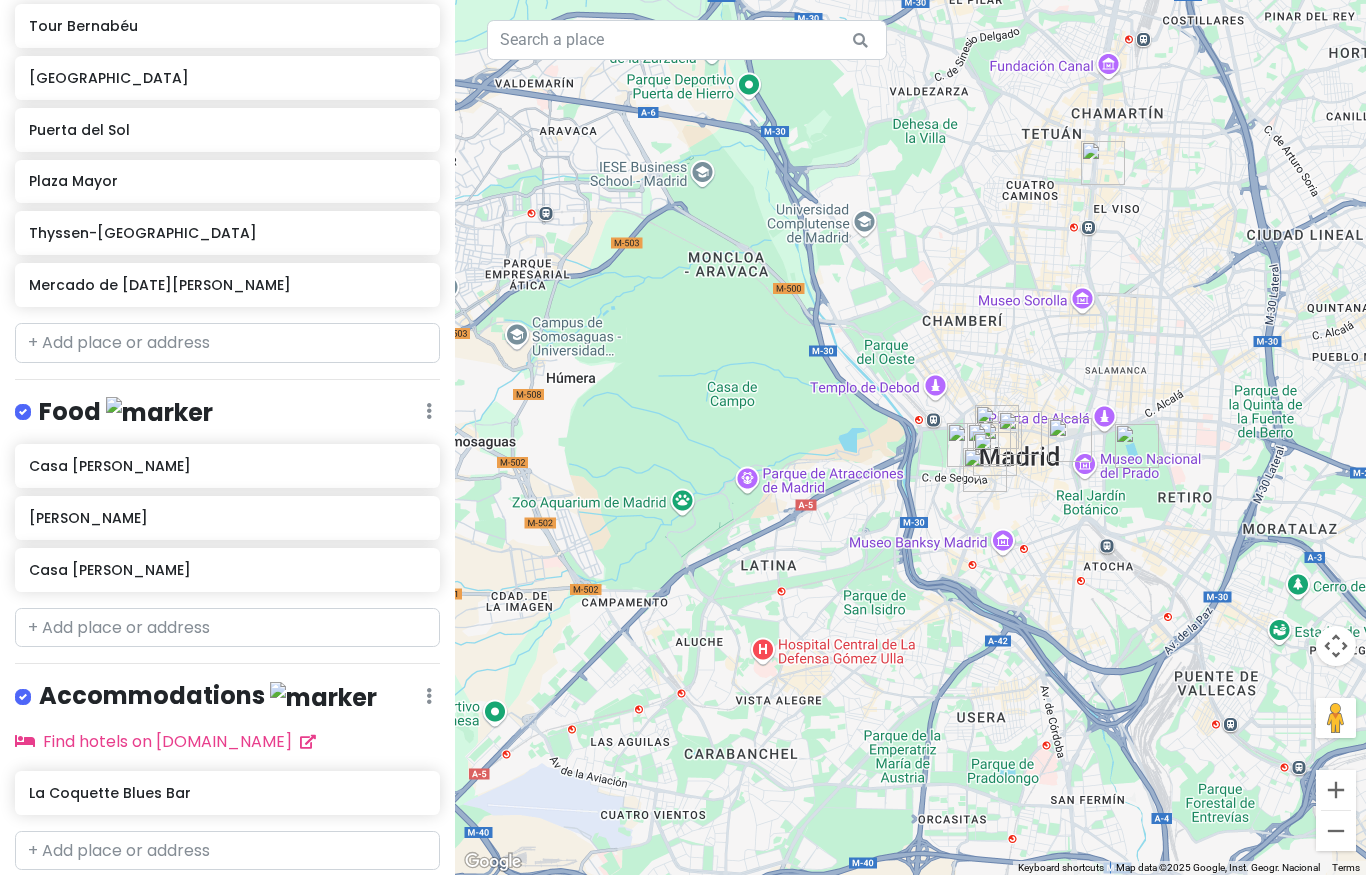 click at bounding box center [910, 437] 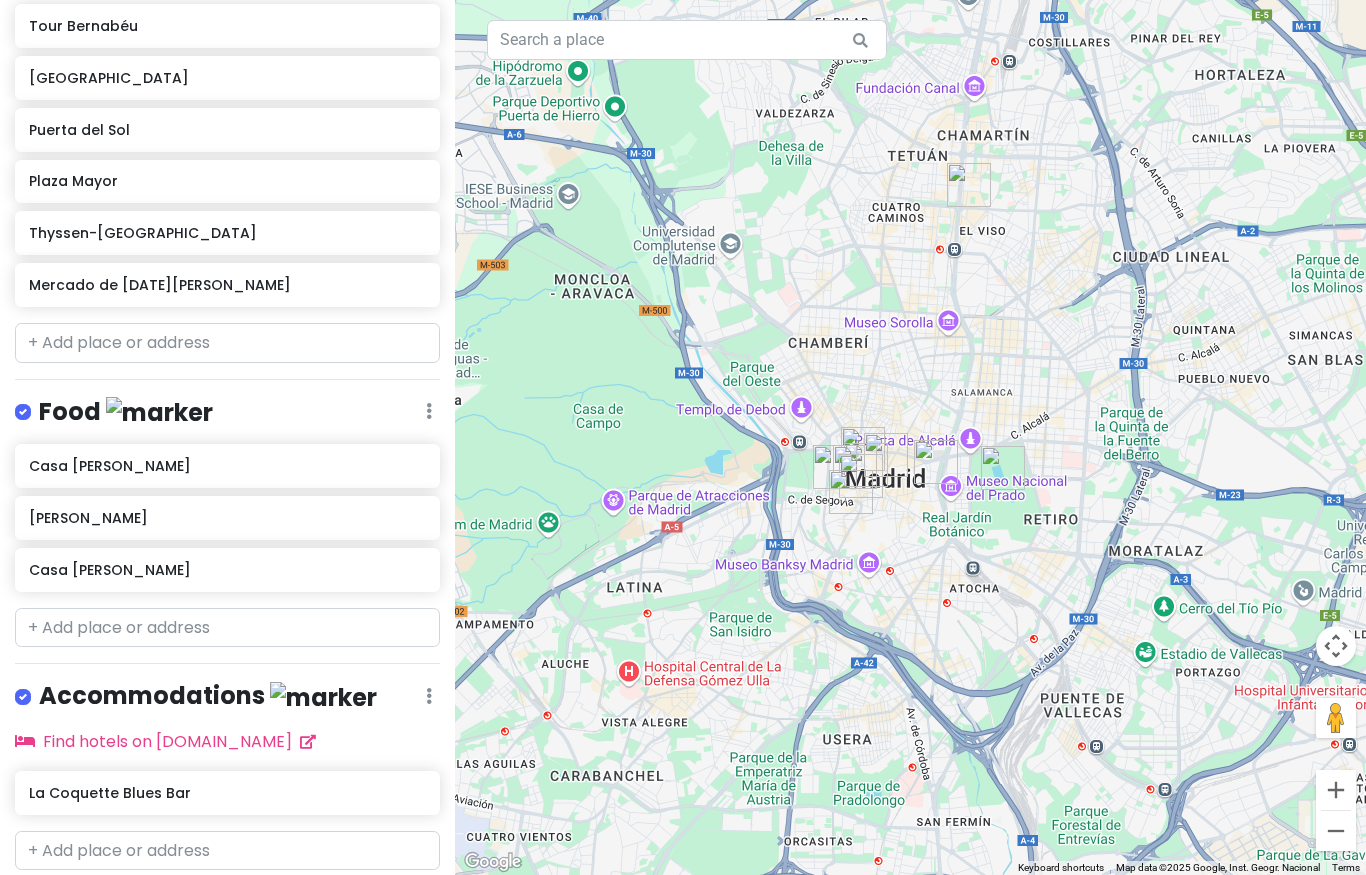 drag, startPoint x: 929, startPoint y: 490, endPoint x: 765, endPoint y: 524, distance: 167.48732 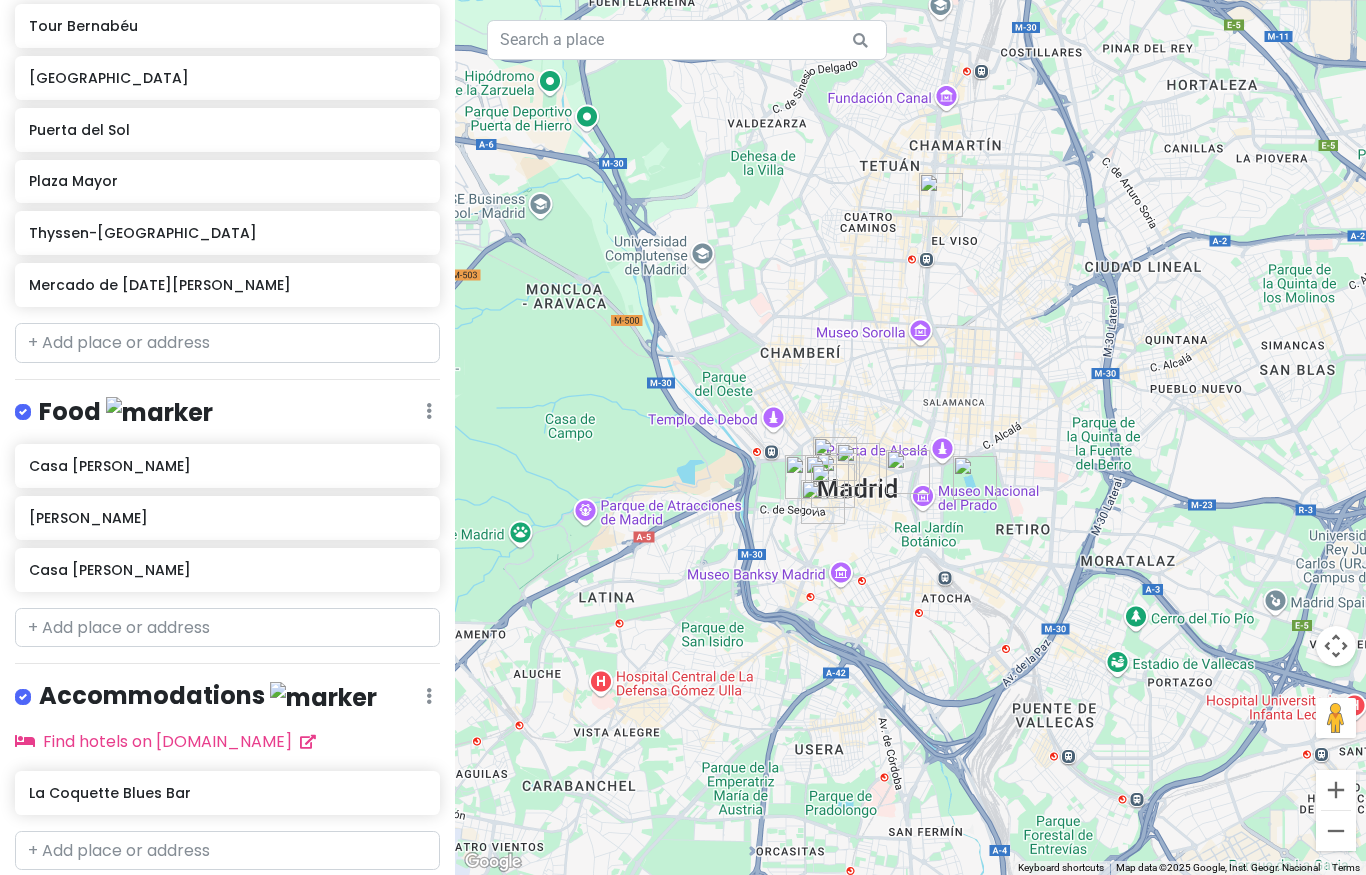 click at bounding box center (910, 437) 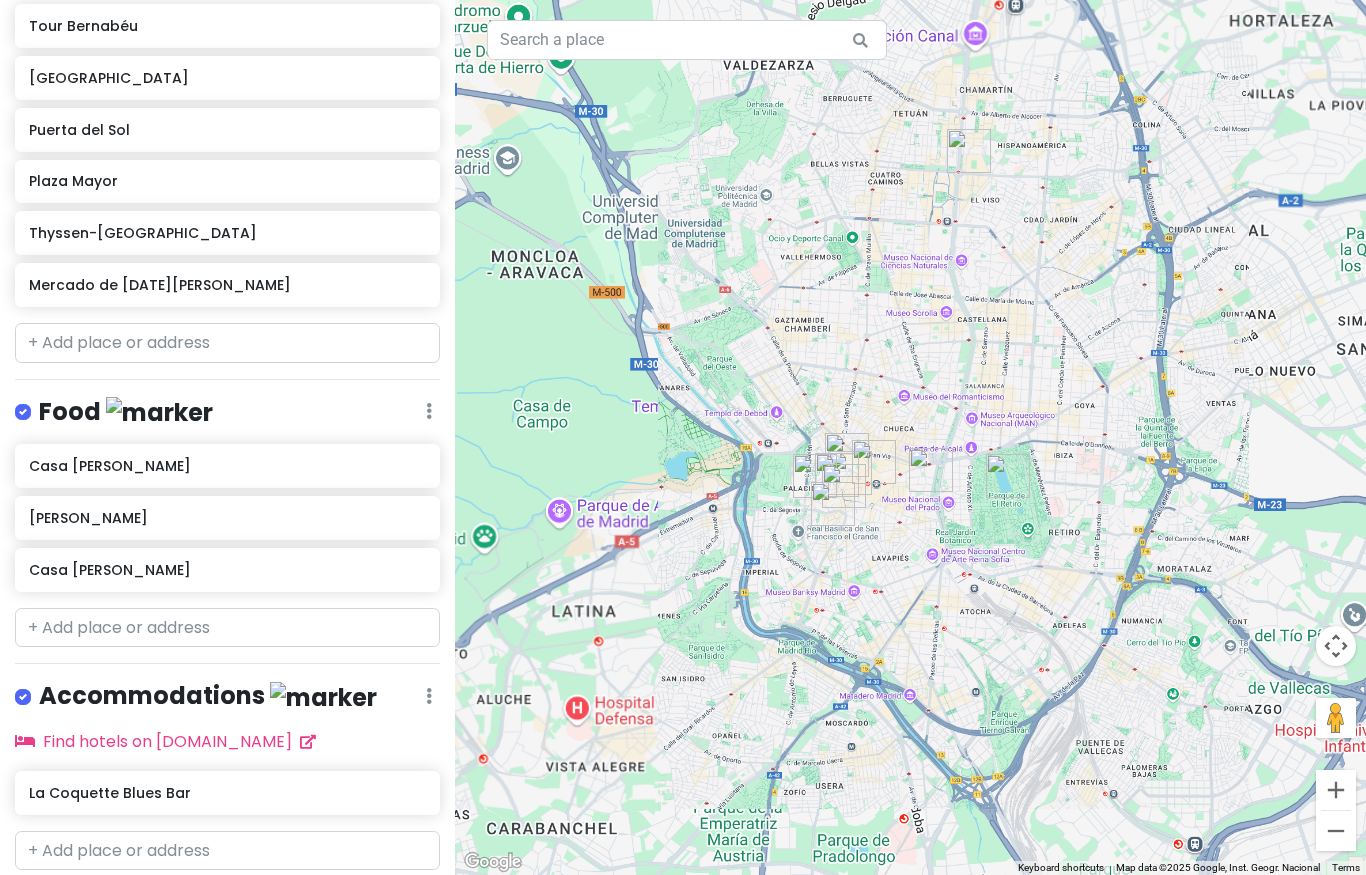 click at bounding box center (910, 437) 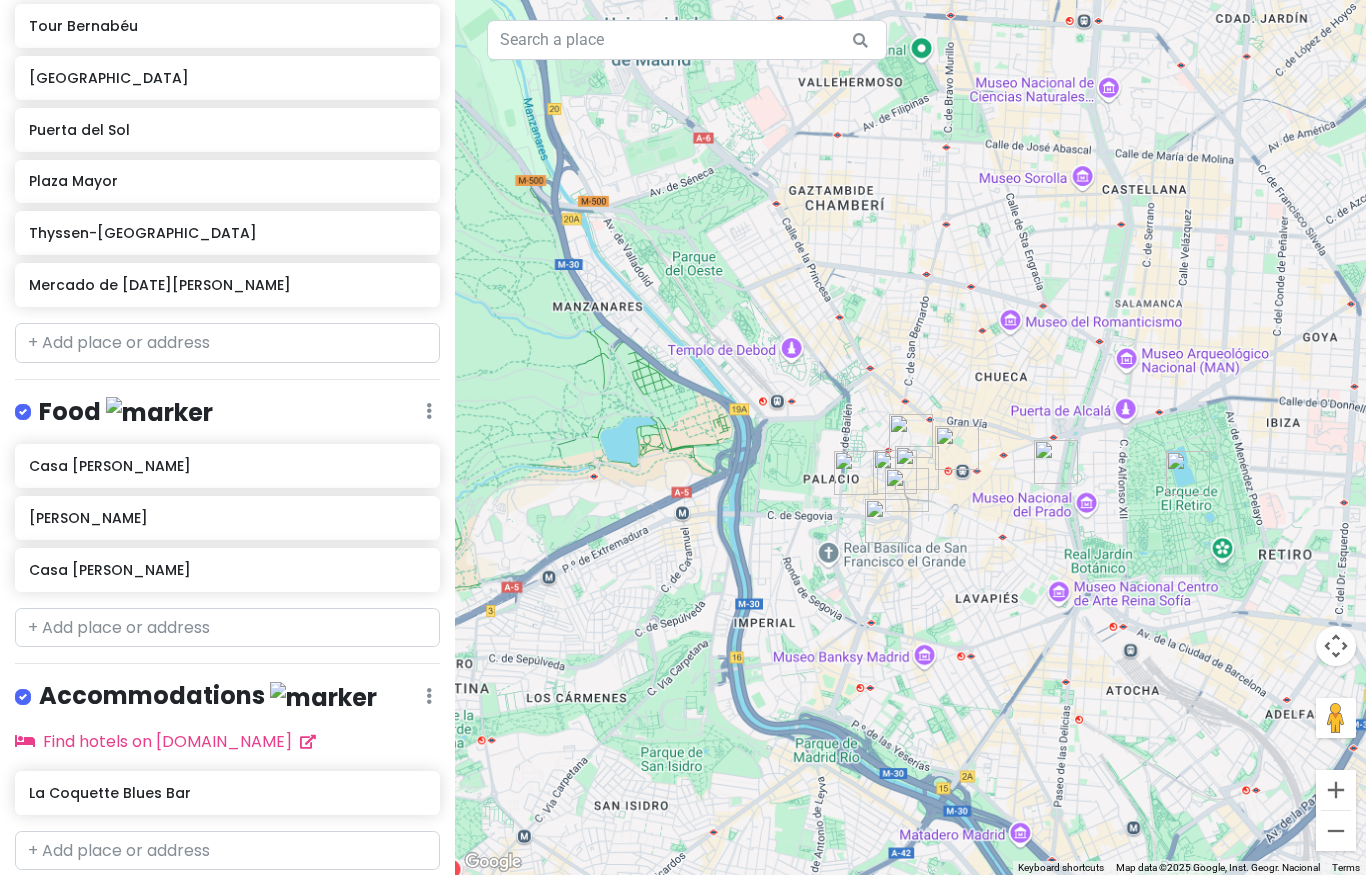 click at bounding box center (910, 437) 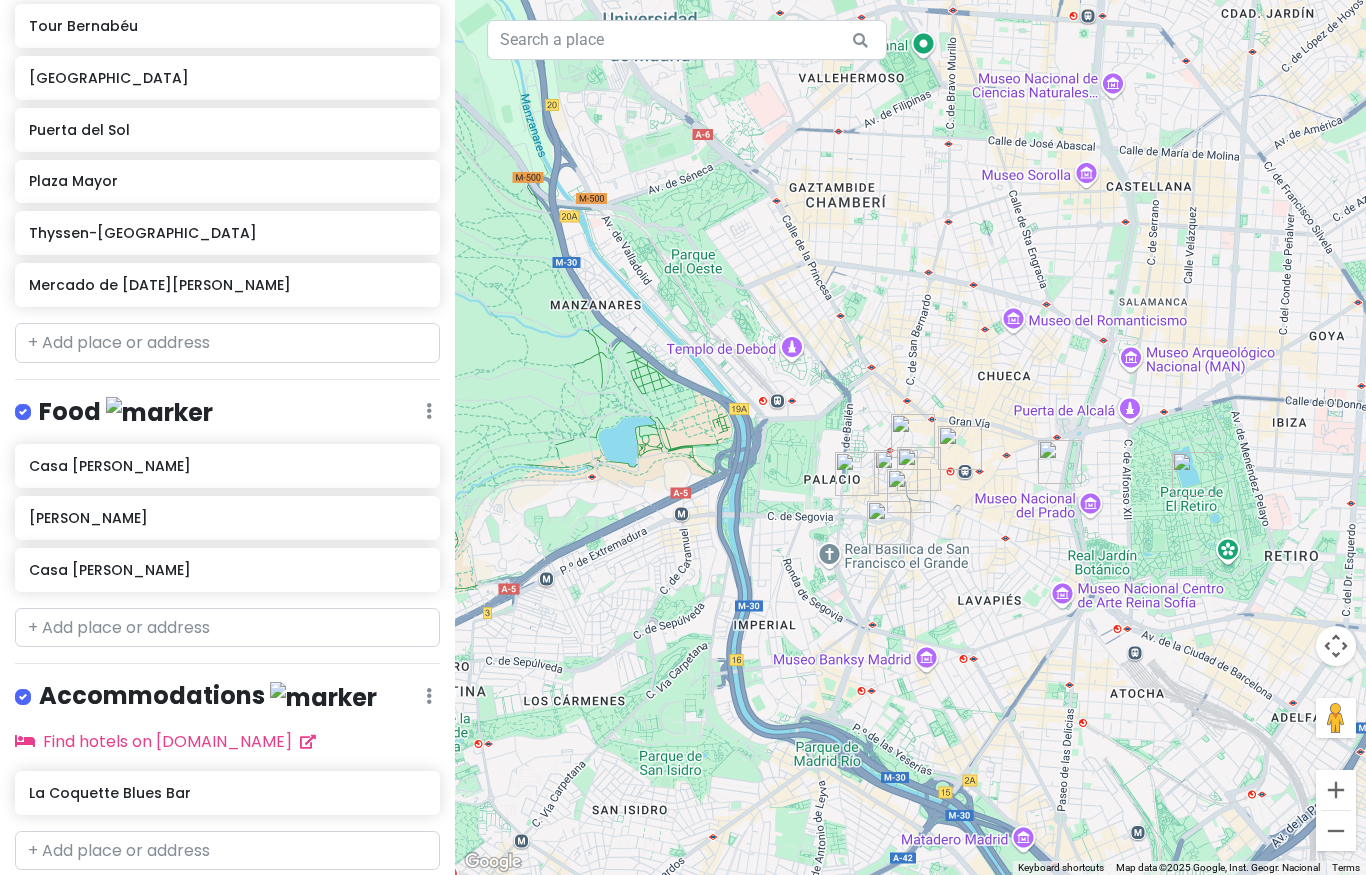 click at bounding box center (910, 437) 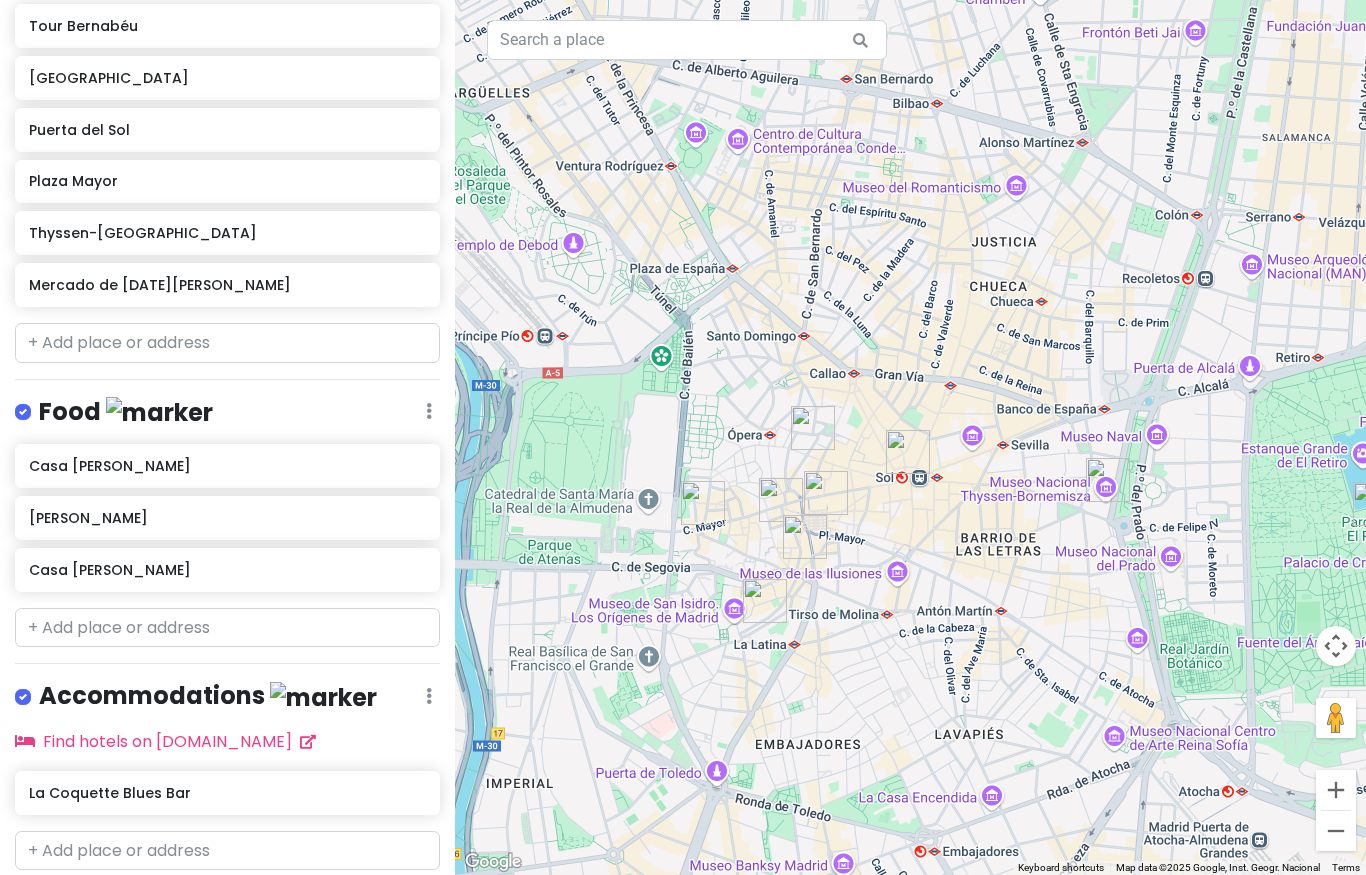 drag, startPoint x: 755, startPoint y: 490, endPoint x: 595, endPoint y: 493, distance: 160.02812 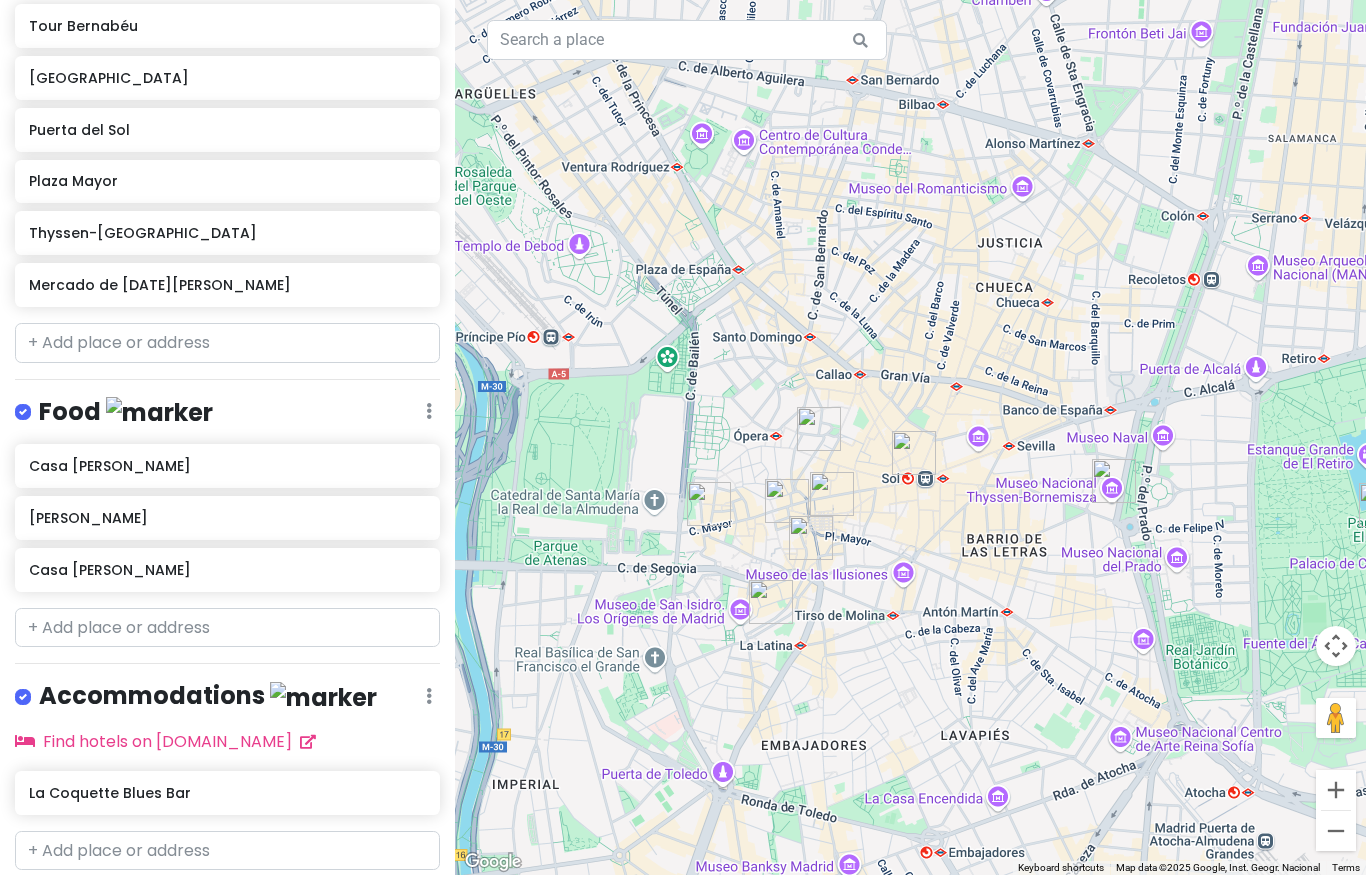 click at bounding box center [910, 437] 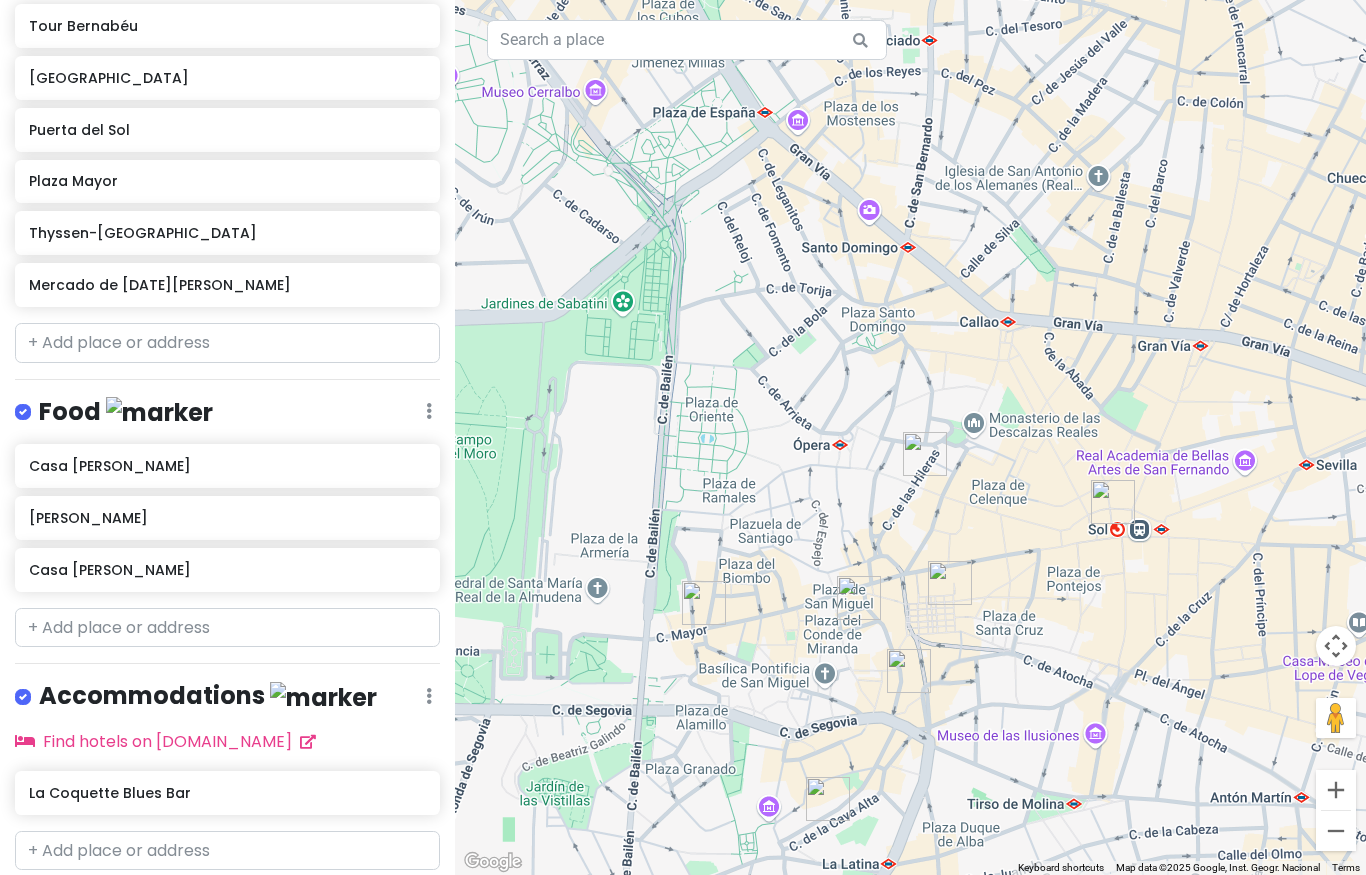 click at bounding box center [910, 437] 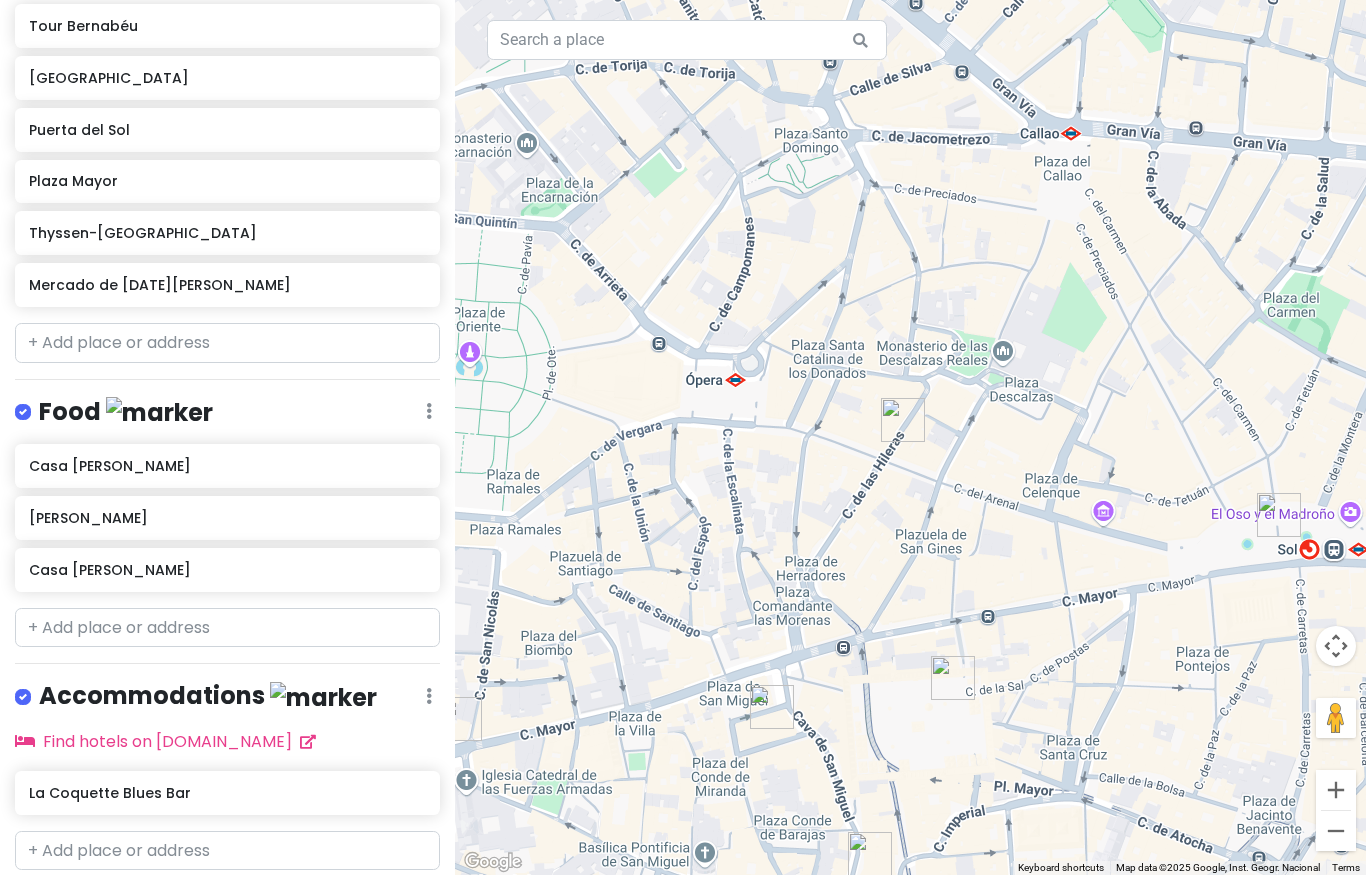 click at bounding box center [910, 437] 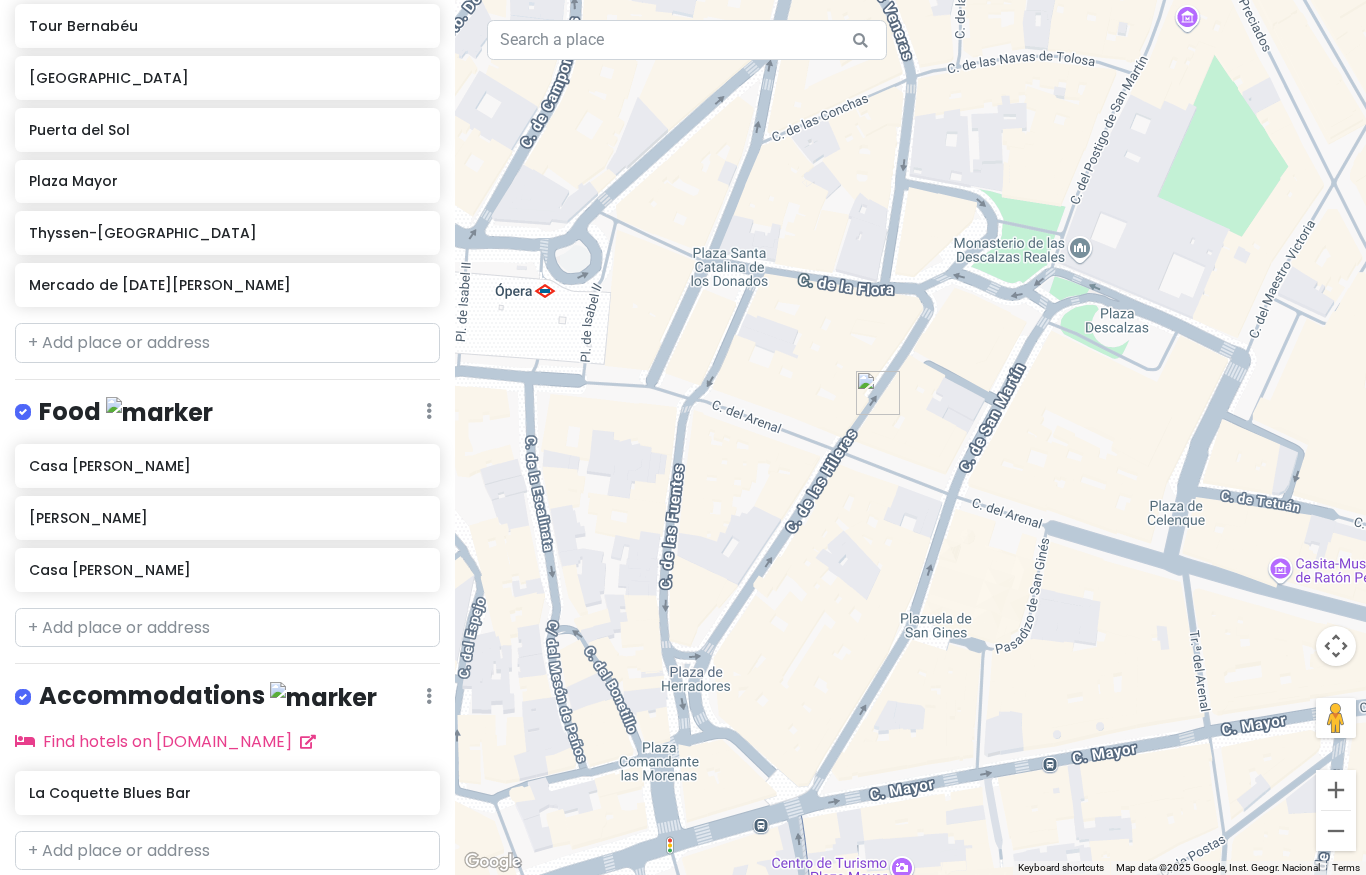 click at bounding box center [910, 437] 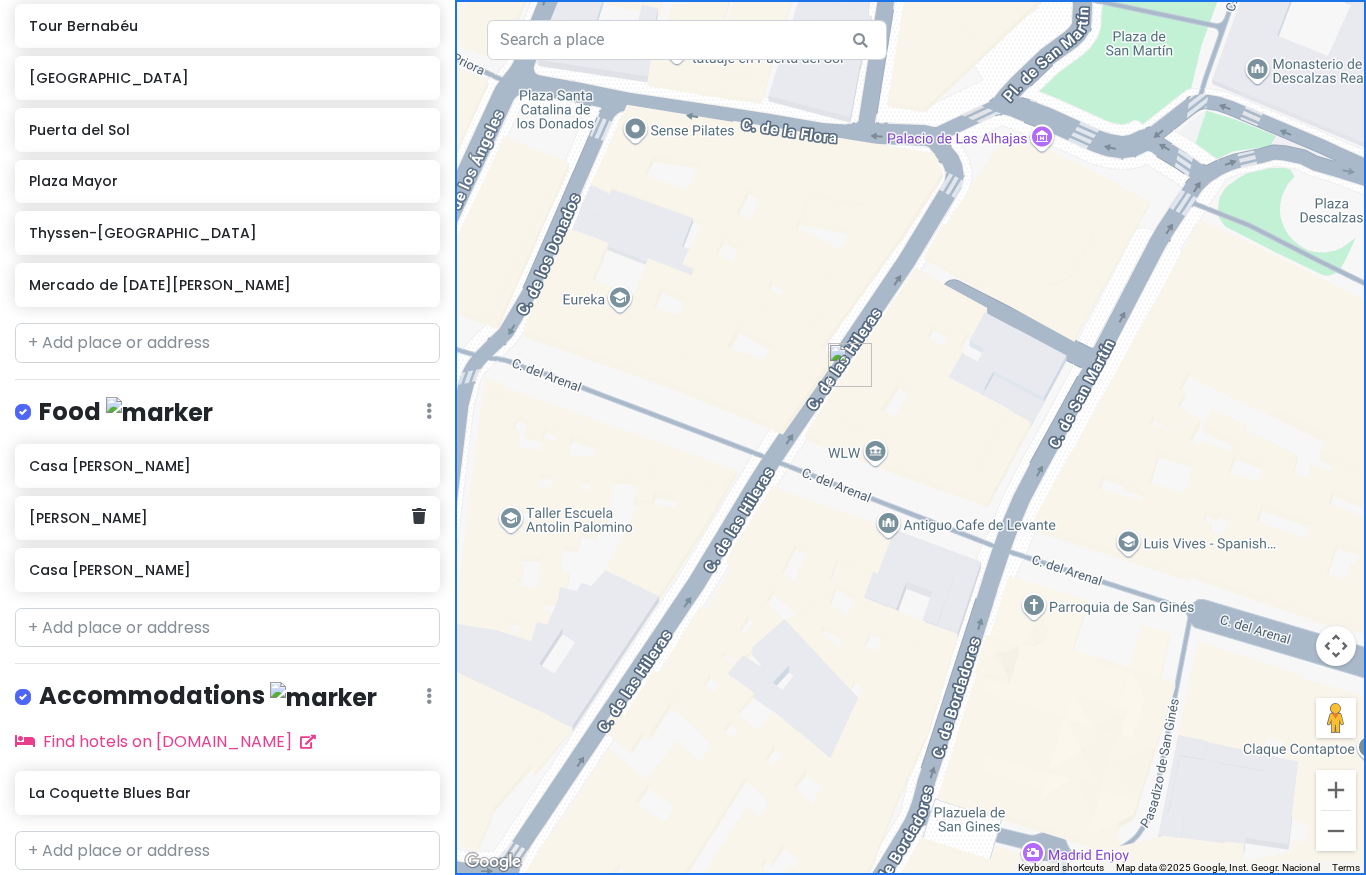 click on "[PERSON_NAME]" at bounding box center [220, 518] 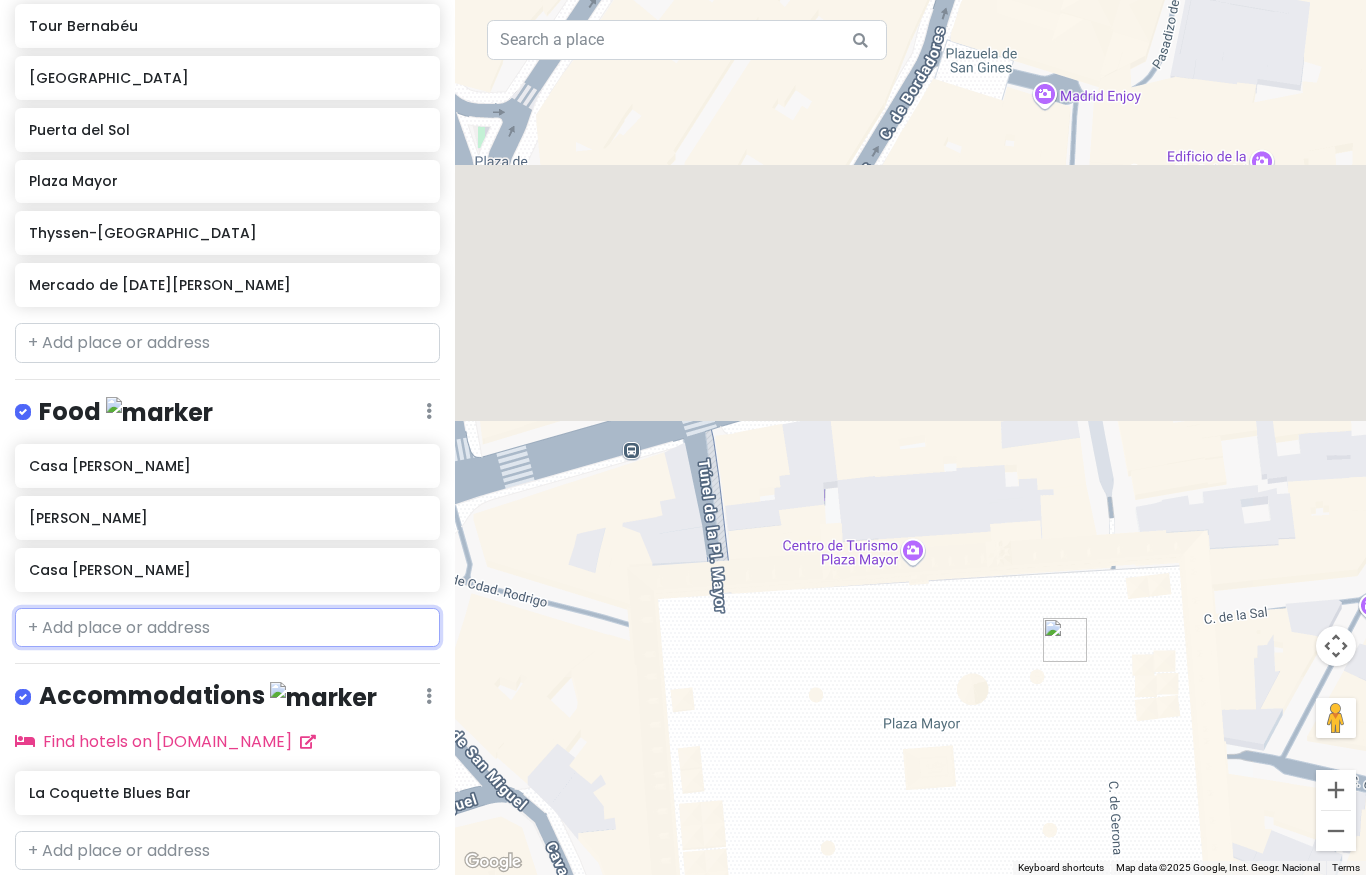 click at bounding box center [227, 628] 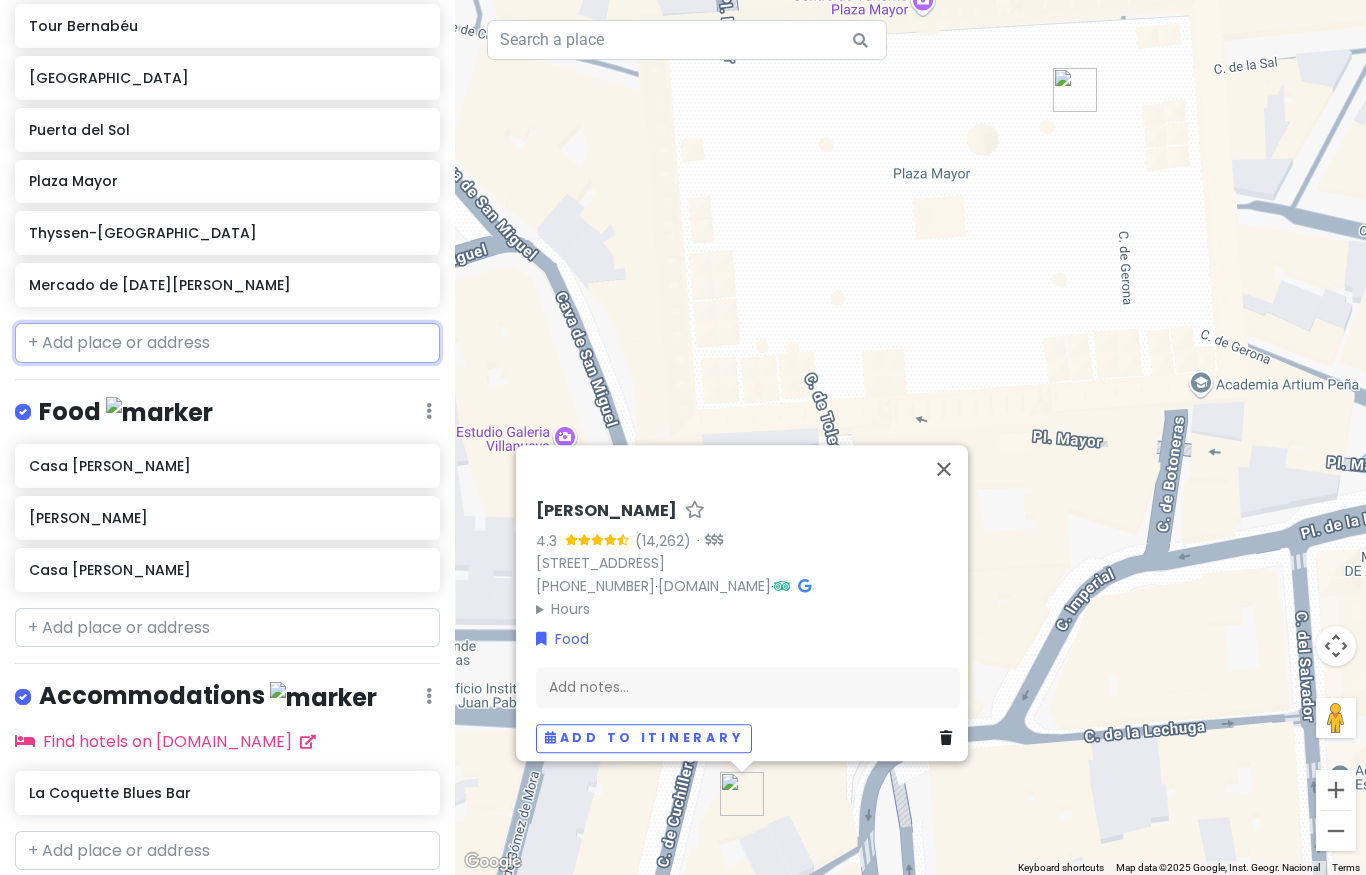 click at bounding box center [227, 343] 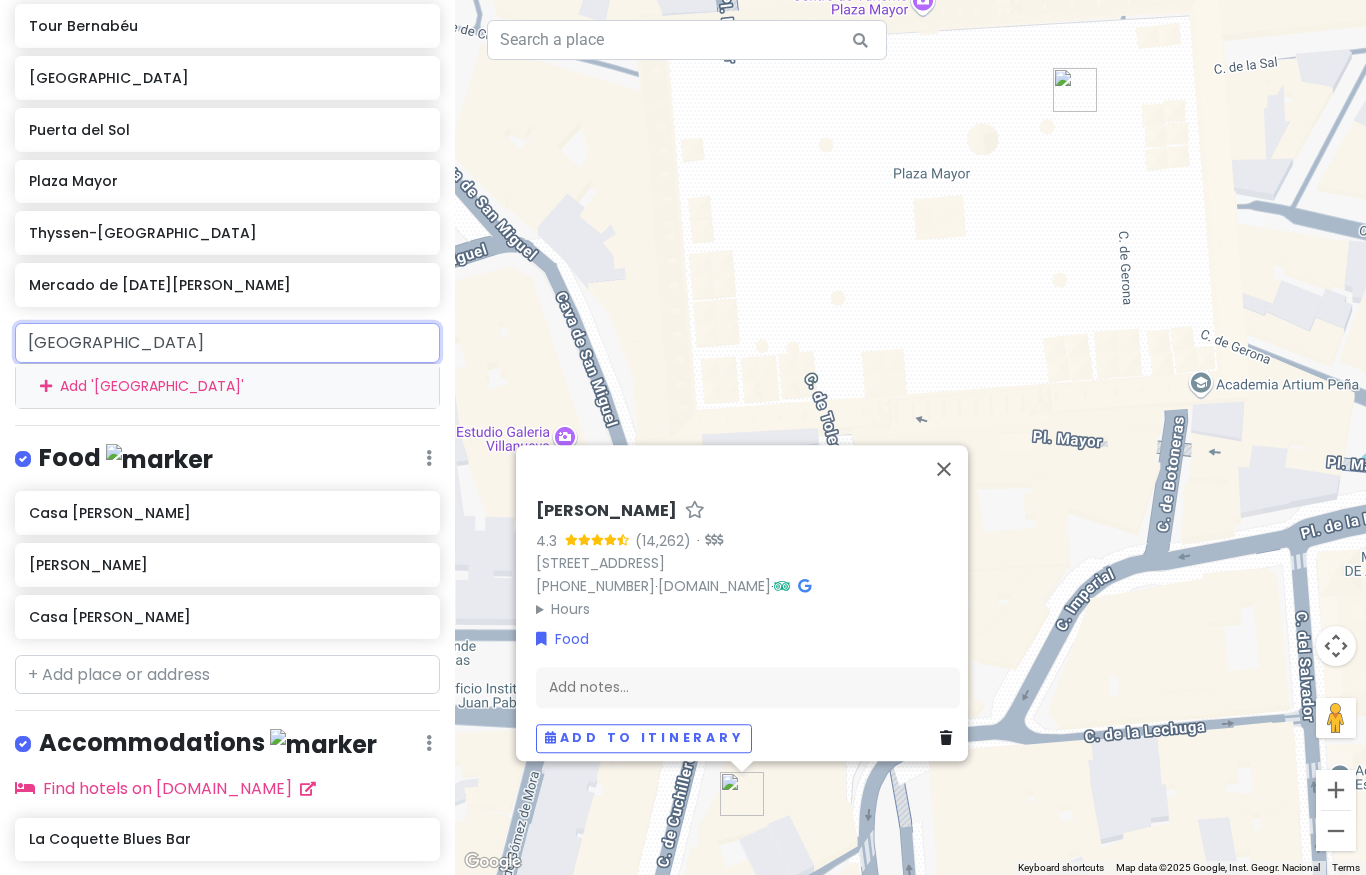 type on "[GEOGRAPHIC_DATA][PERSON_NAME]" 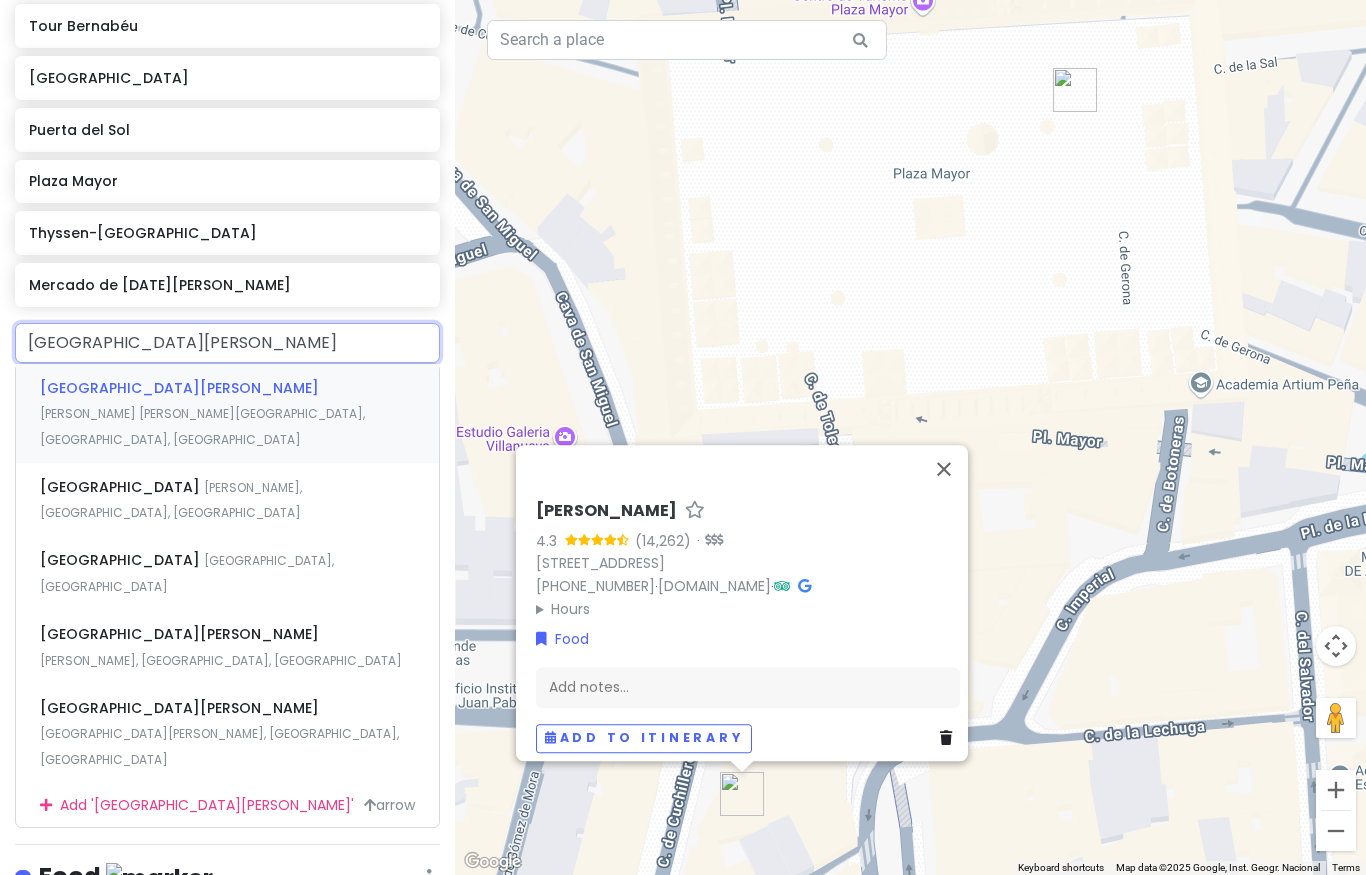 click on "[PERSON_NAME] [PERSON_NAME][GEOGRAPHIC_DATA], [GEOGRAPHIC_DATA], [GEOGRAPHIC_DATA]" at bounding box center [202, 426] 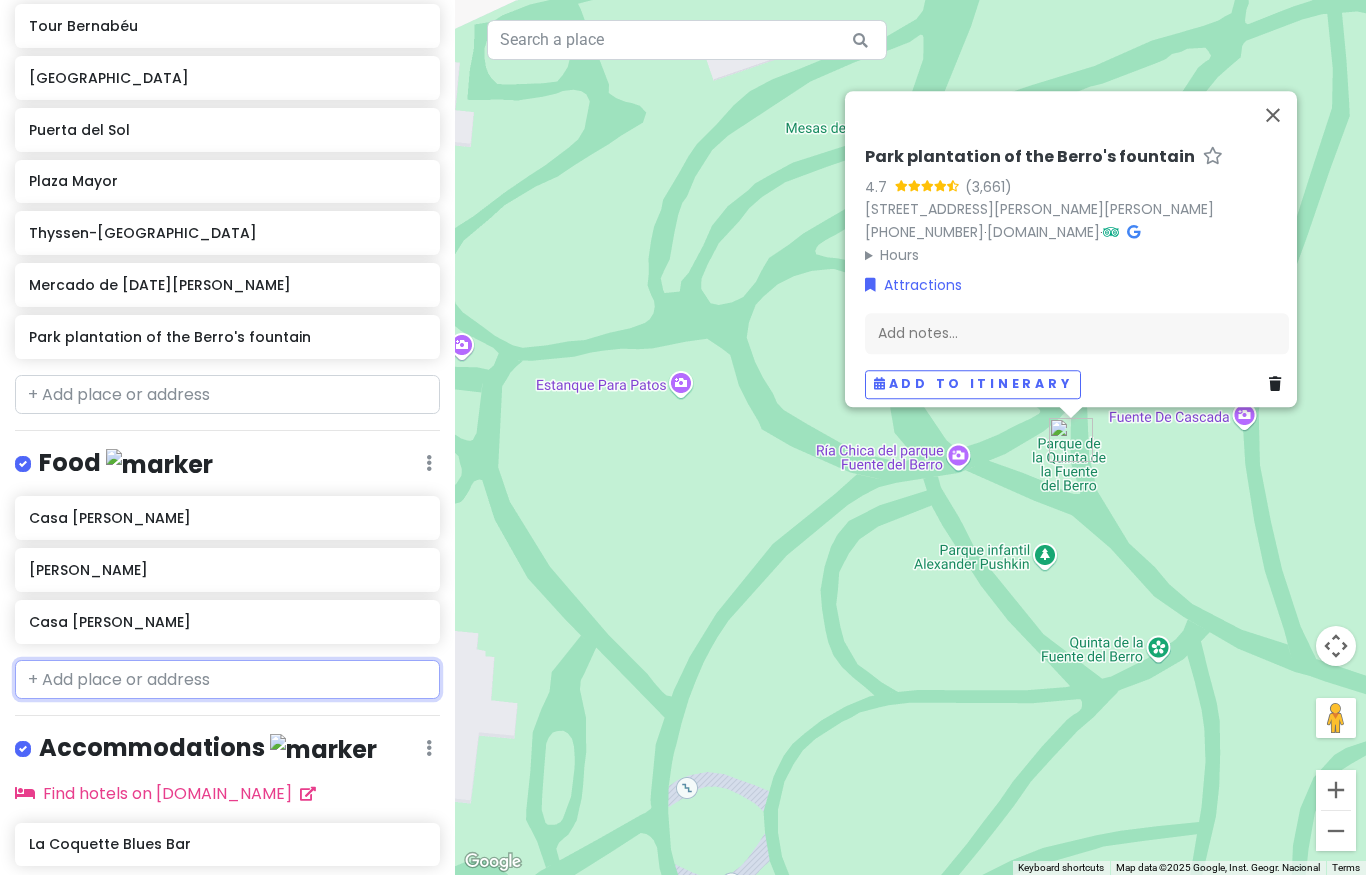 click at bounding box center [227, 680] 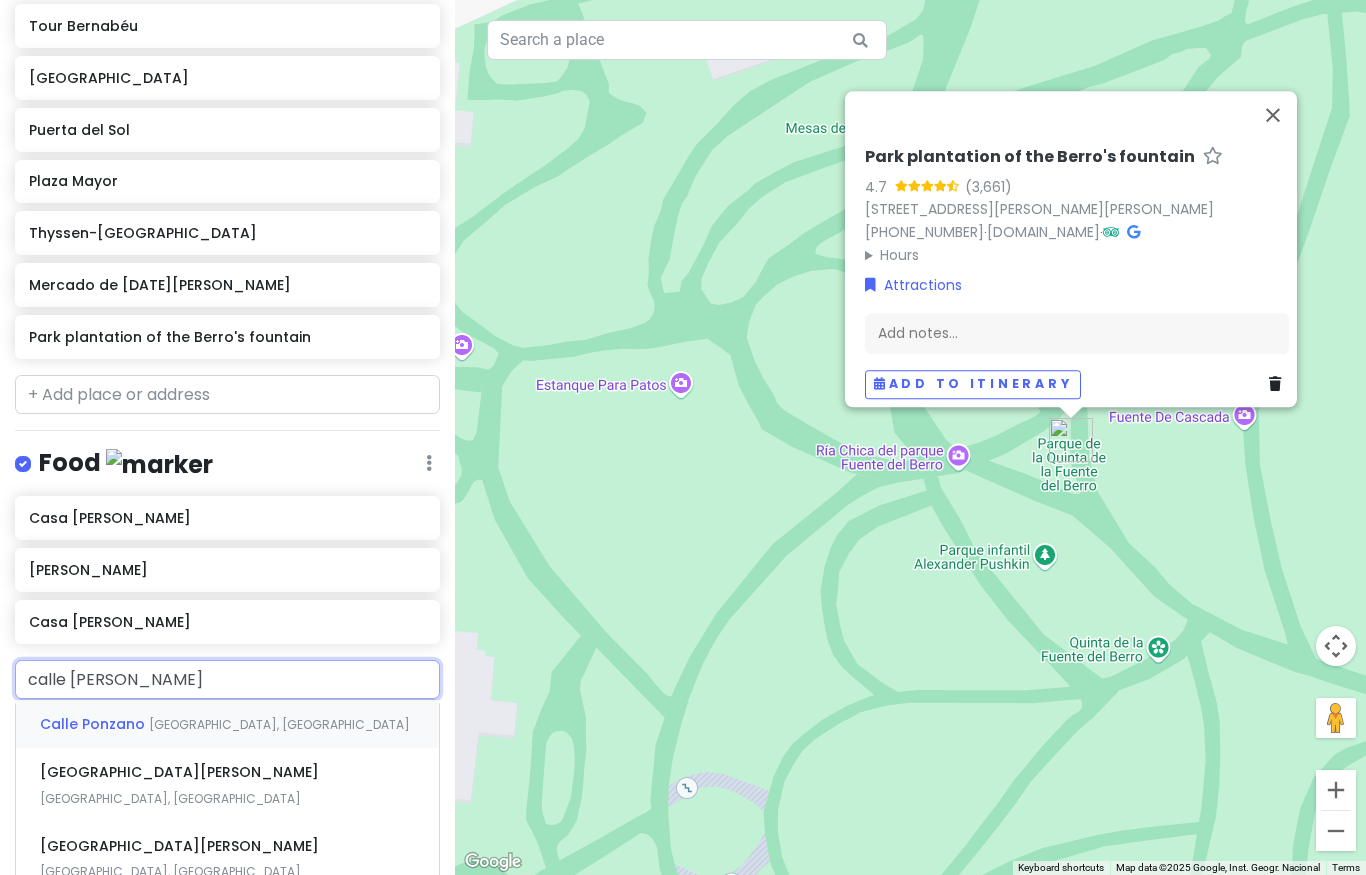 type on "calle ponza" 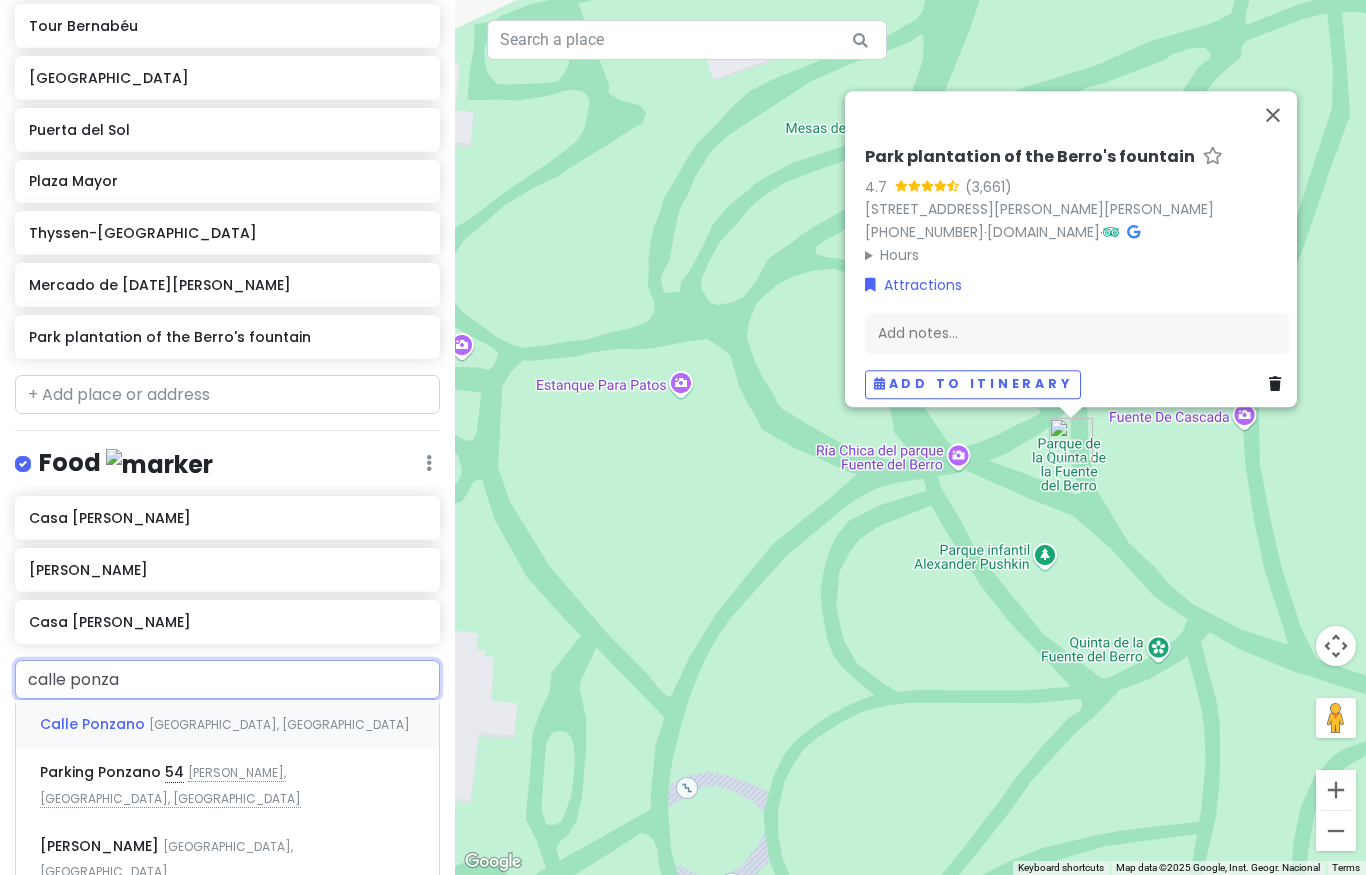 click on "[GEOGRAPHIC_DATA], [GEOGRAPHIC_DATA]" at bounding box center (227, 724) 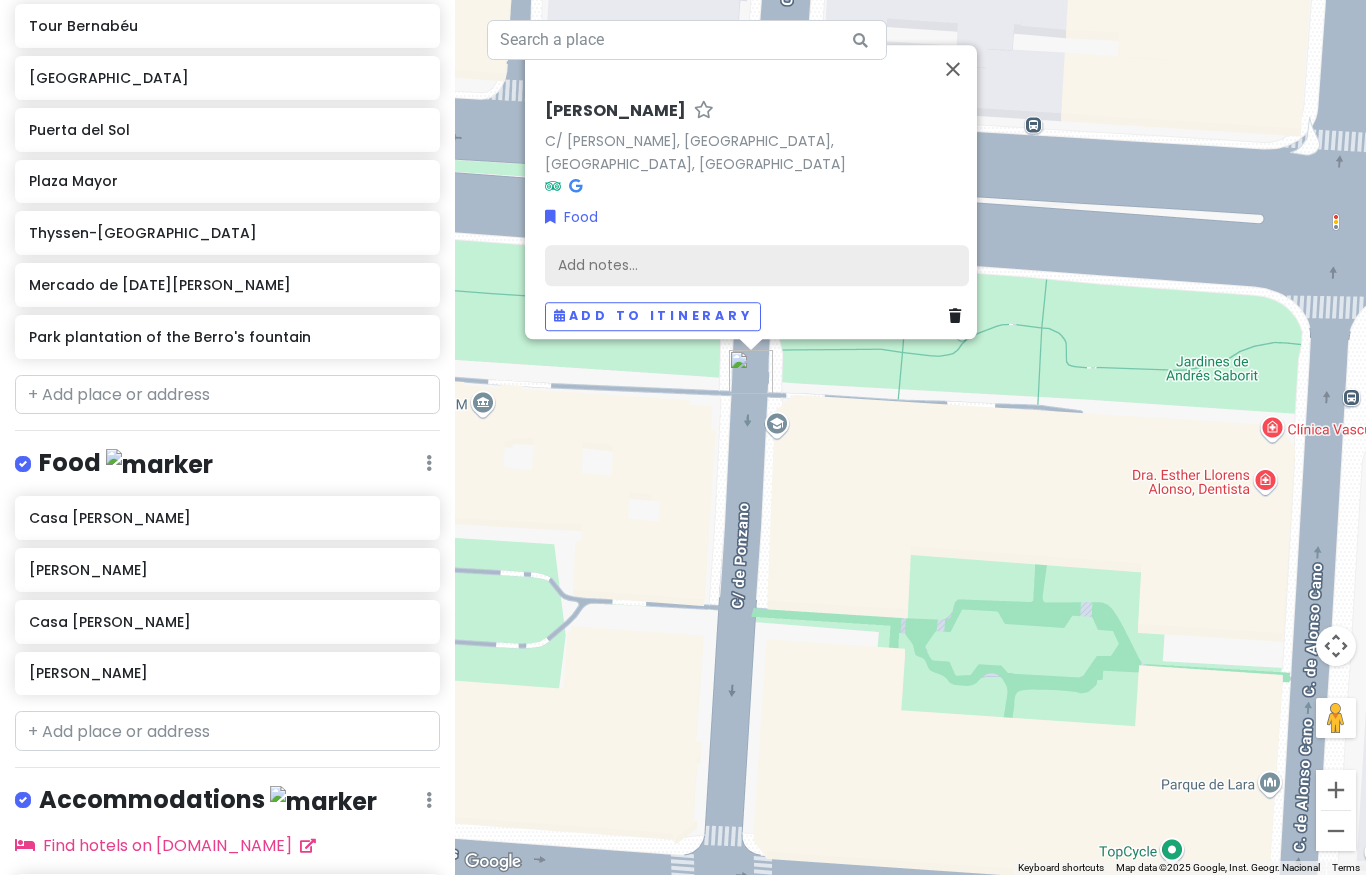 click on "Add notes..." at bounding box center [757, 265] 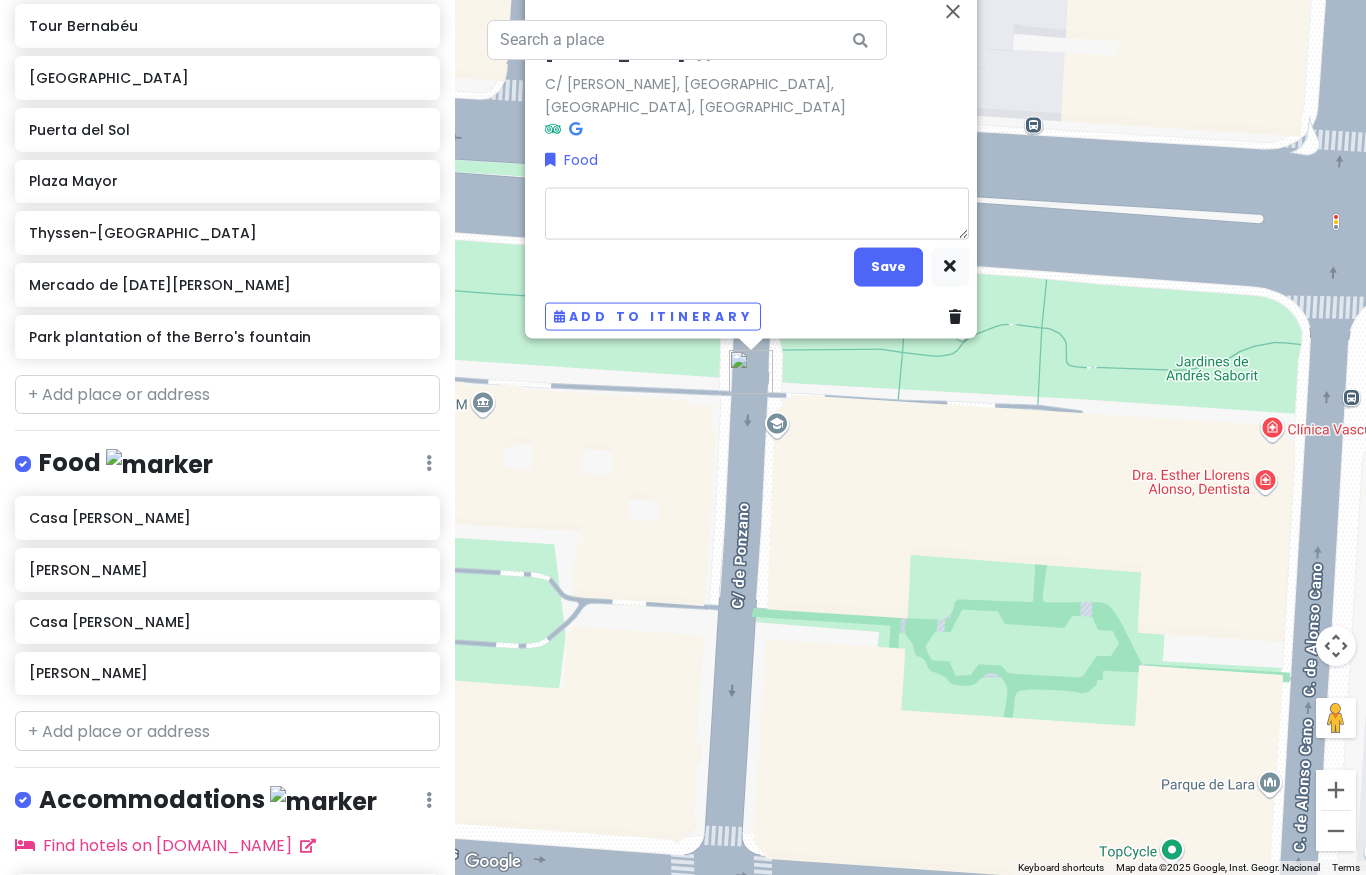 type on "x" 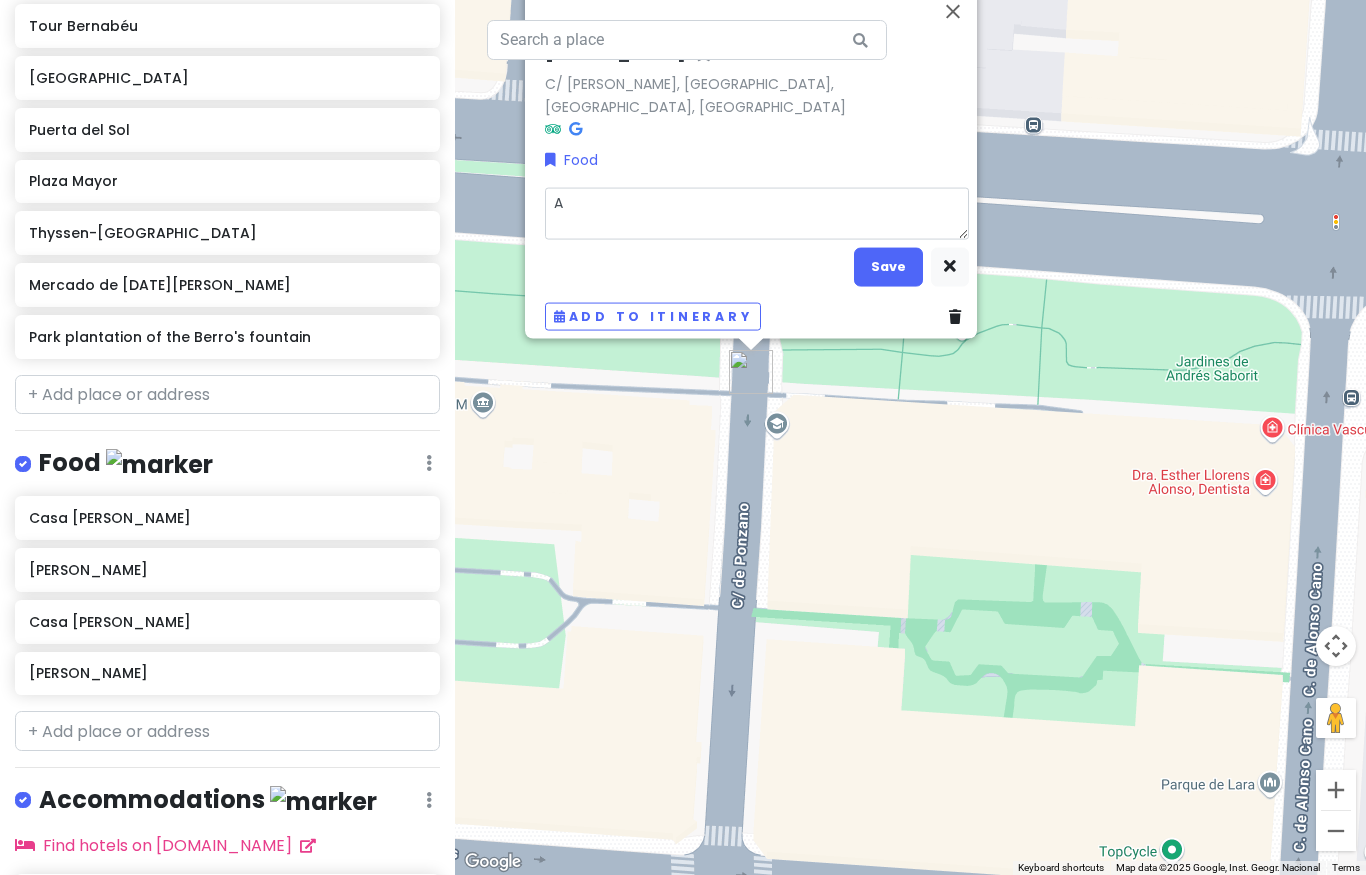 type on "x" 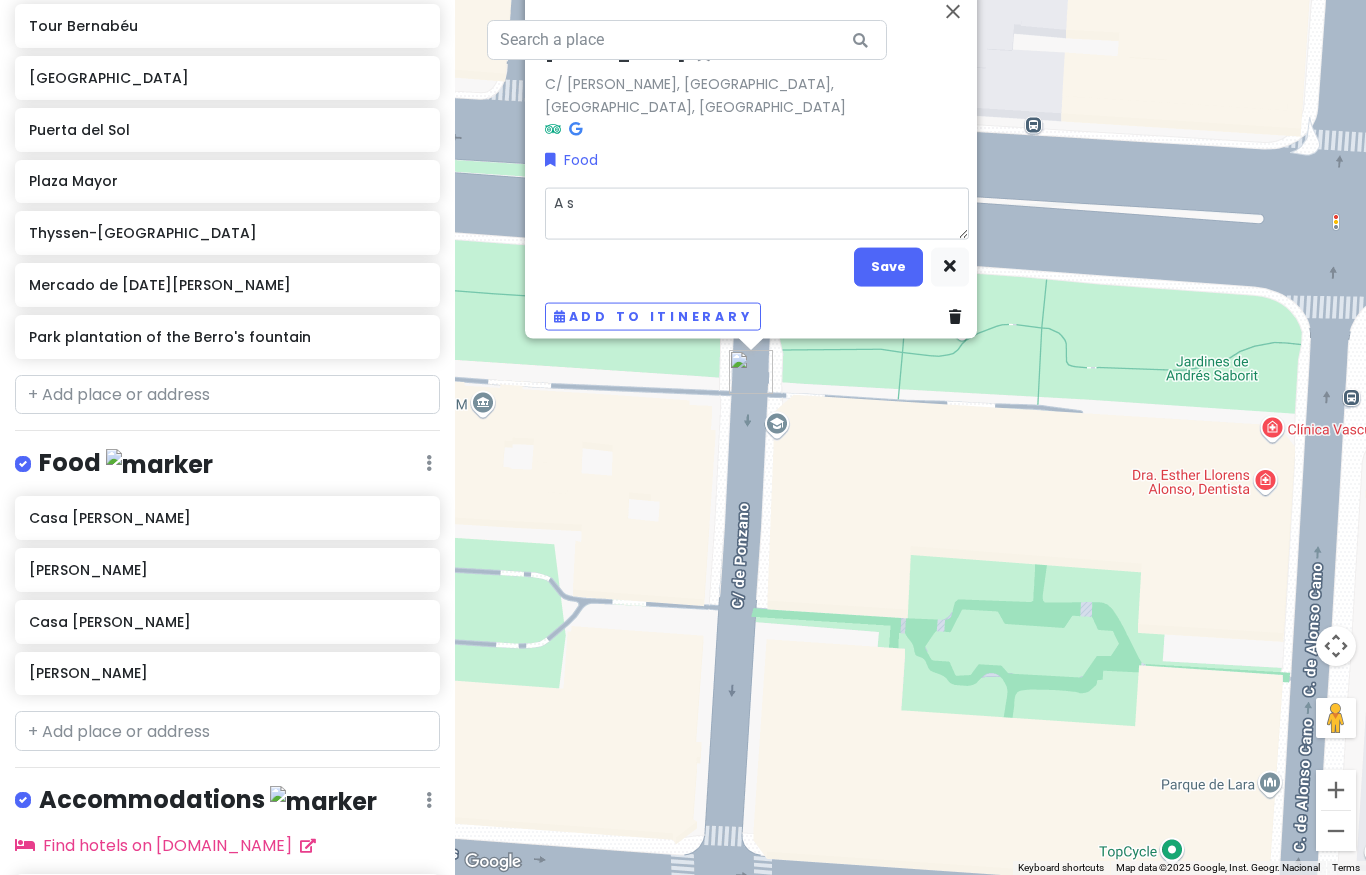 type on "x" 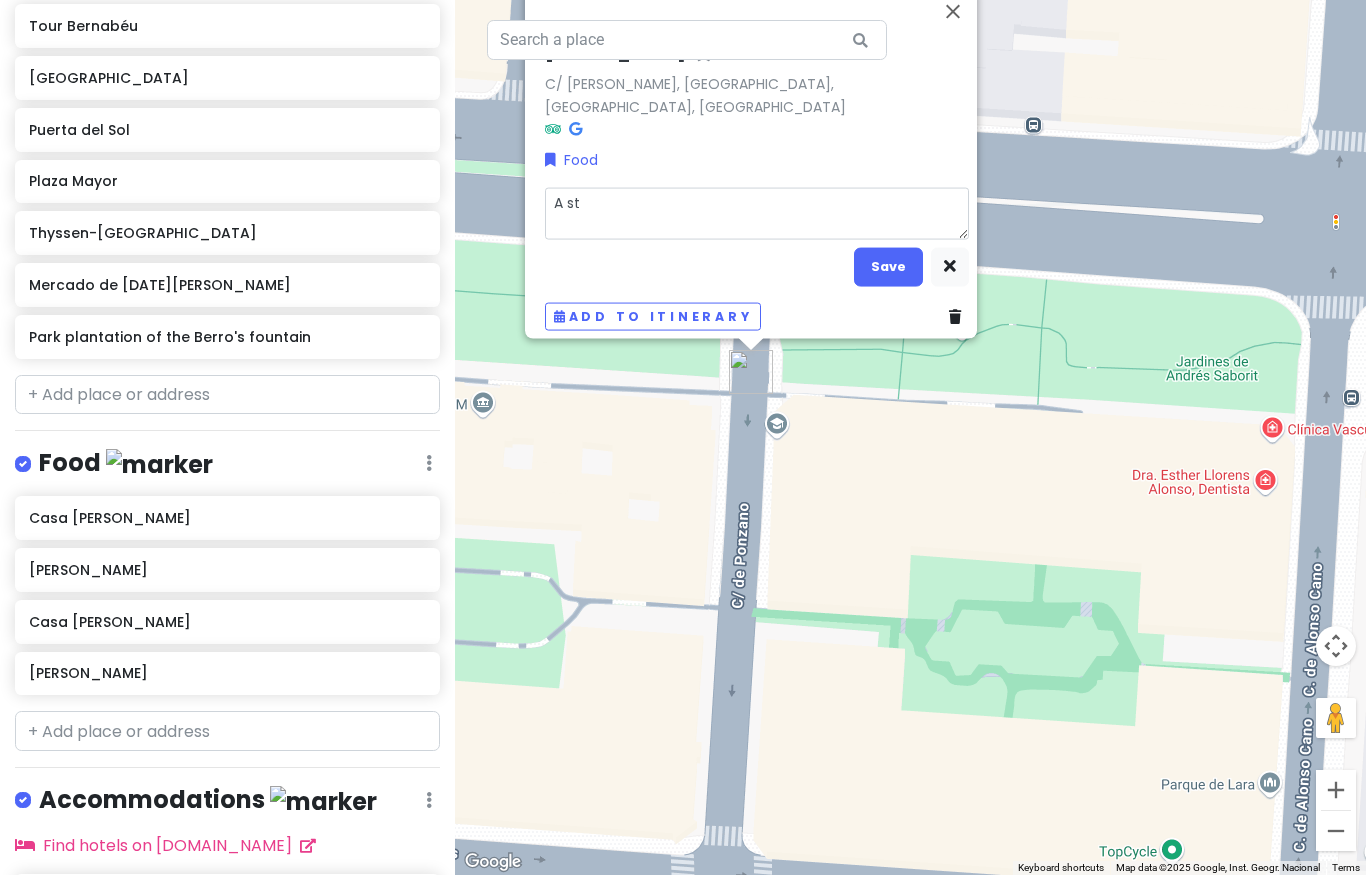 type on "x" 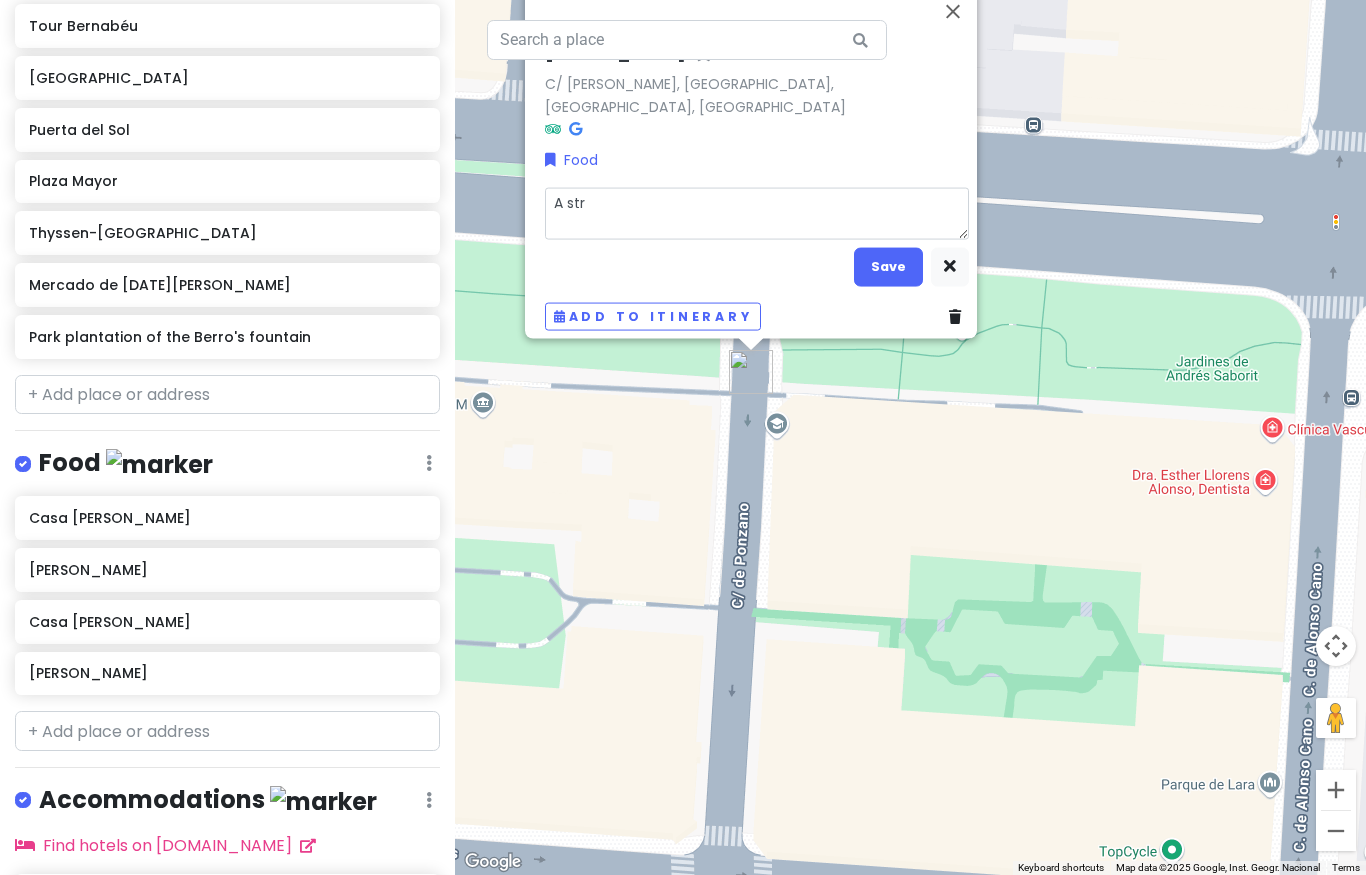type on "x" 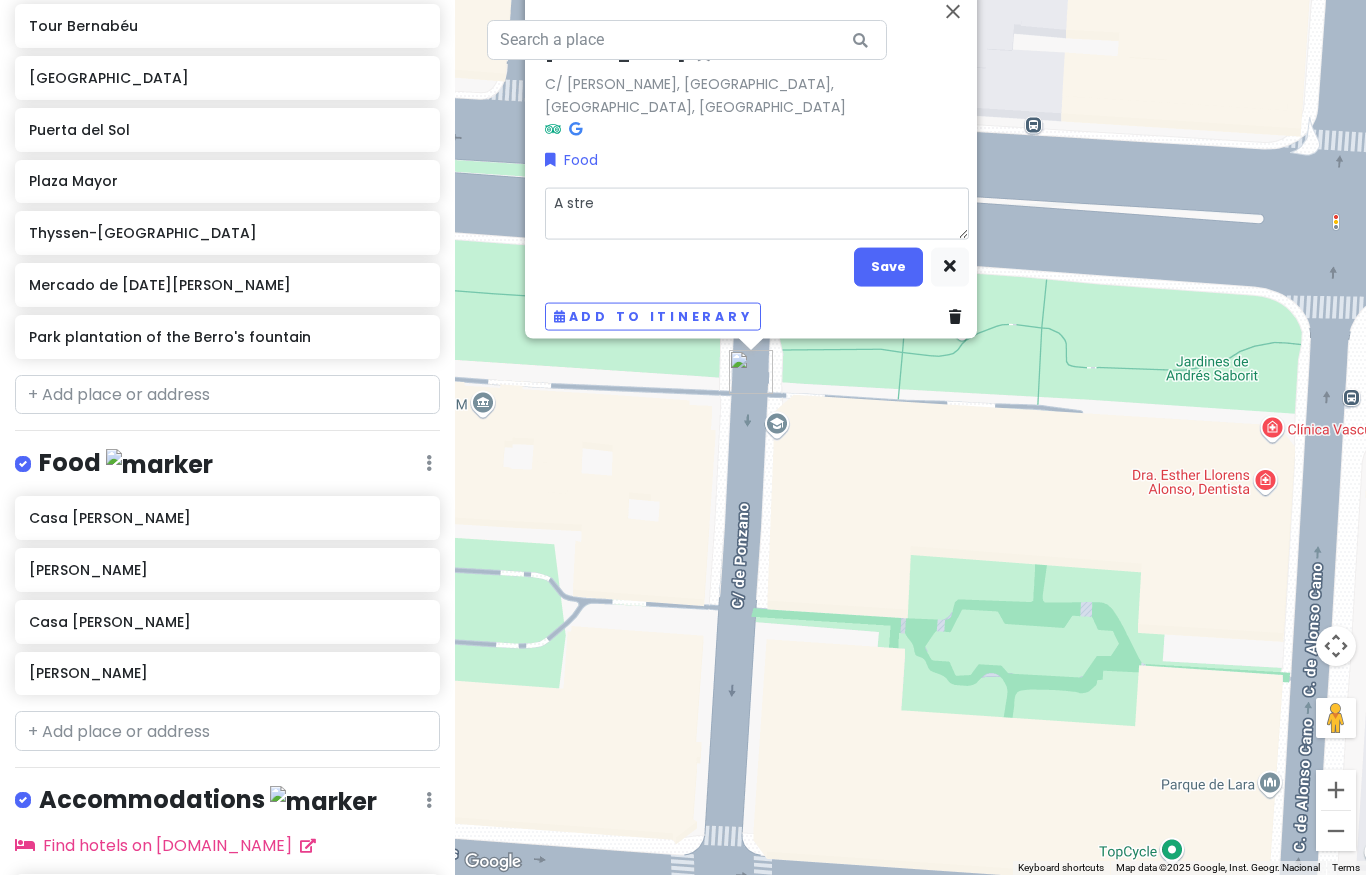 type on "x" 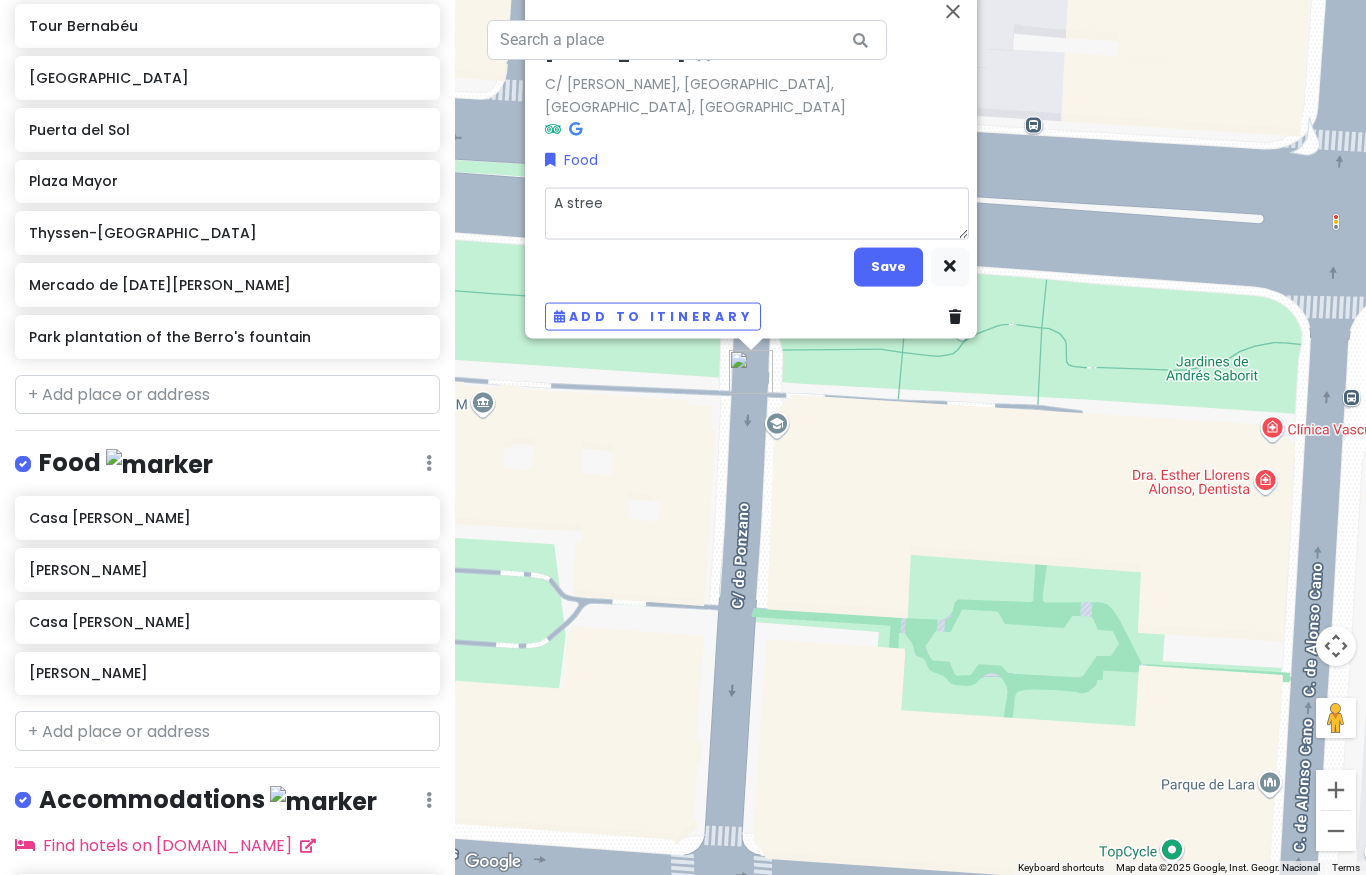 type on "x" 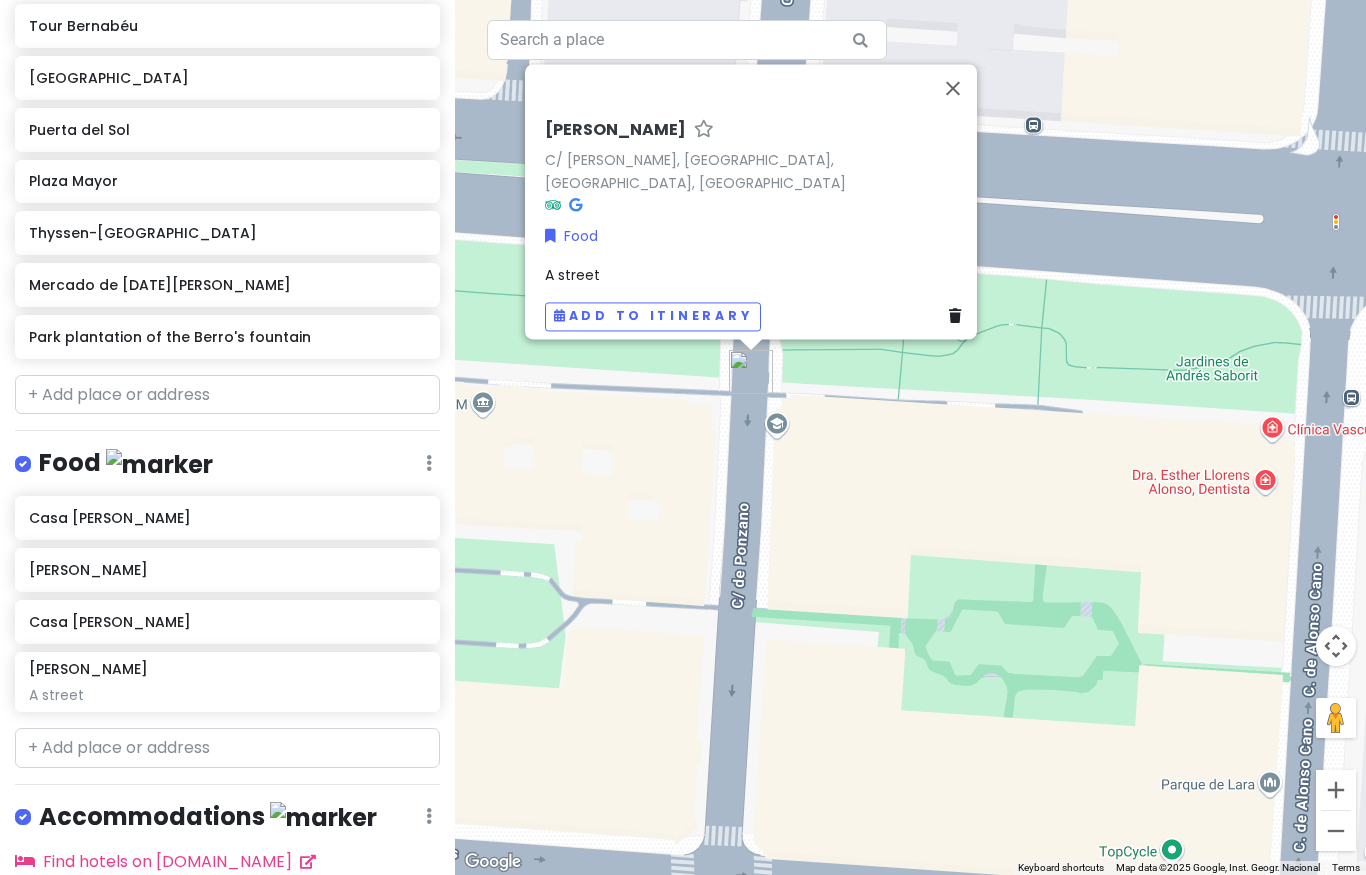 click on "Food   Edit Reorder Delete List" at bounding box center (227, 467) 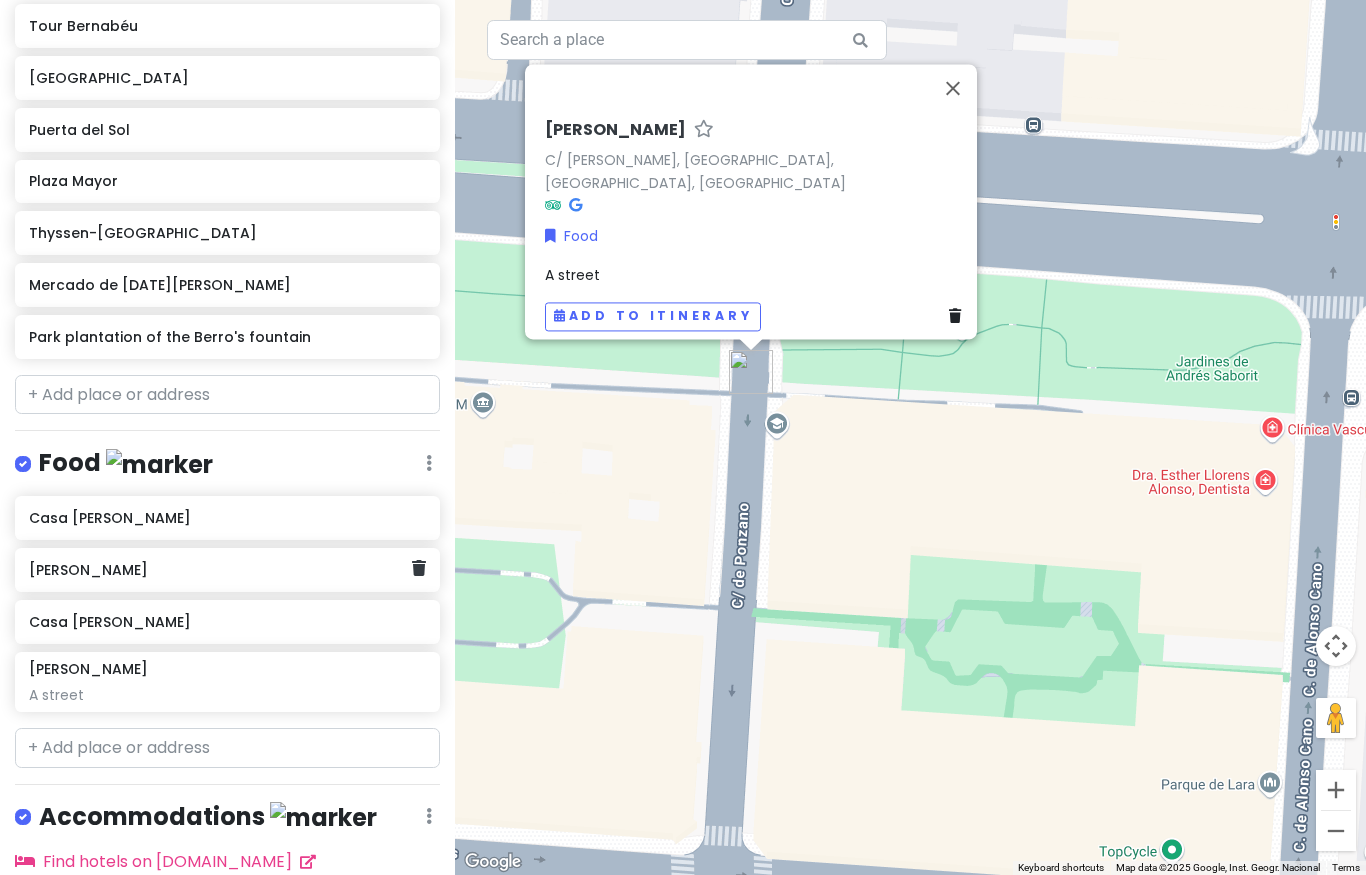 click on "[PERSON_NAME]" 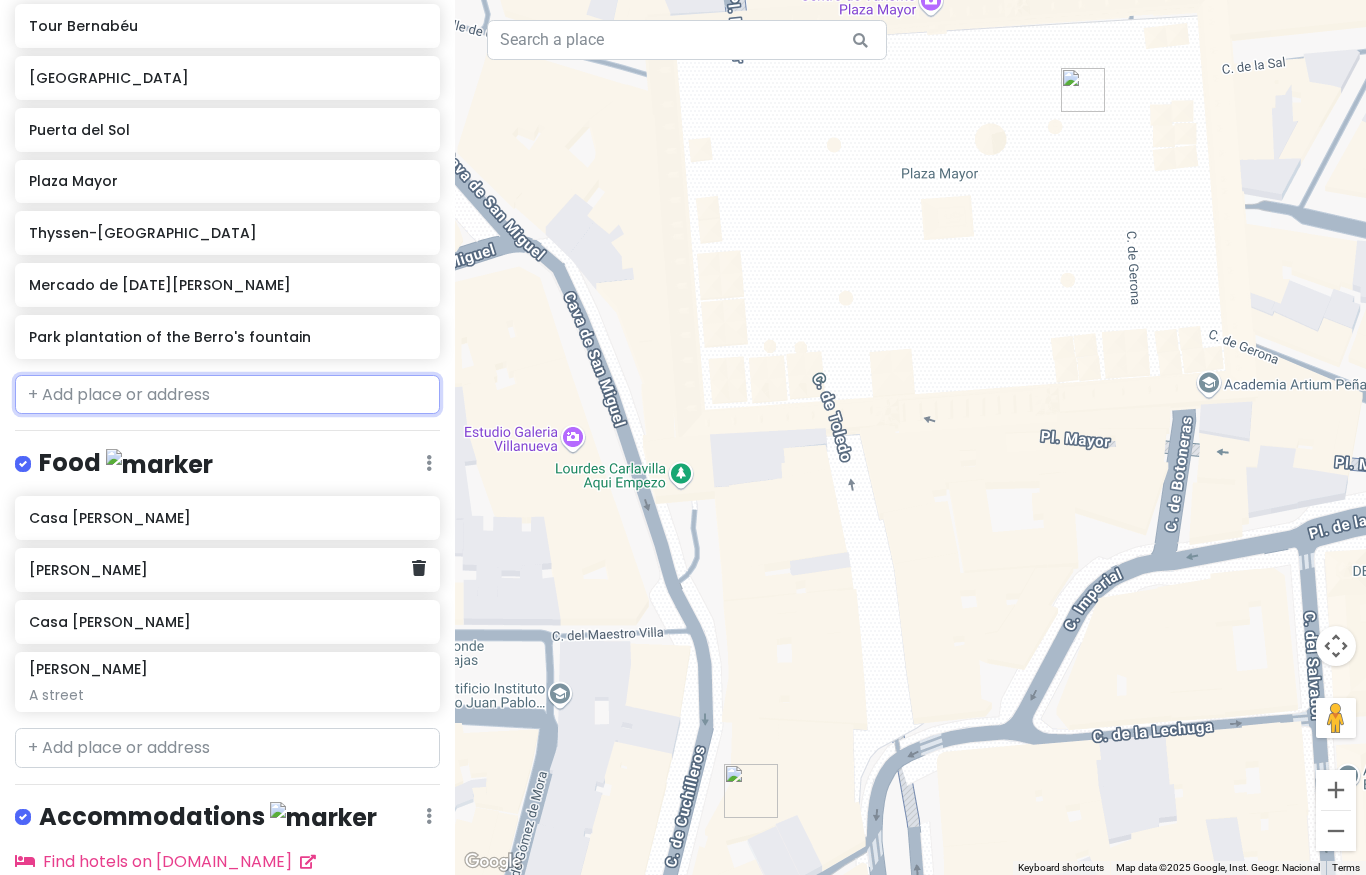 click at bounding box center (227, 395) 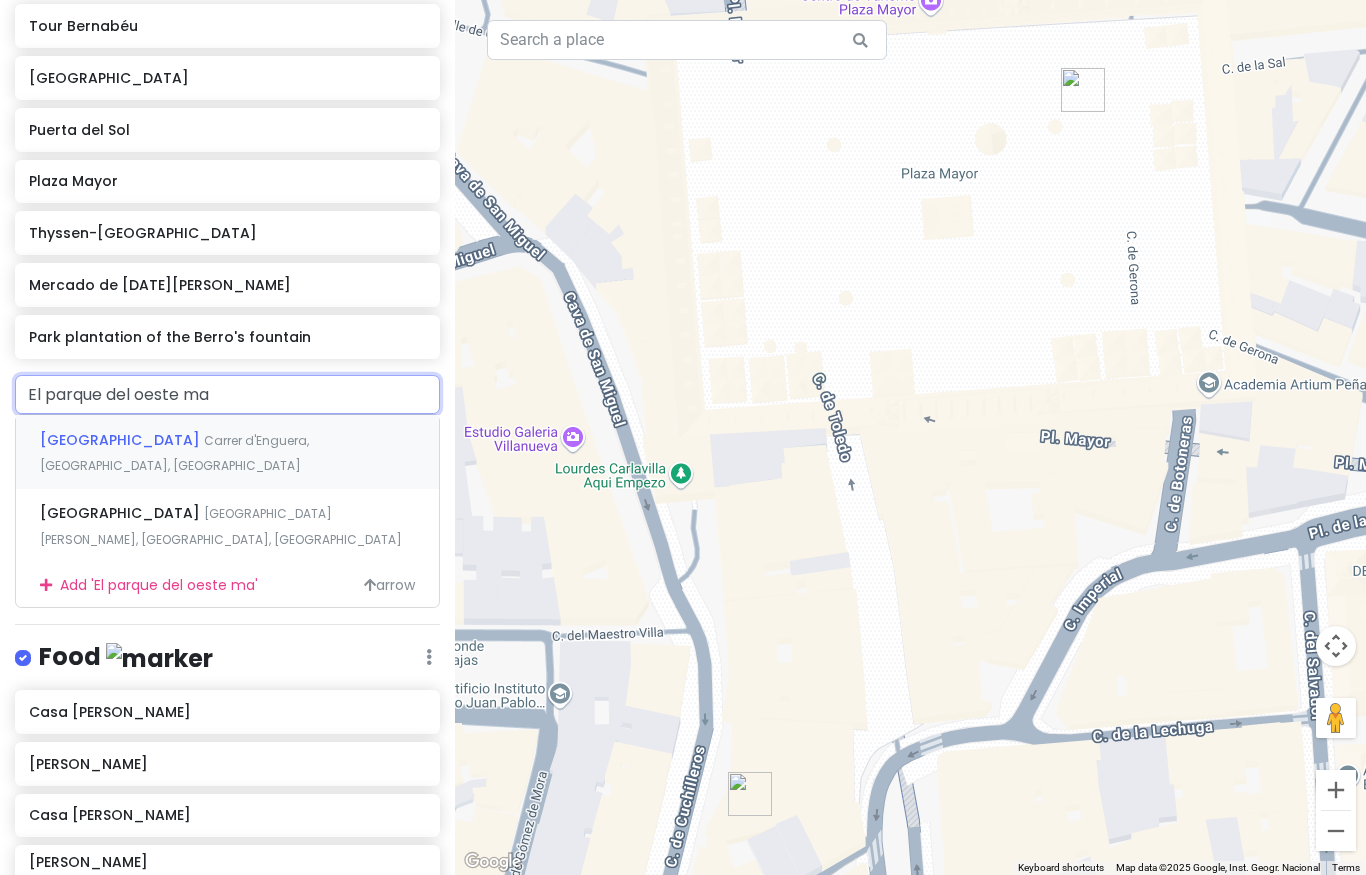 type on "El parque del oeste mad" 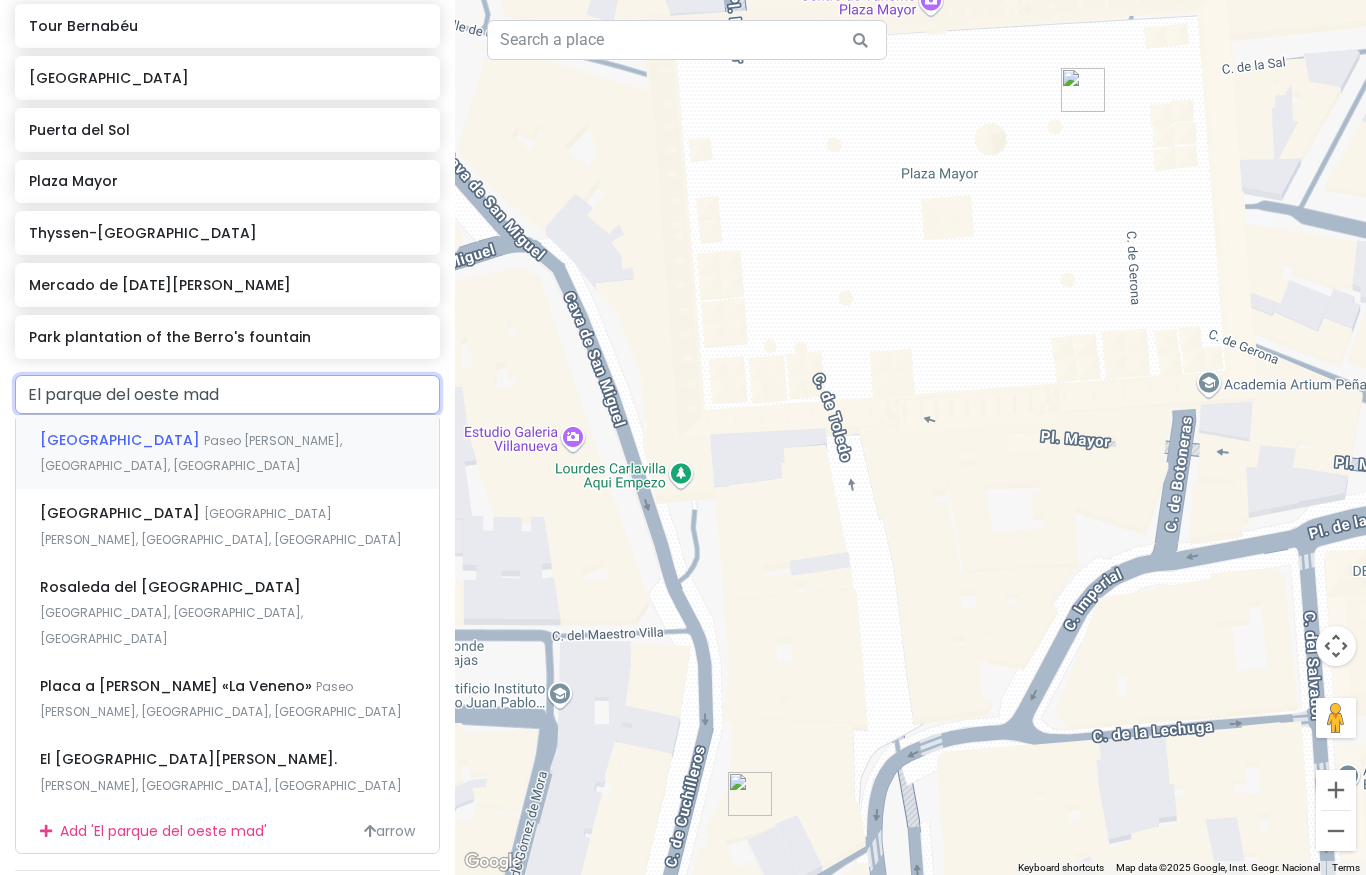 click on "[GEOGRAPHIC_DATA][PERSON_NAME], [GEOGRAPHIC_DATA], [GEOGRAPHIC_DATA]" at bounding box center (227, 452) 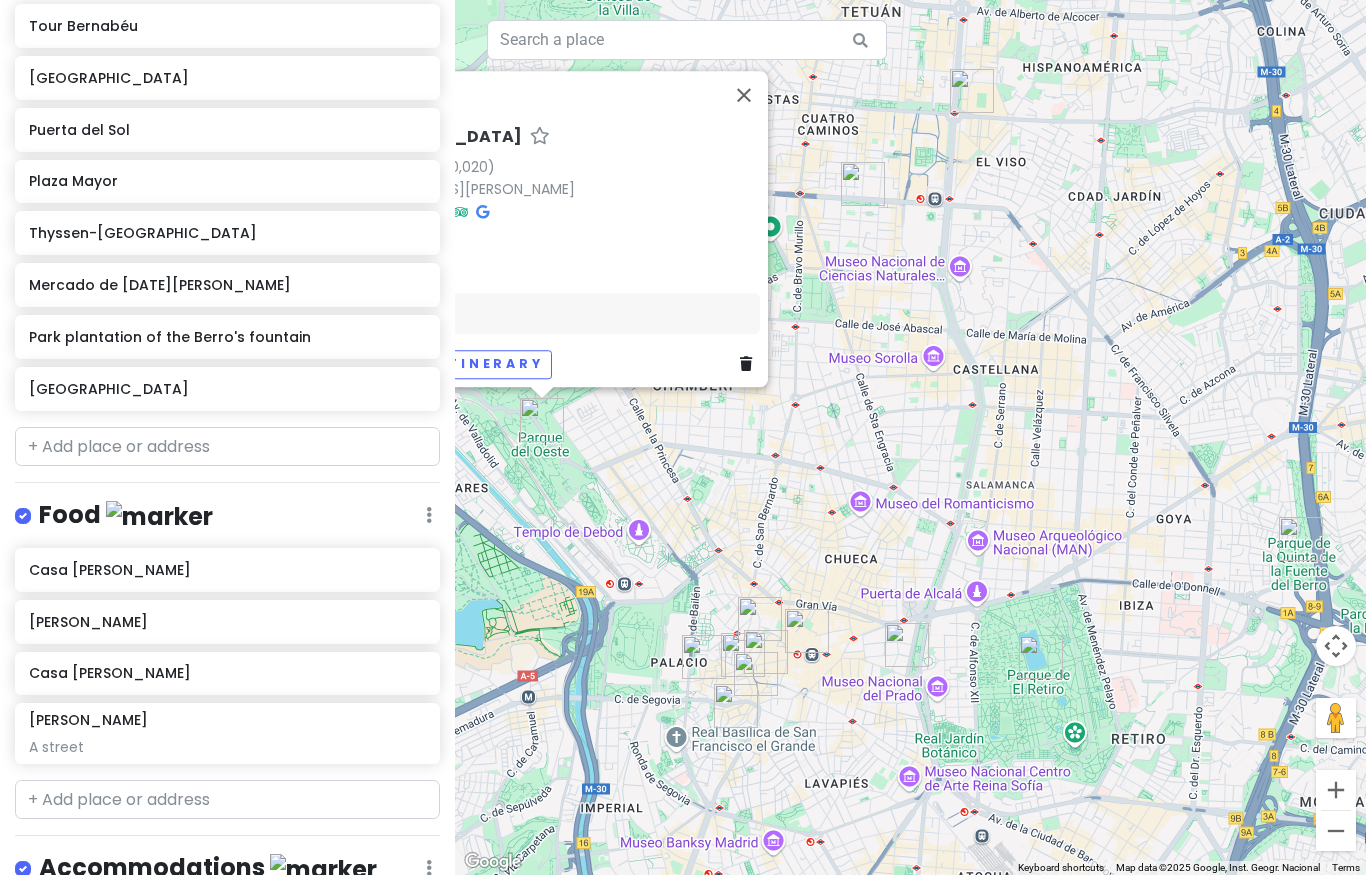 drag, startPoint x: 949, startPoint y: 439, endPoint x: 993, endPoint y: 476, distance: 57.48913 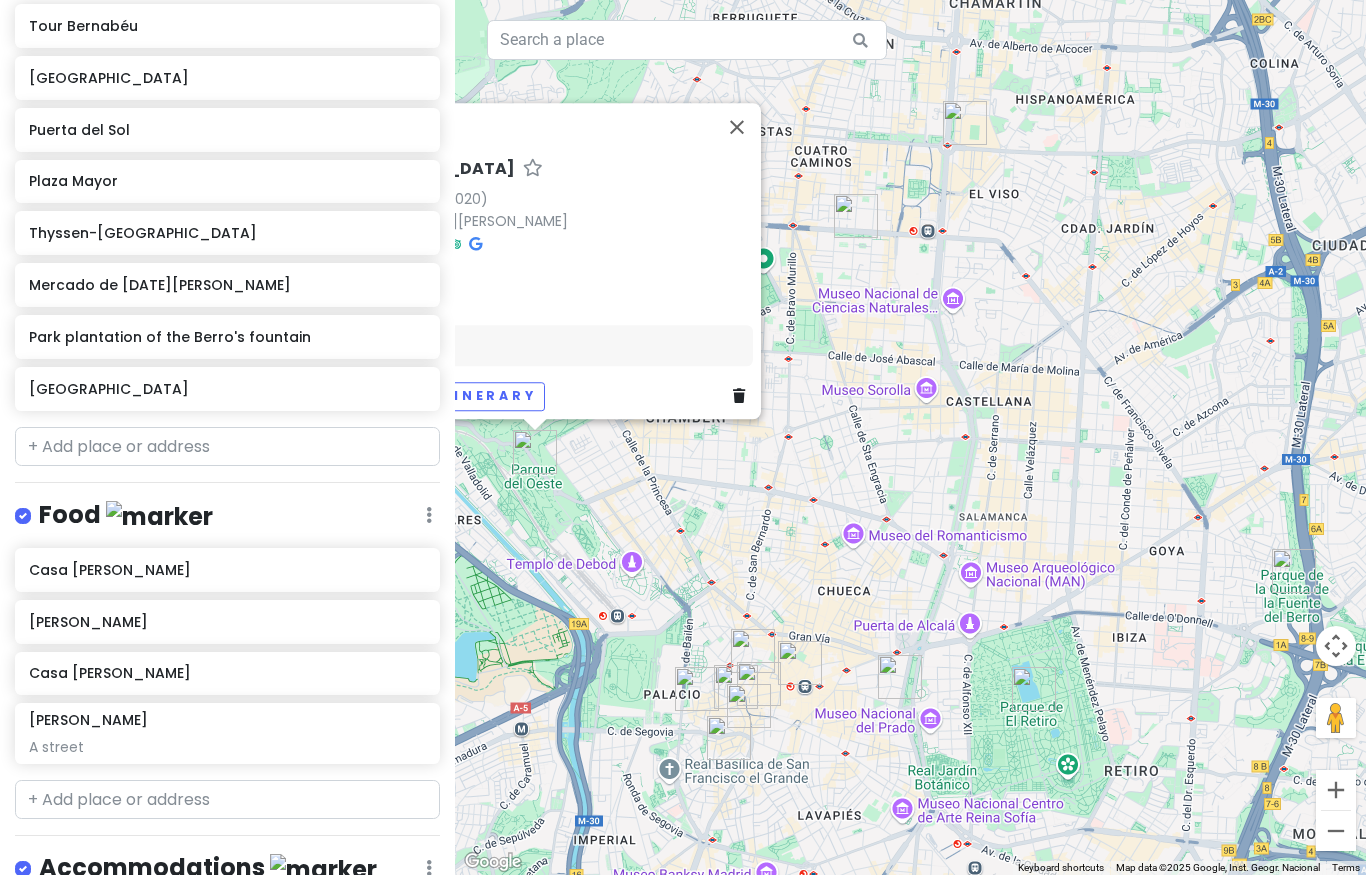 drag, startPoint x: 834, startPoint y: 422, endPoint x: 827, endPoint y: 456, distance: 34.713108 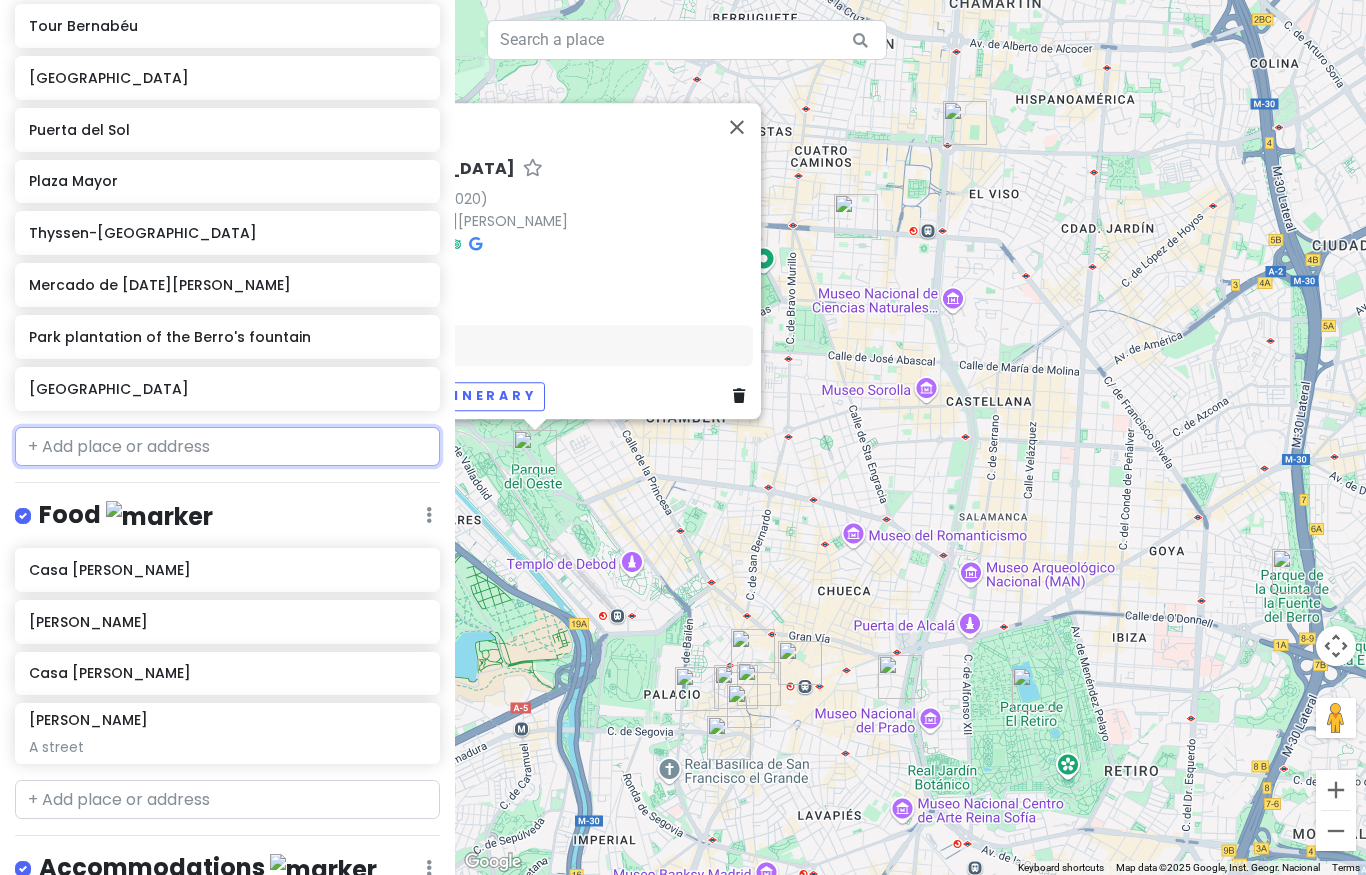 click at bounding box center (227, 447) 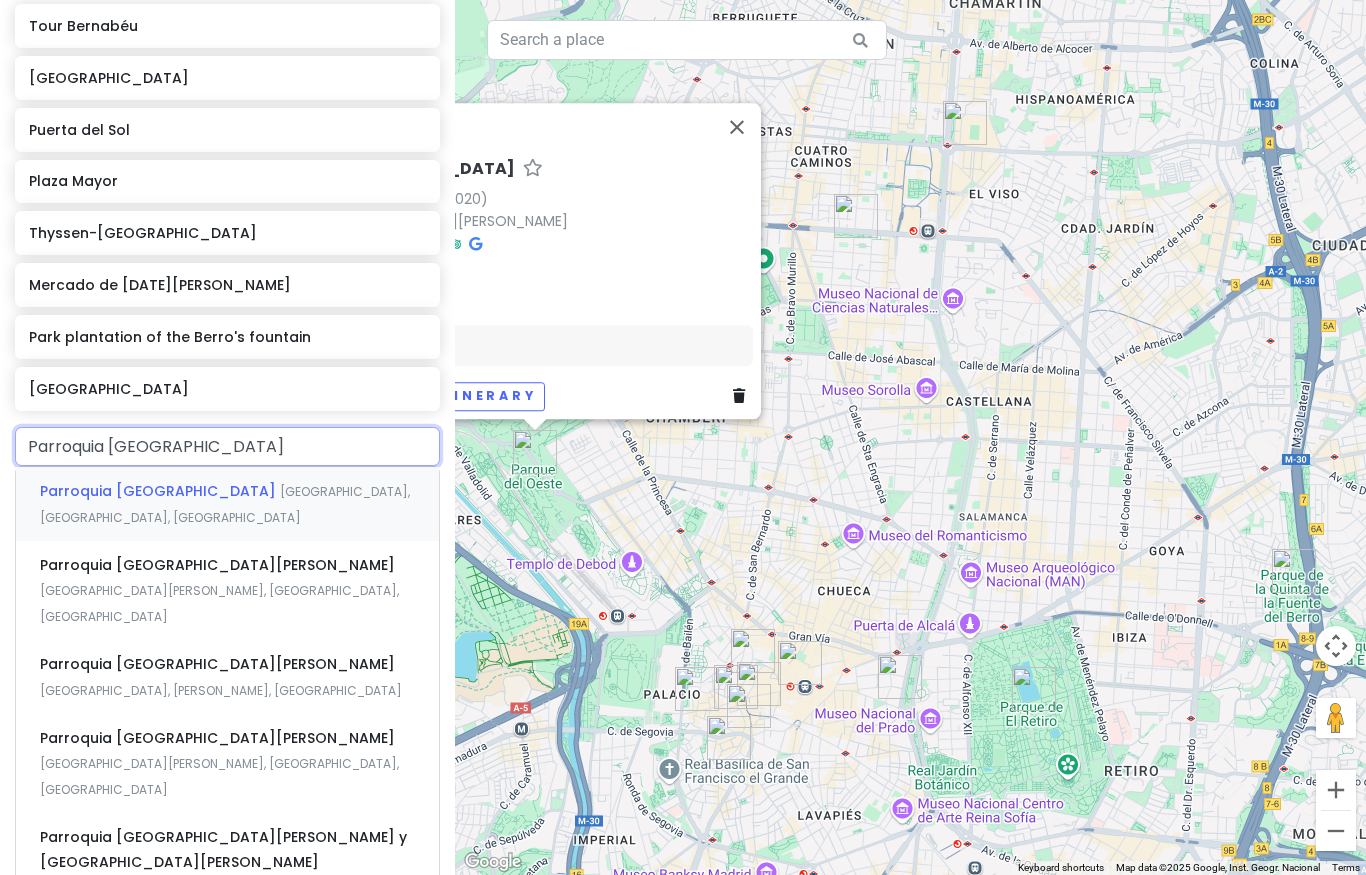 type on "Parroquia san man" 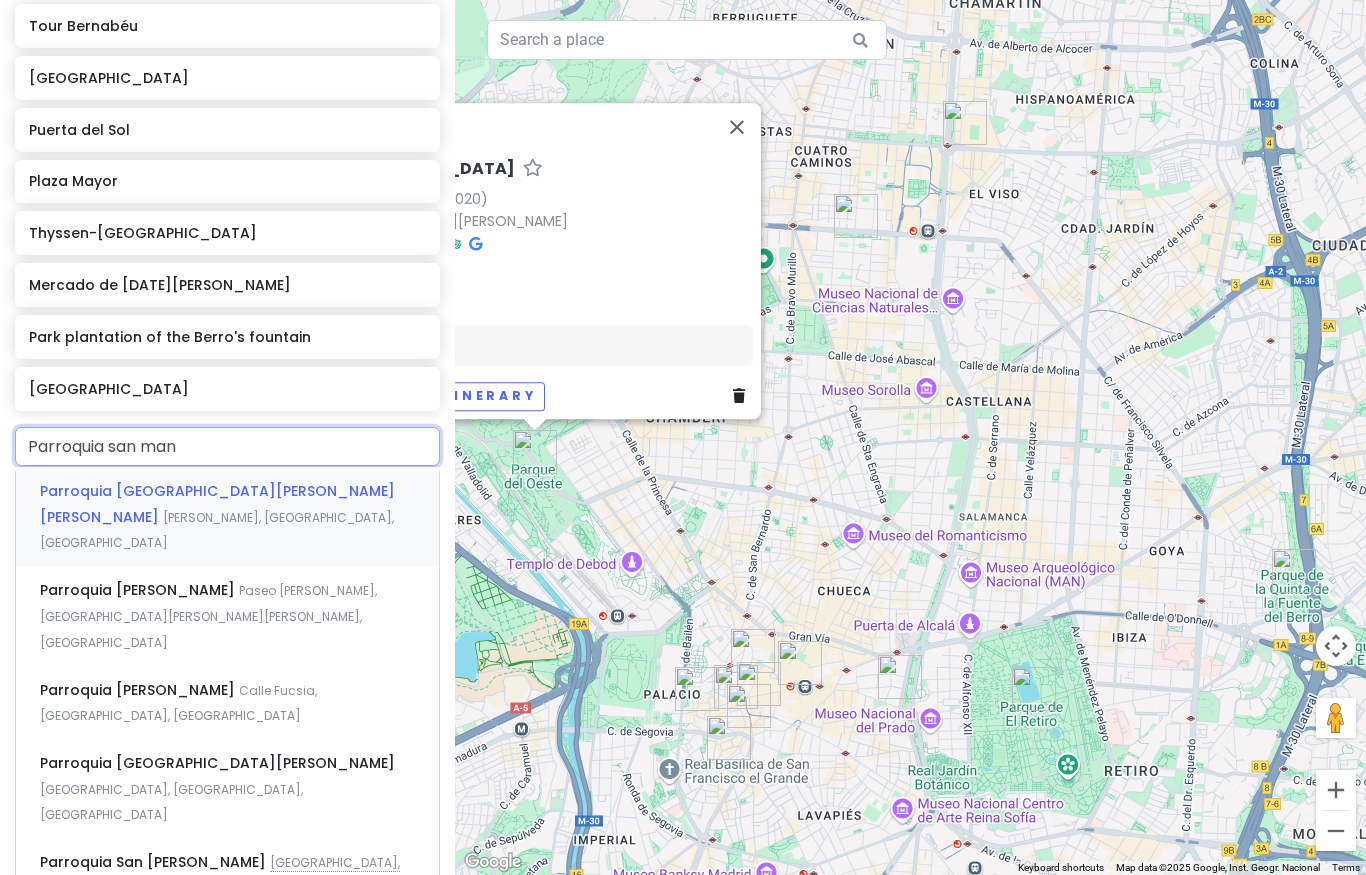 click on "Parroquia [GEOGRAPHIC_DATA][PERSON_NAME][PERSON_NAME], [GEOGRAPHIC_DATA], [GEOGRAPHIC_DATA]" at bounding box center [227, 516] 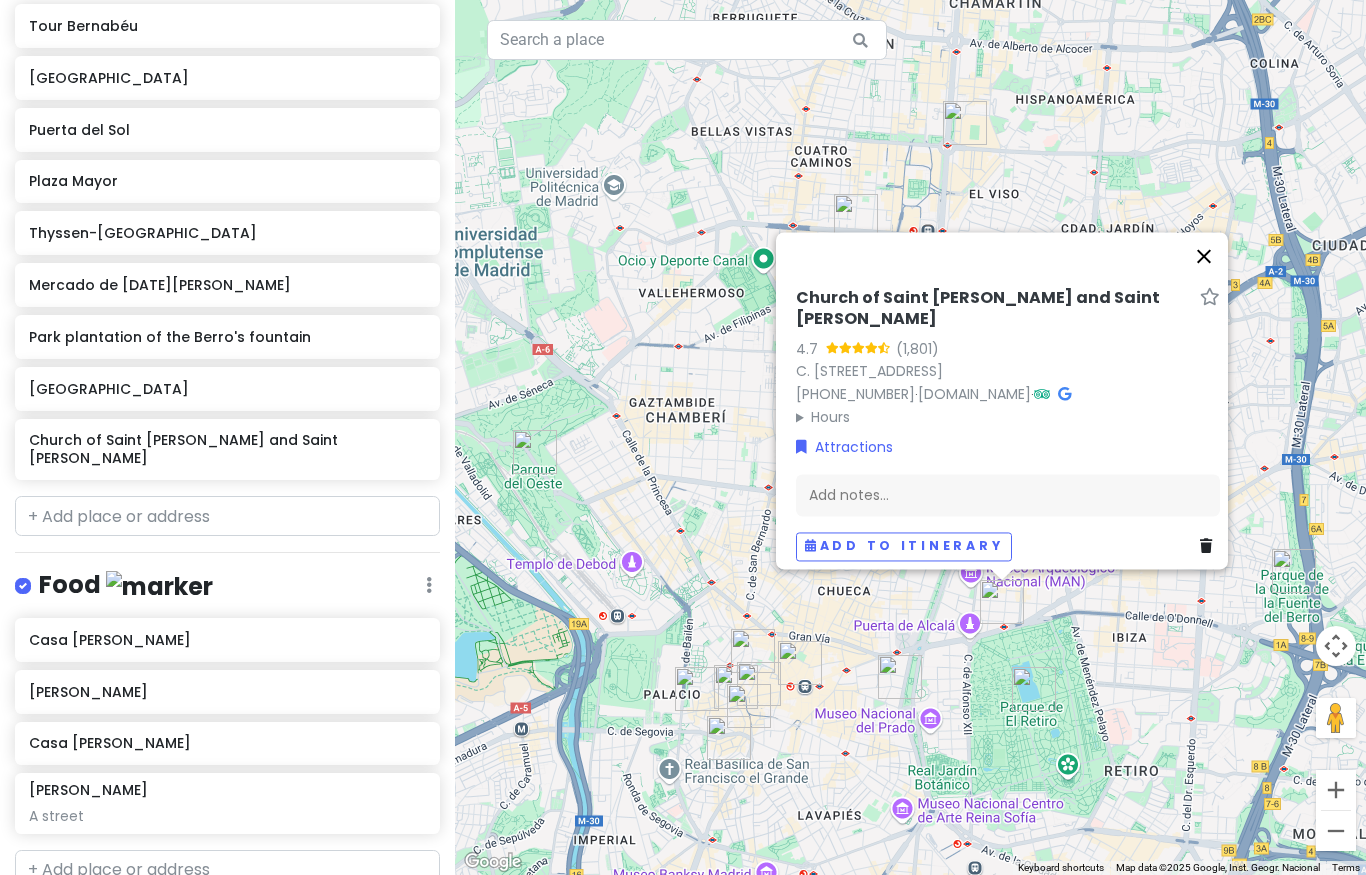 click at bounding box center (1204, 256) 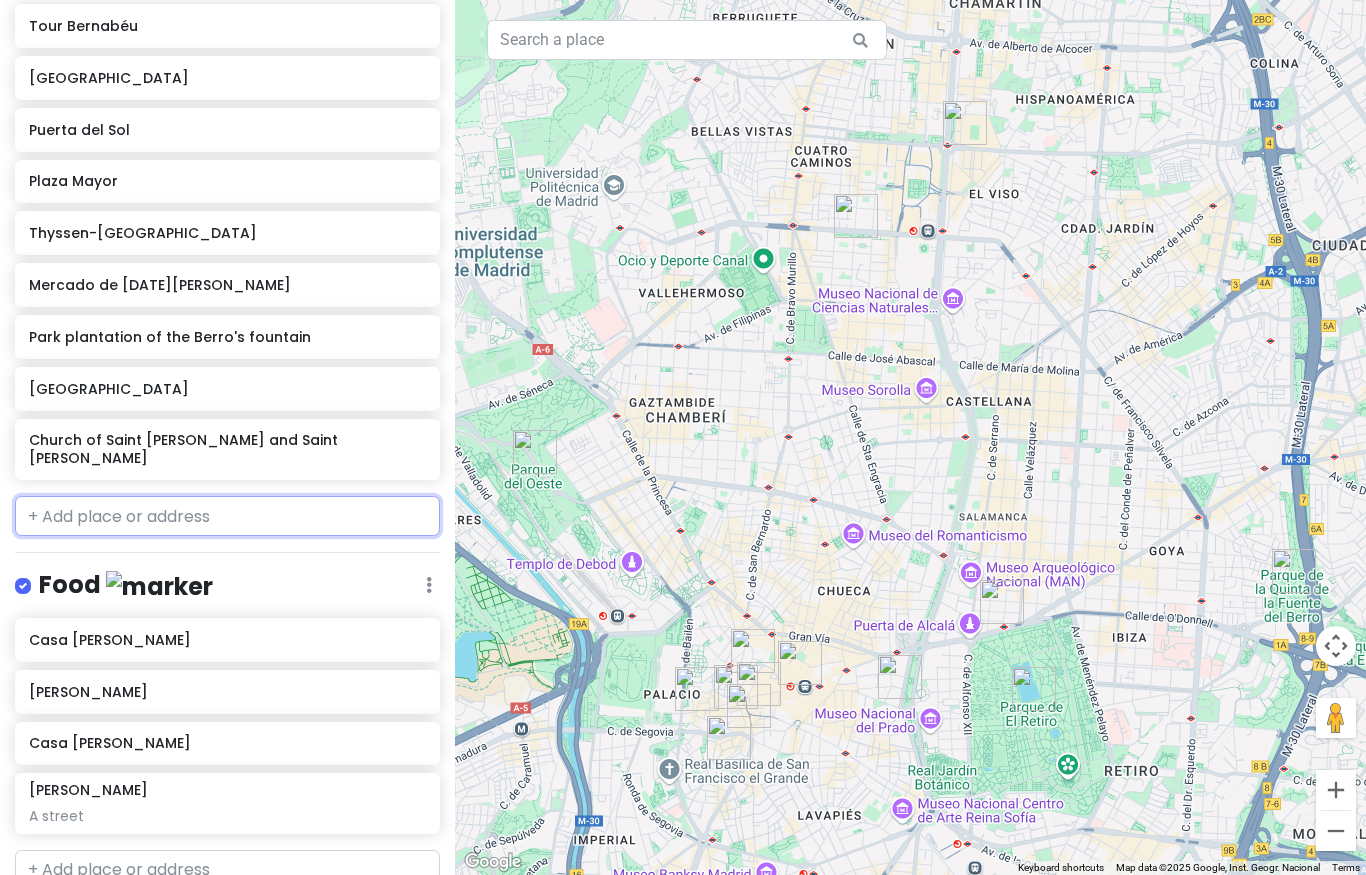 click at bounding box center (227, 516) 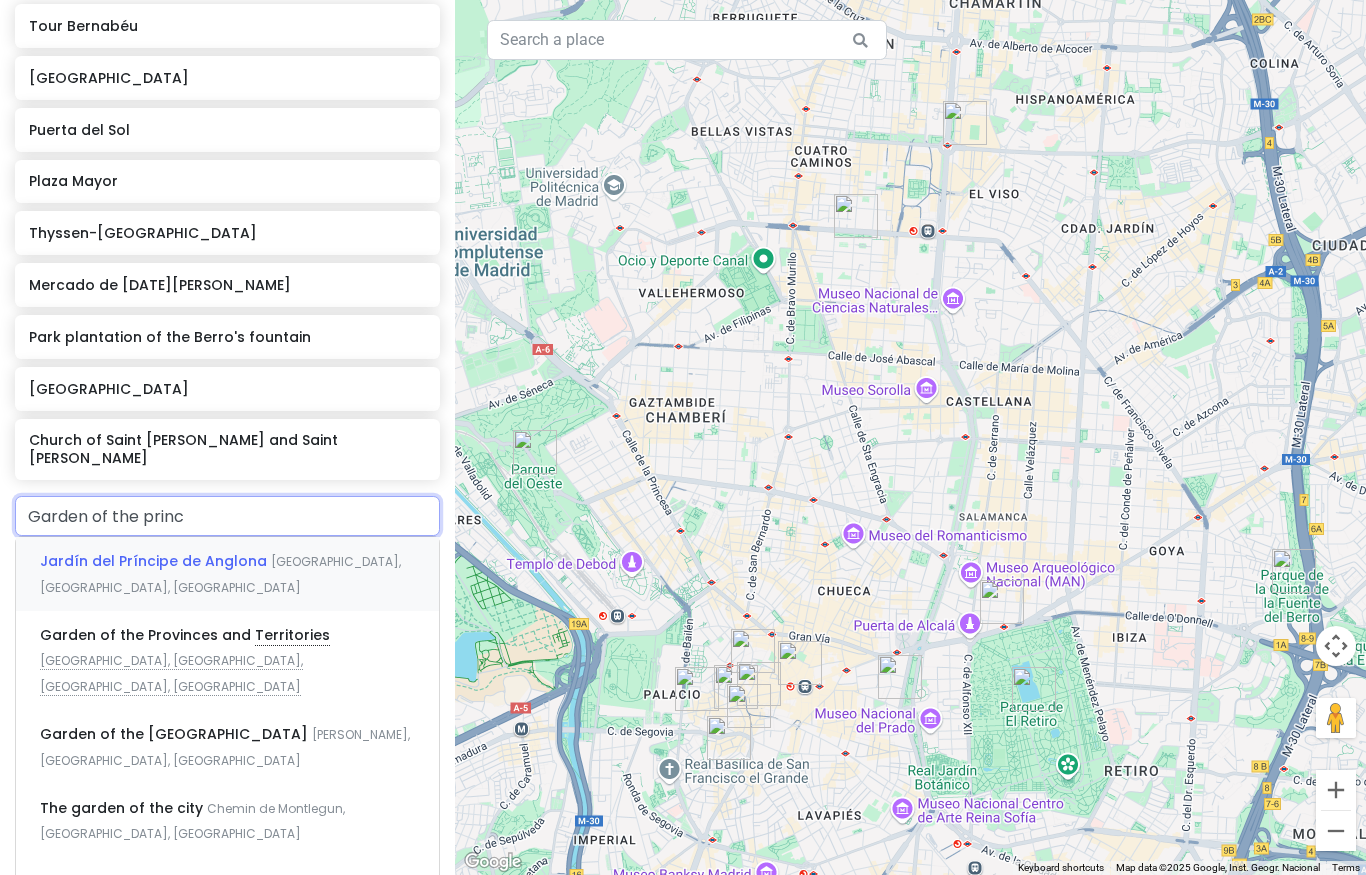 type on "Garden of the prince" 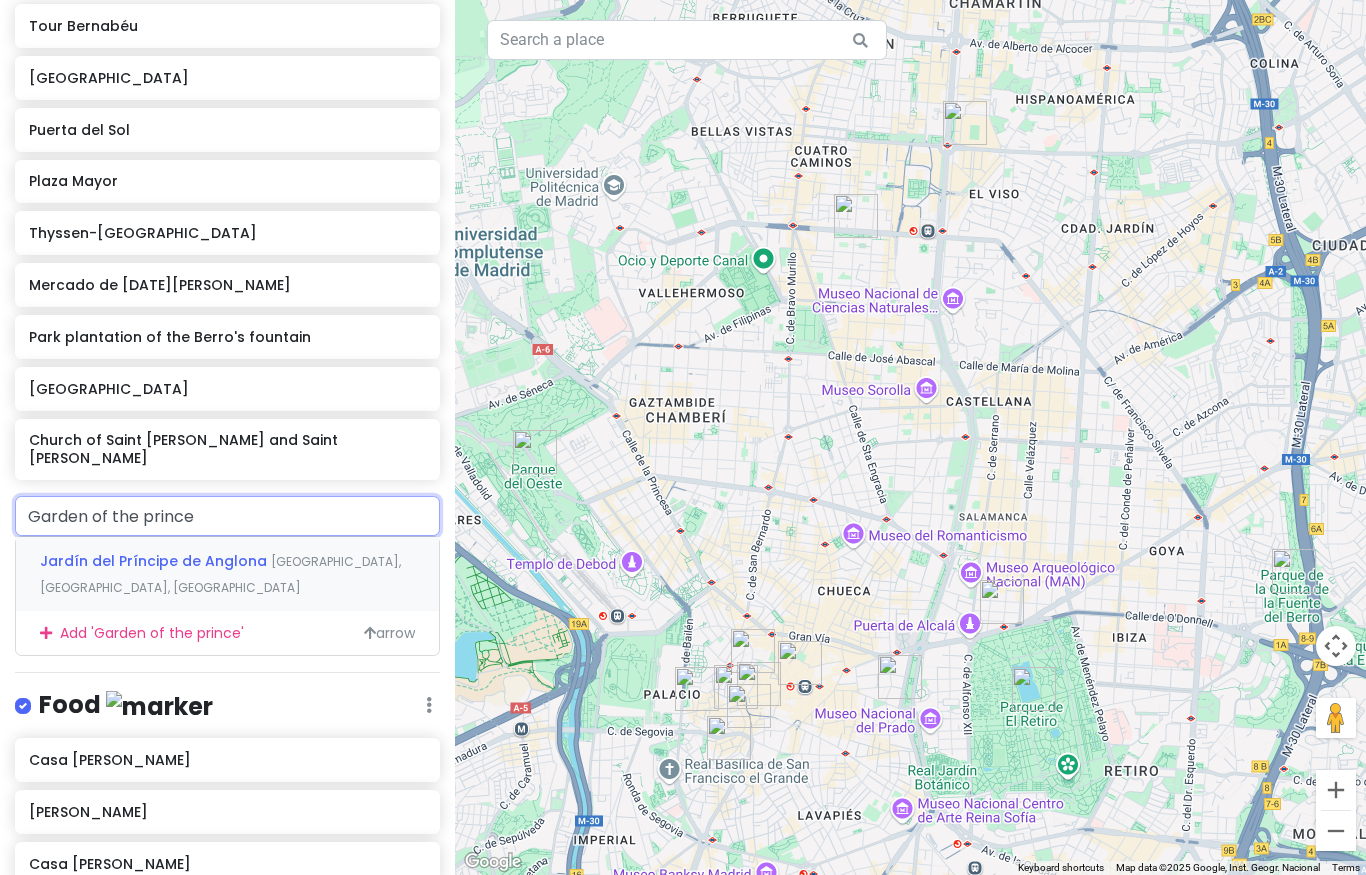 click on "[GEOGRAPHIC_DATA], [GEOGRAPHIC_DATA], [GEOGRAPHIC_DATA]" at bounding box center [220, 574] 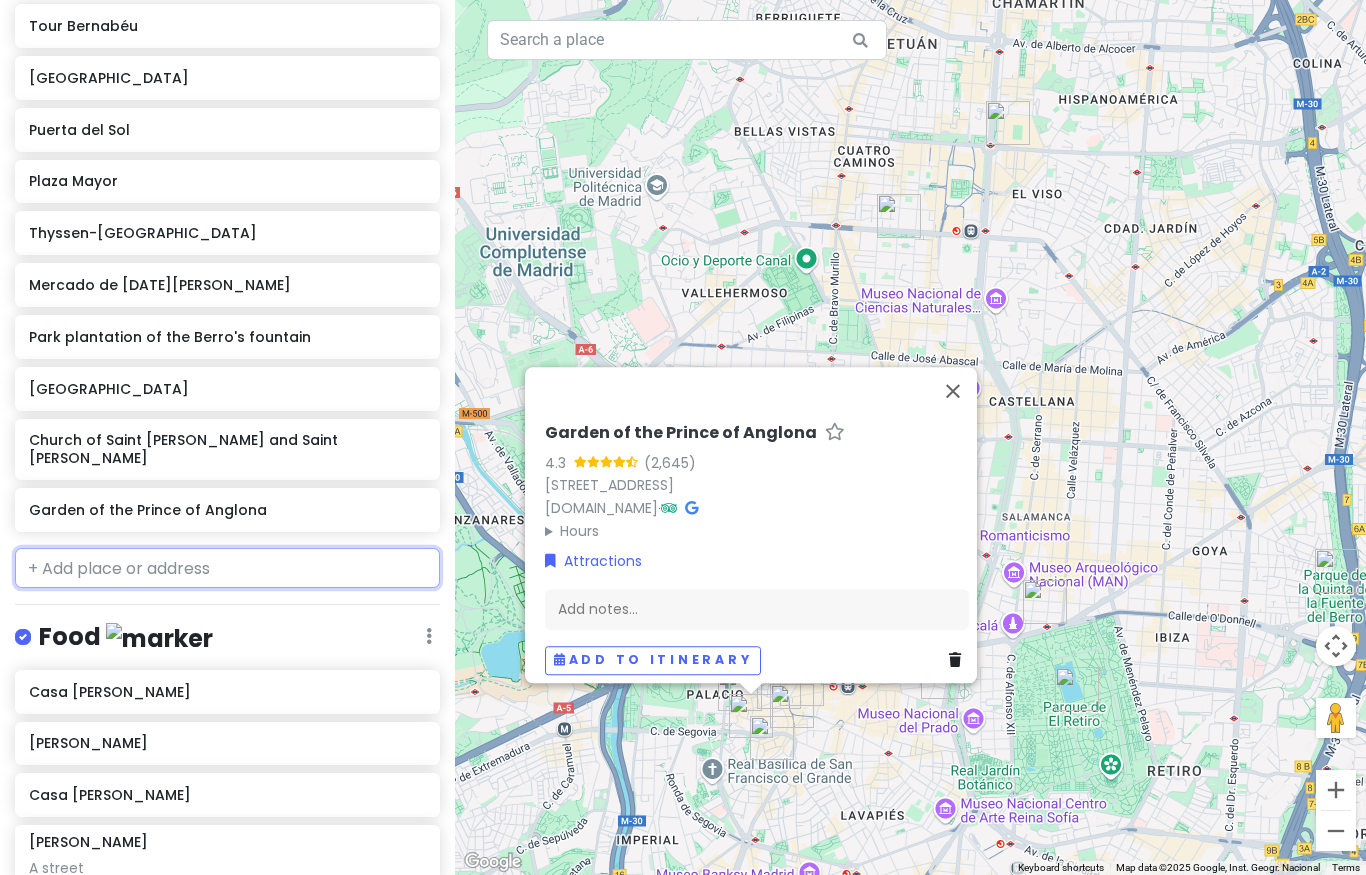 click at bounding box center (227, 568) 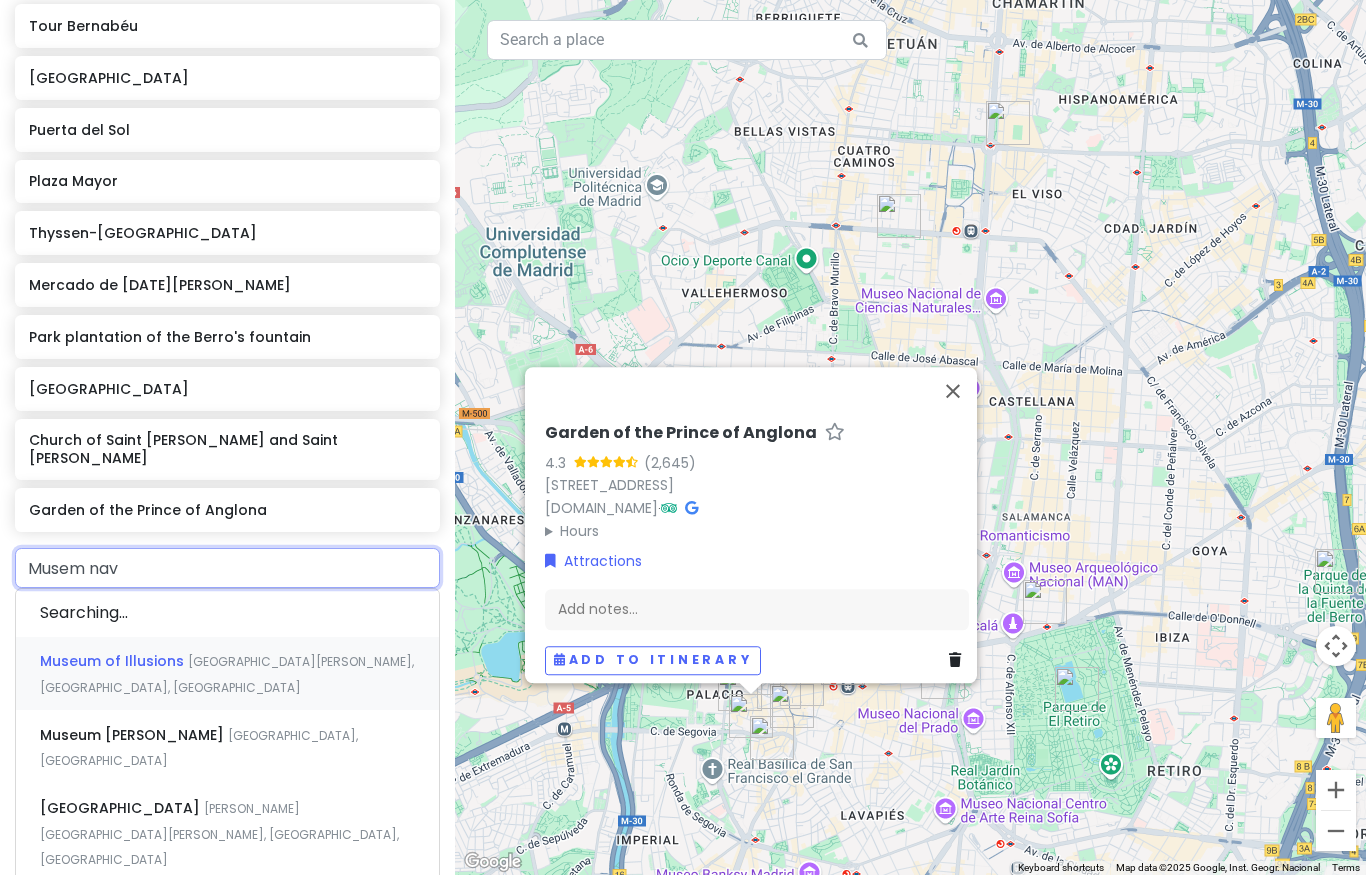 type on "Musem [PERSON_NAME]" 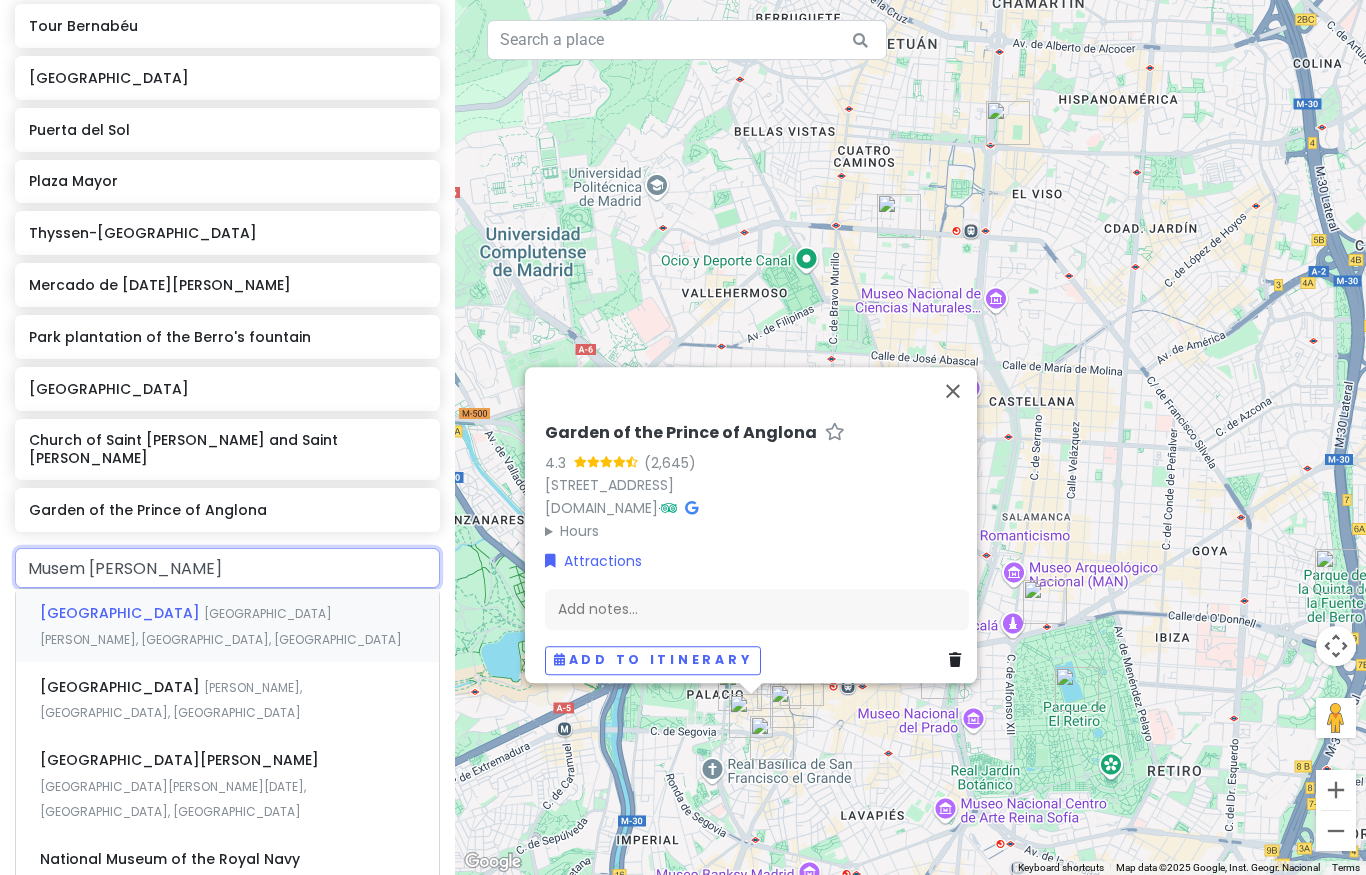click on "[GEOGRAPHIC_DATA]" at bounding box center [122, 613] 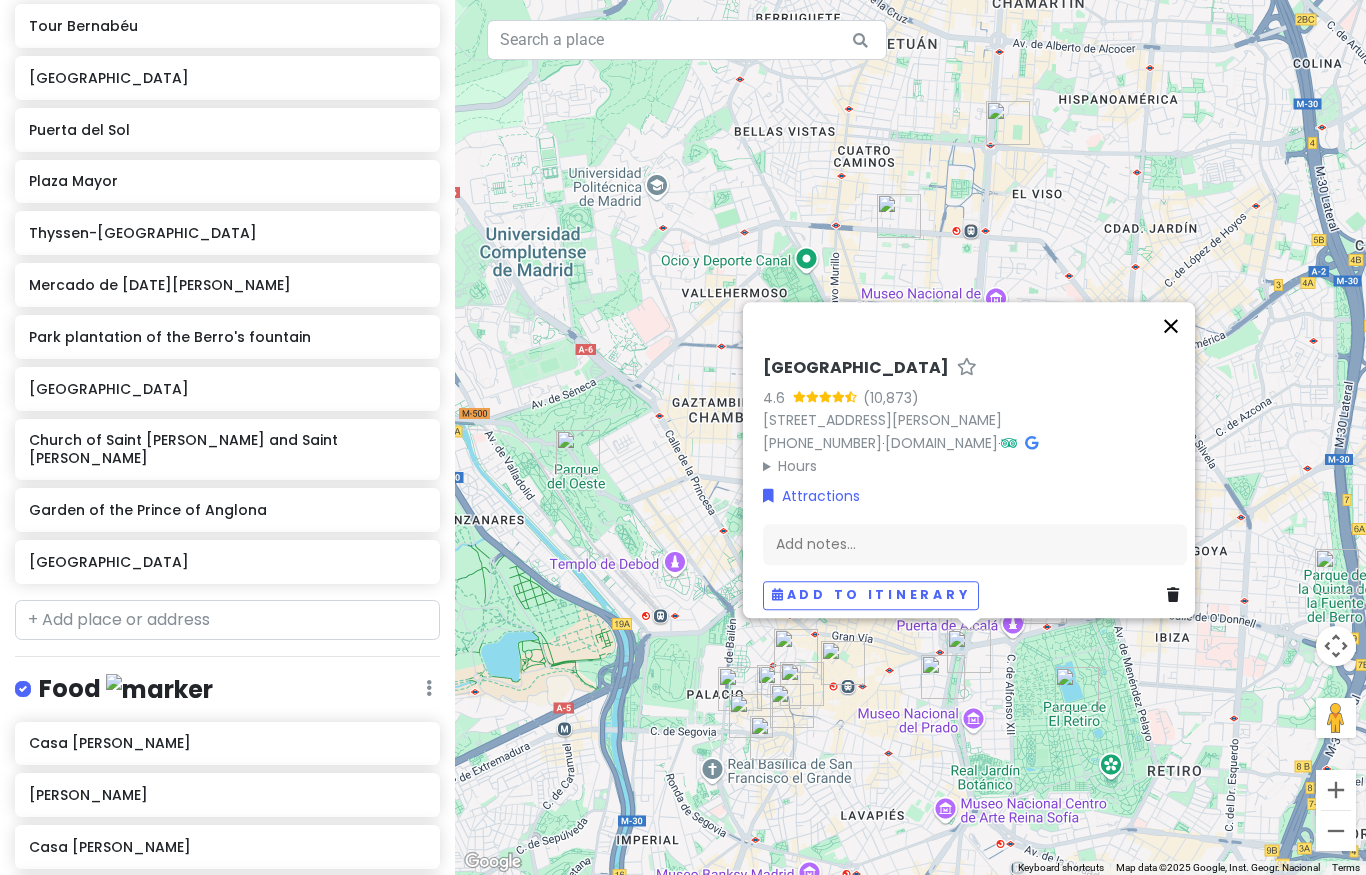 click at bounding box center (1171, 326) 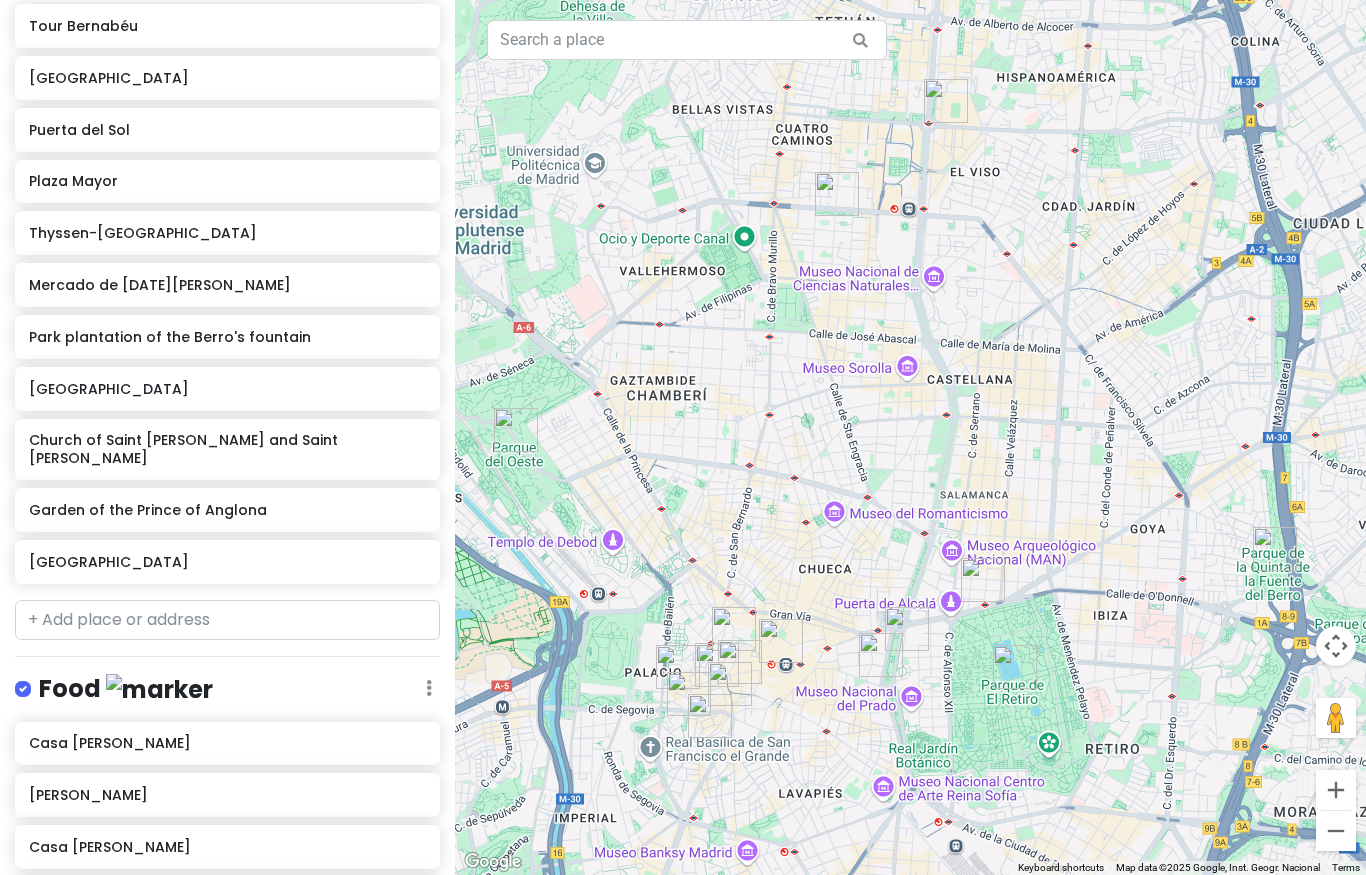 drag, startPoint x: 1181, startPoint y: 375, endPoint x: 1102, endPoint y: 347, distance: 83.81527 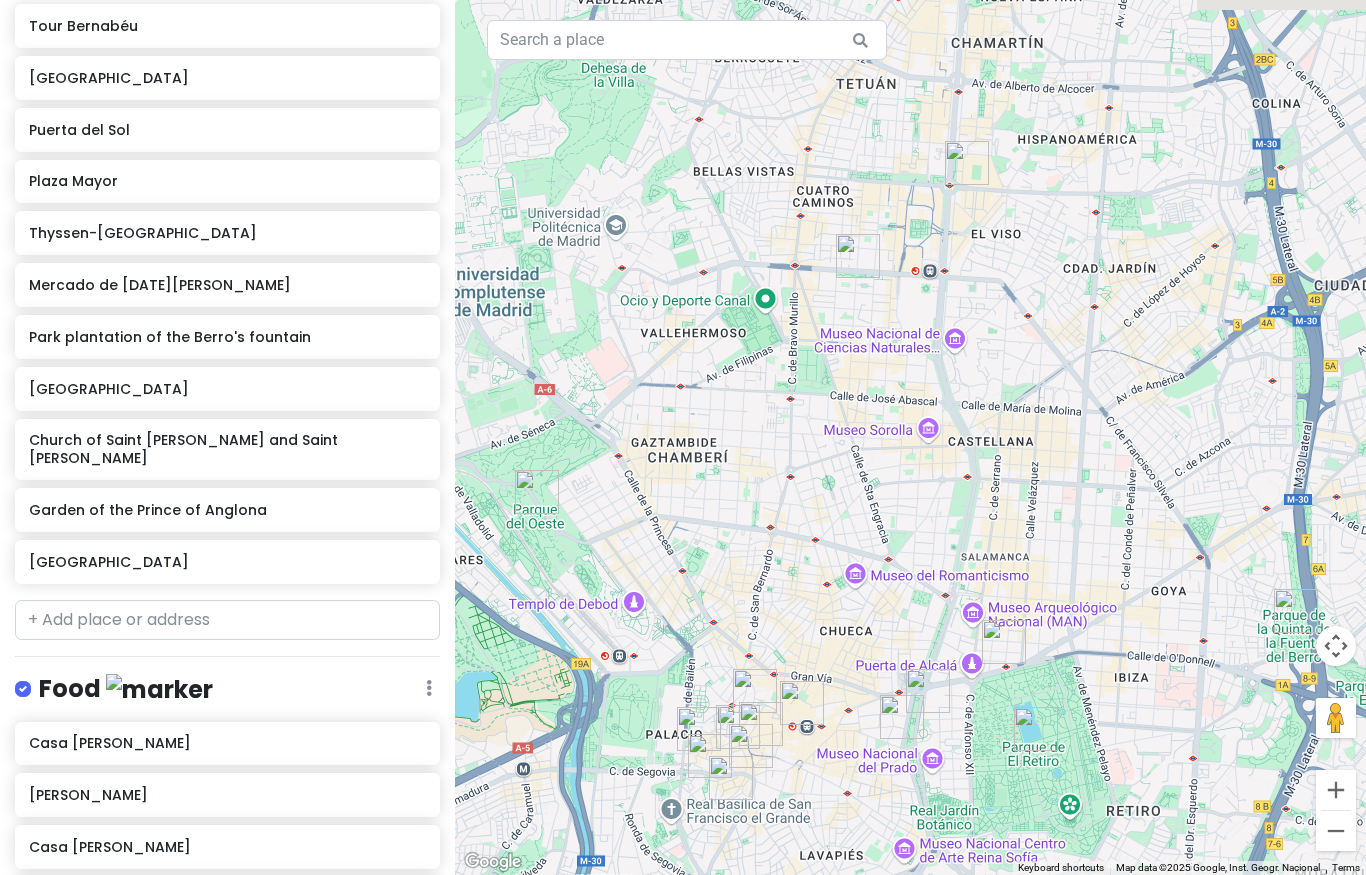 drag, startPoint x: 811, startPoint y: 438, endPoint x: 837, endPoint y: 503, distance: 70.00714 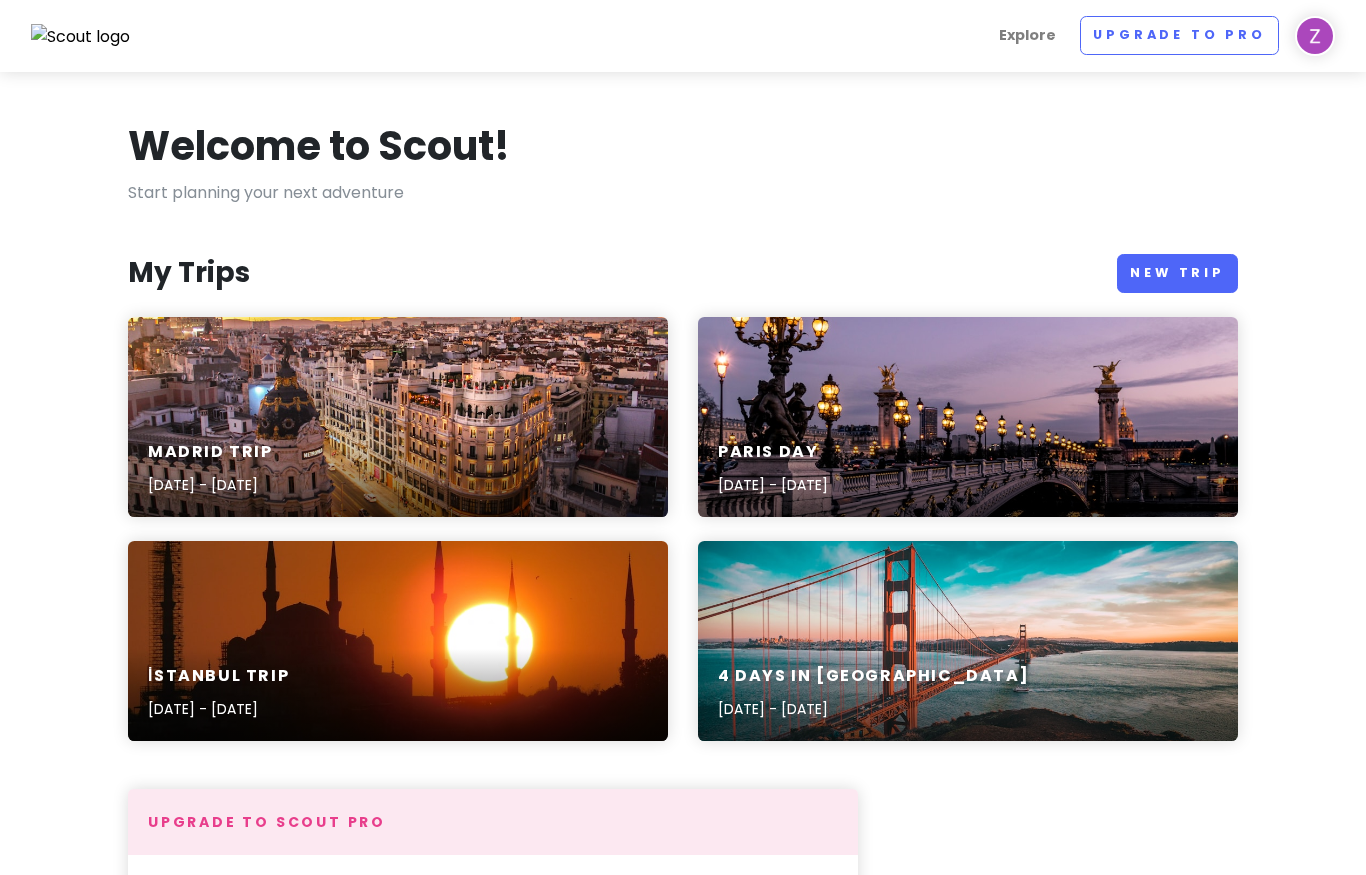 scroll, scrollTop: 0, scrollLeft: 0, axis: both 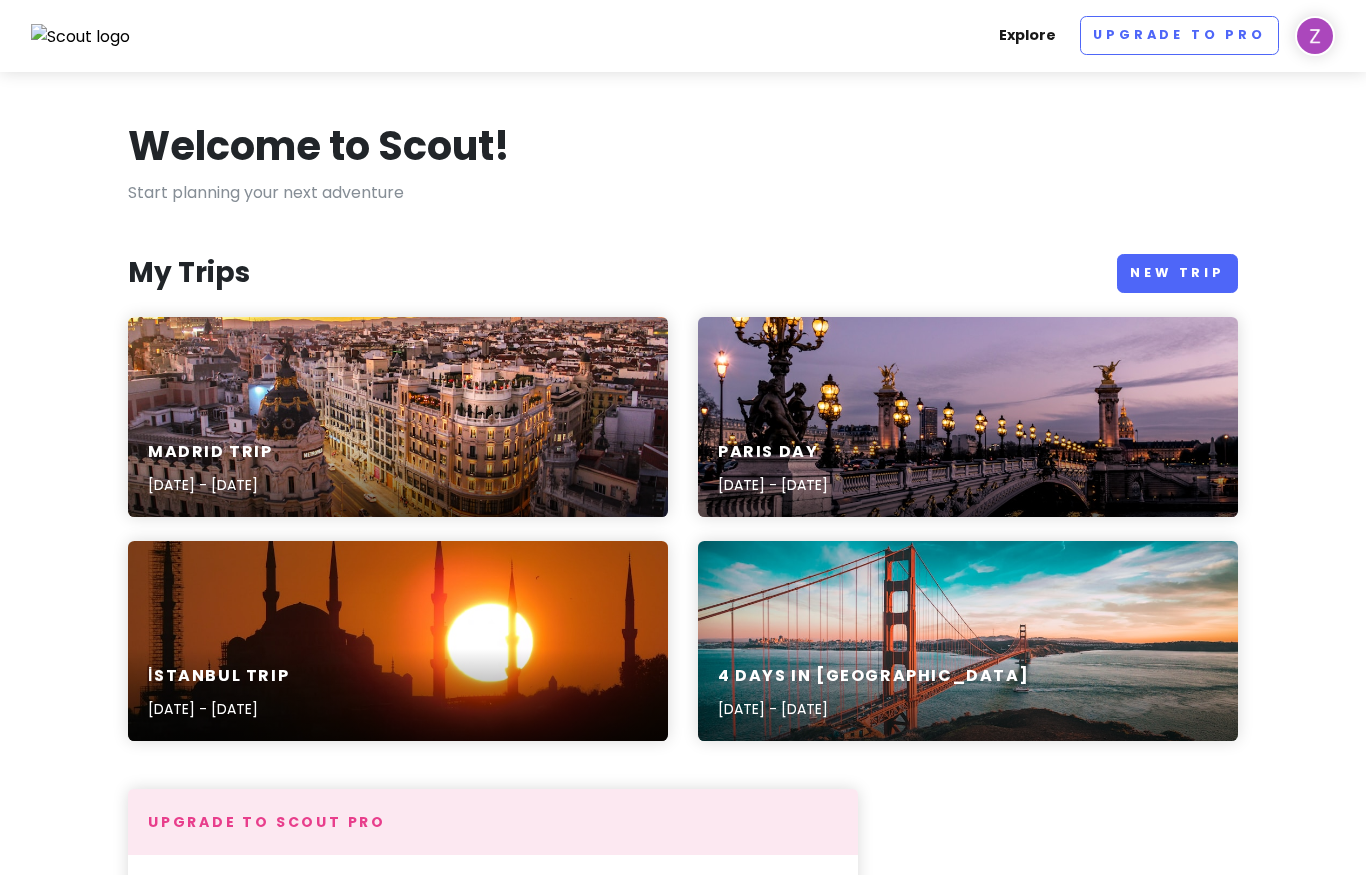 click on "Explore" at bounding box center (1027, 35) 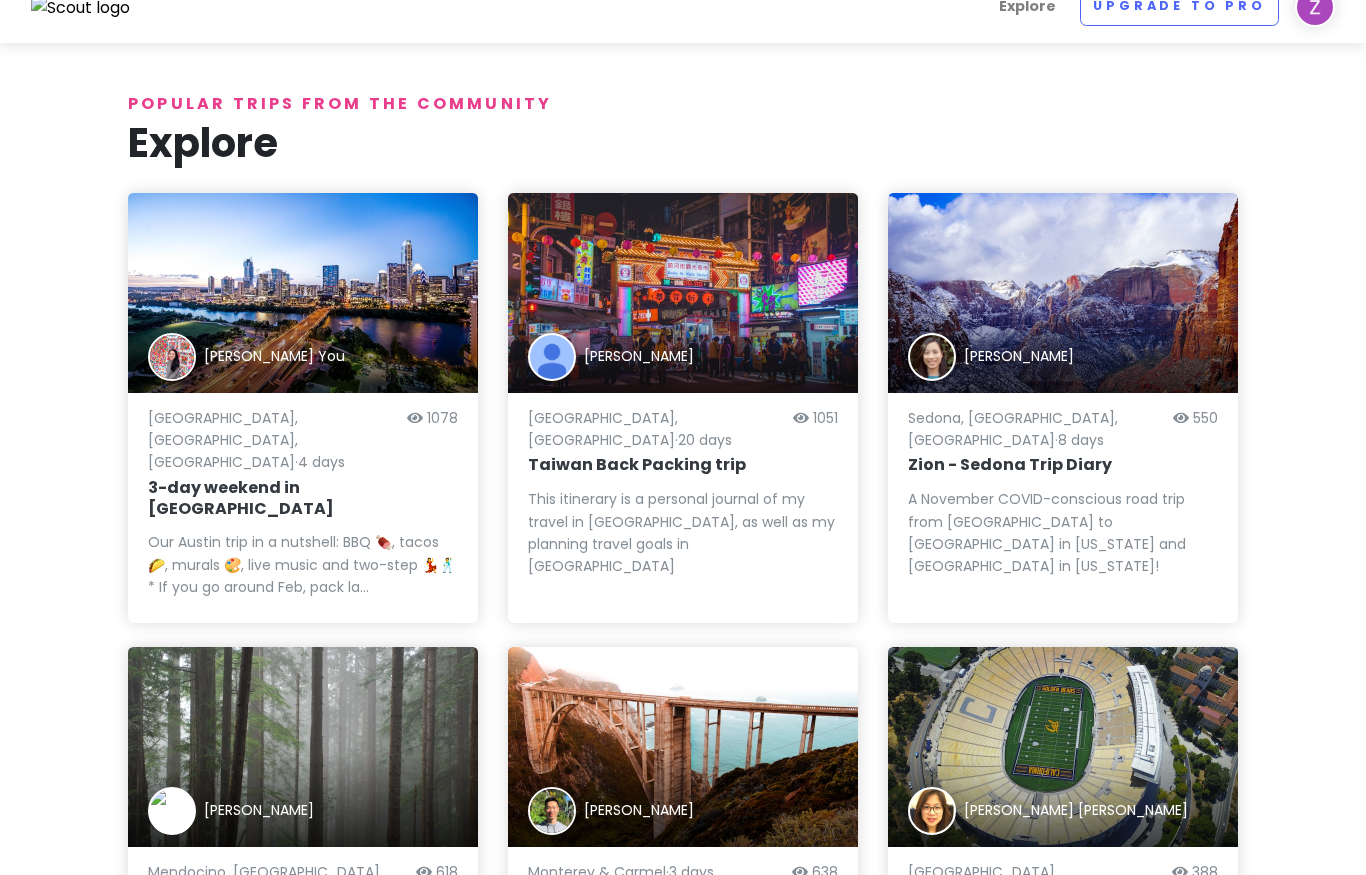 scroll, scrollTop: 0, scrollLeft: 0, axis: both 